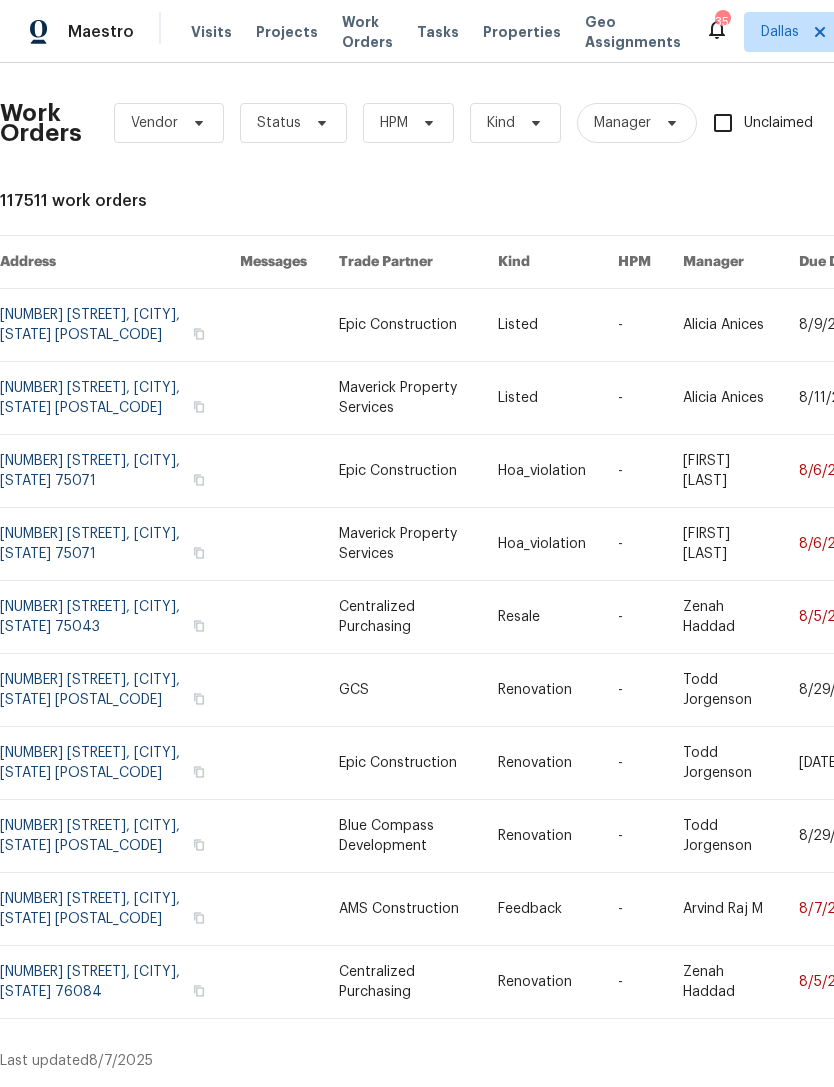 scroll, scrollTop: 0, scrollLeft: 0, axis: both 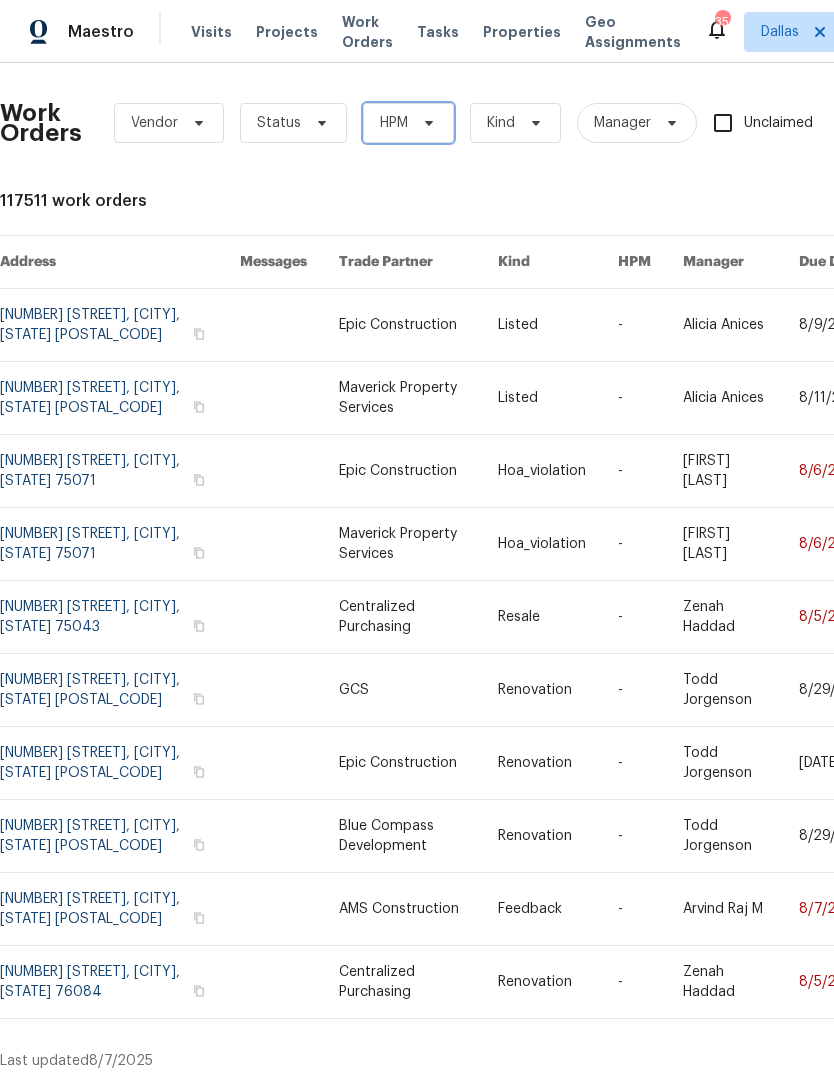 click 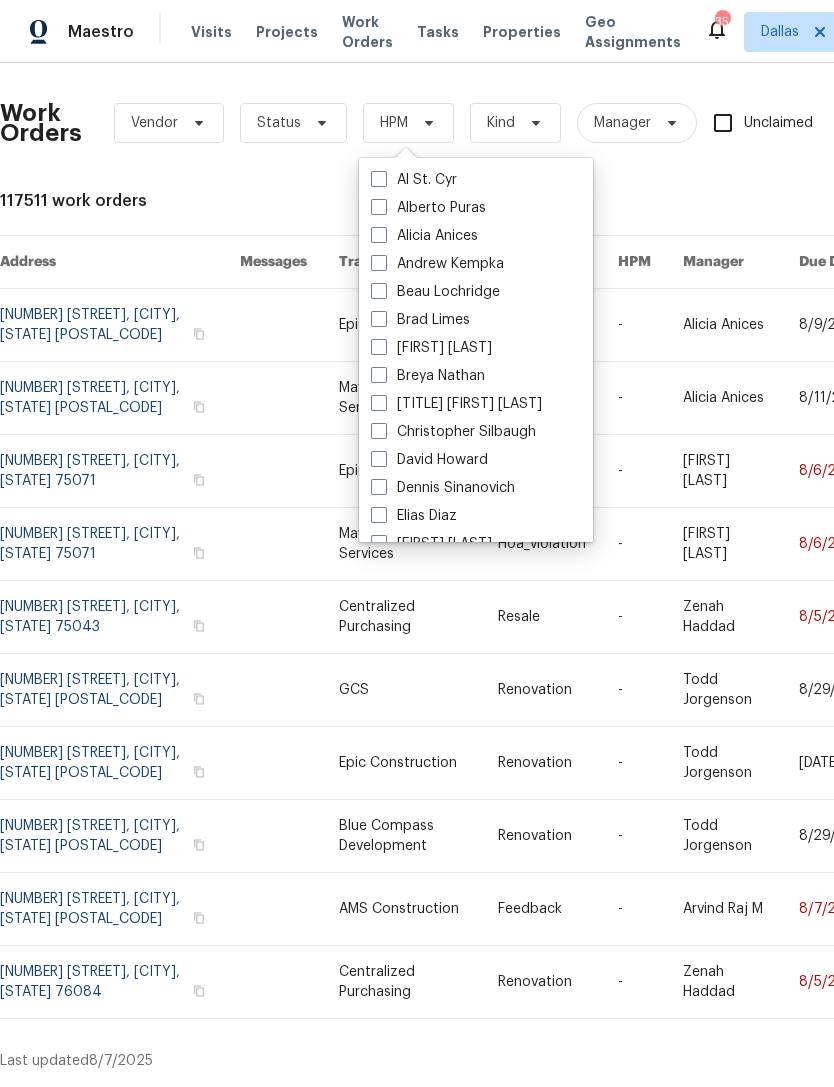click on "Alicia Anices" at bounding box center [424, 236] 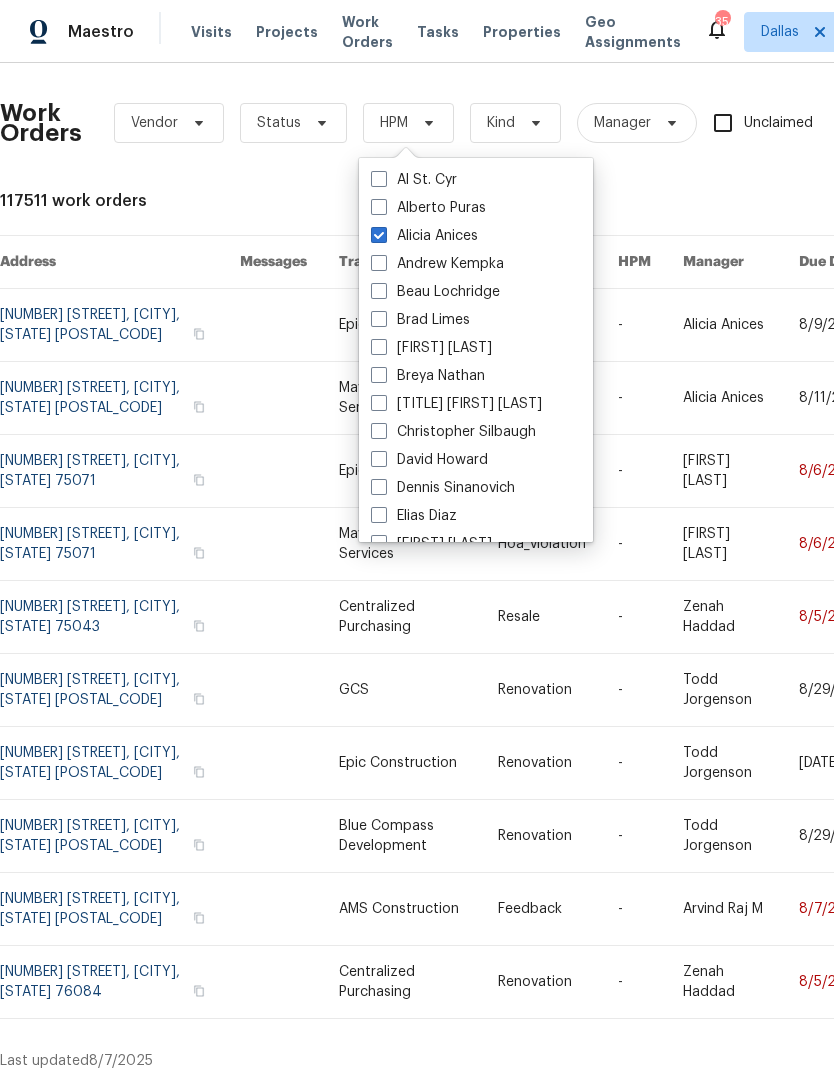 checkbox on "true" 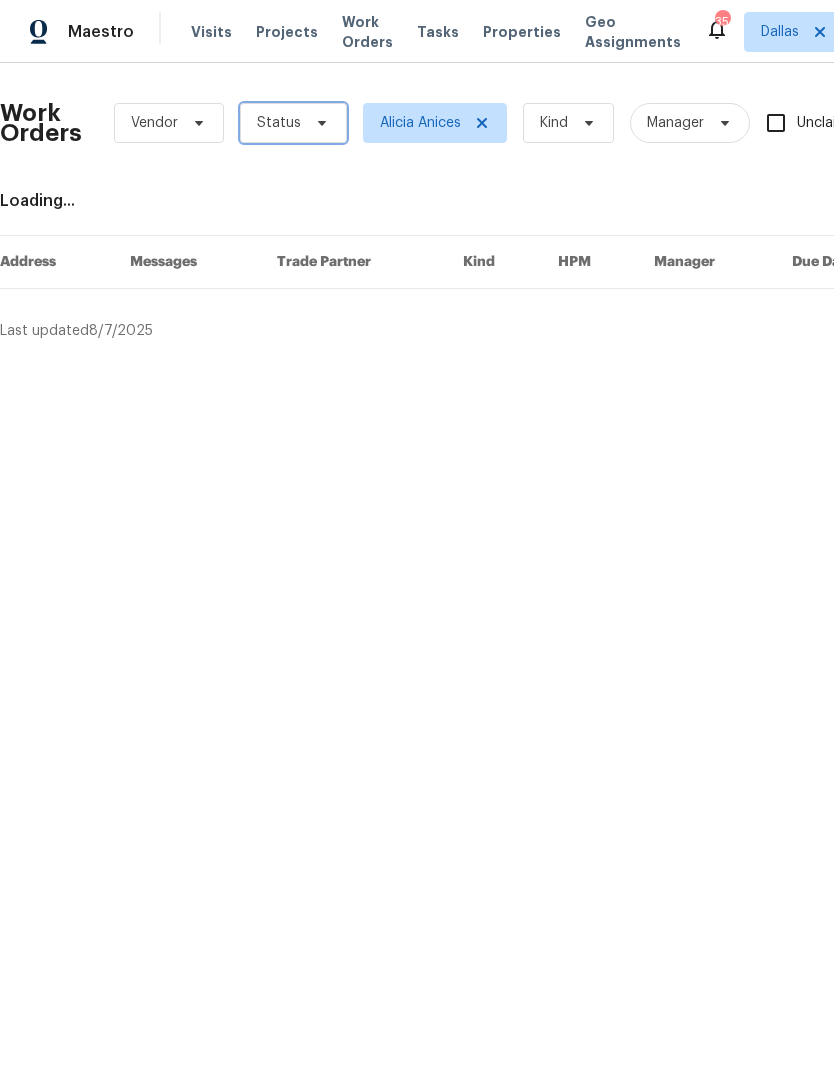 click 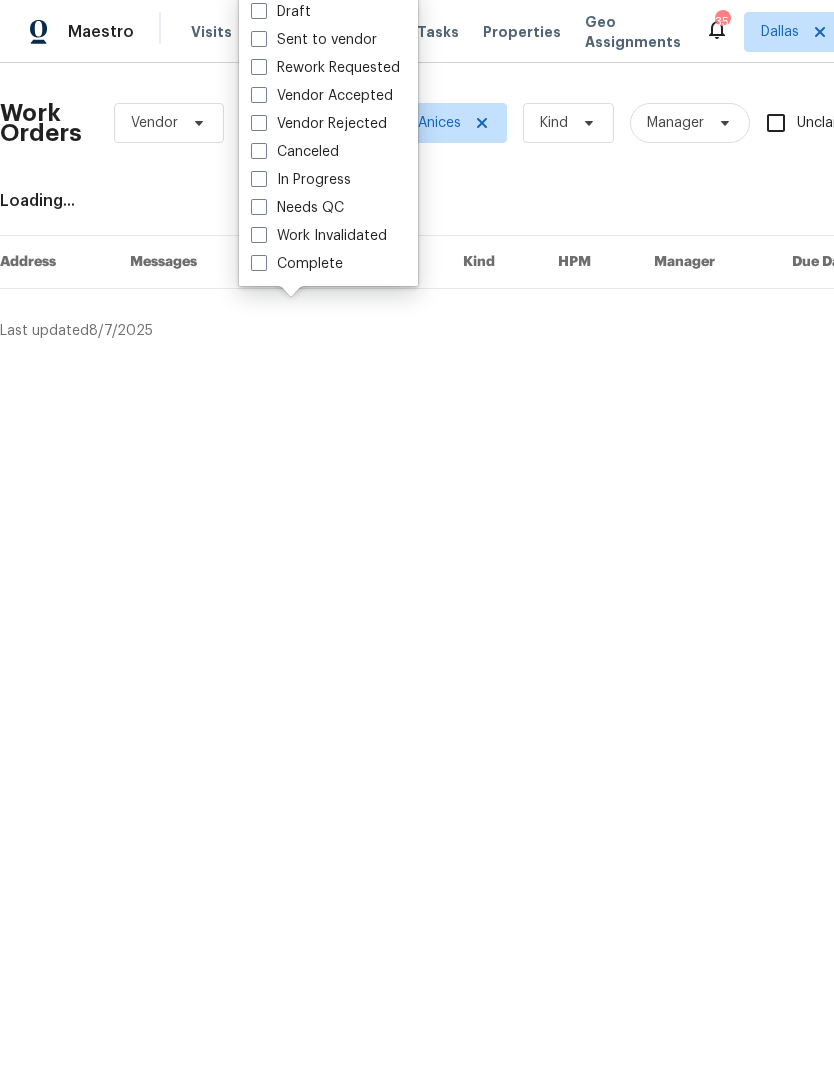 click on "Loading..." at bounding box center [565, 201] 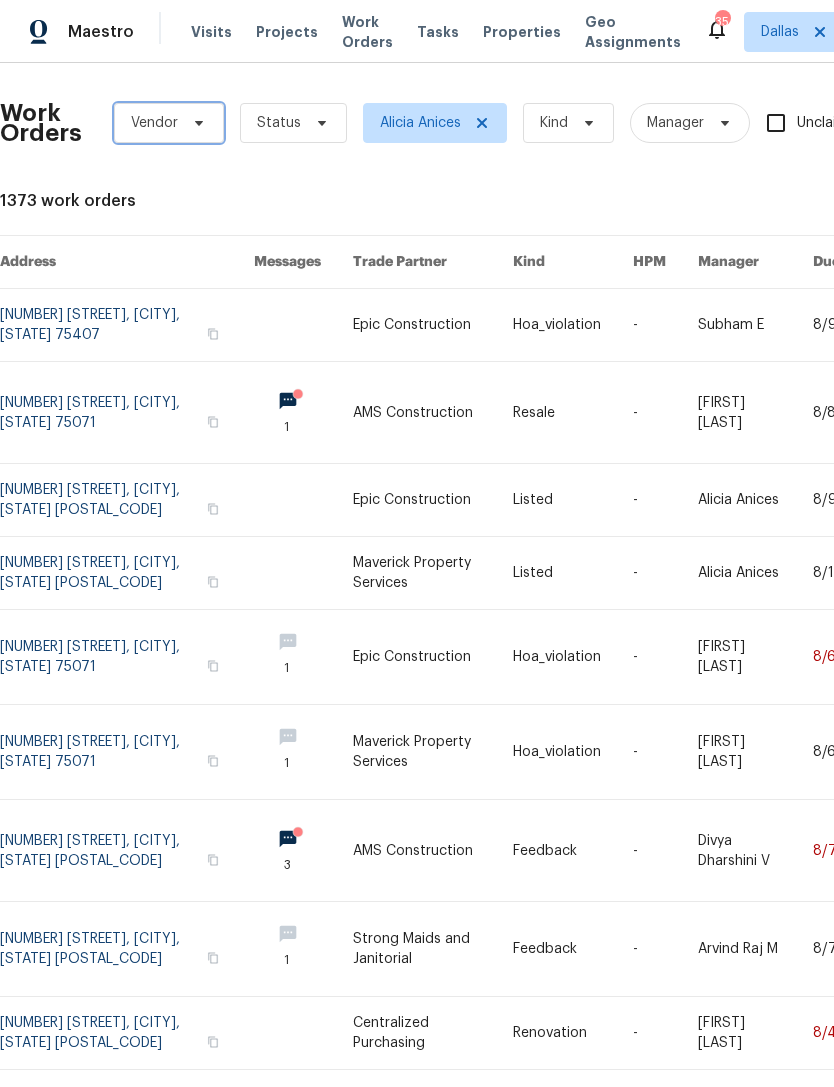 click on "Vendor" at bounding box center [169, 123] 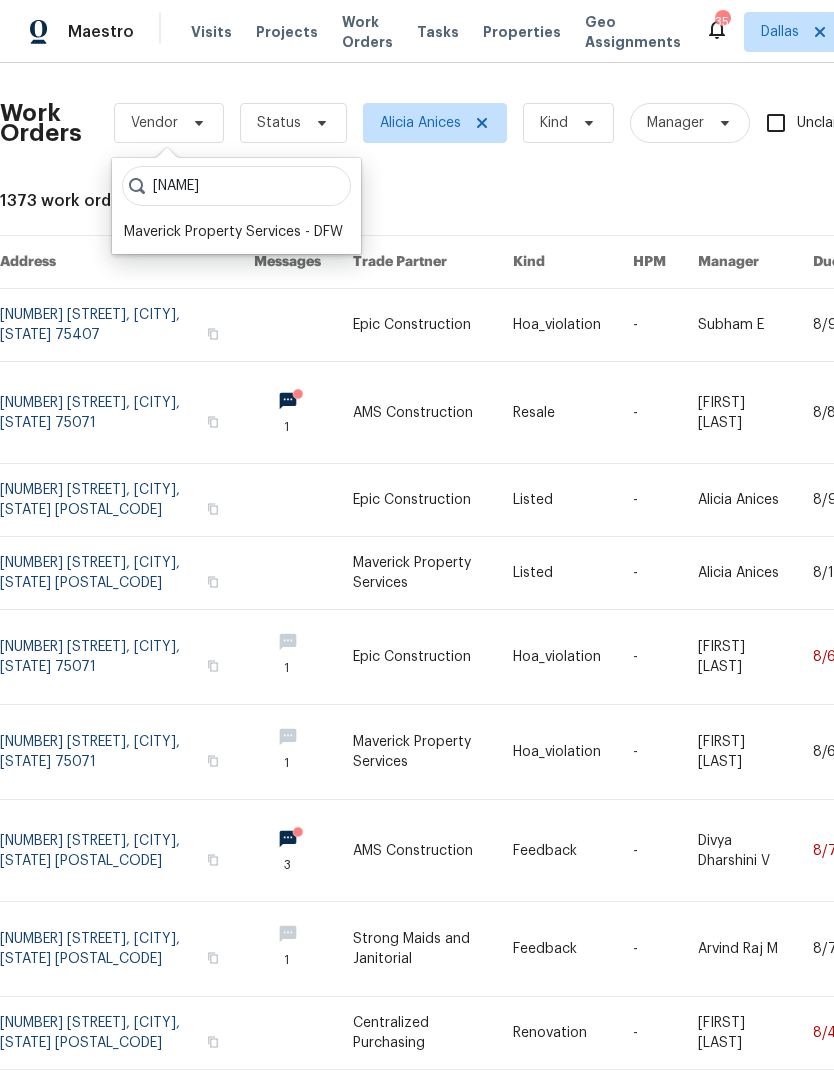 type on "[NAME]" 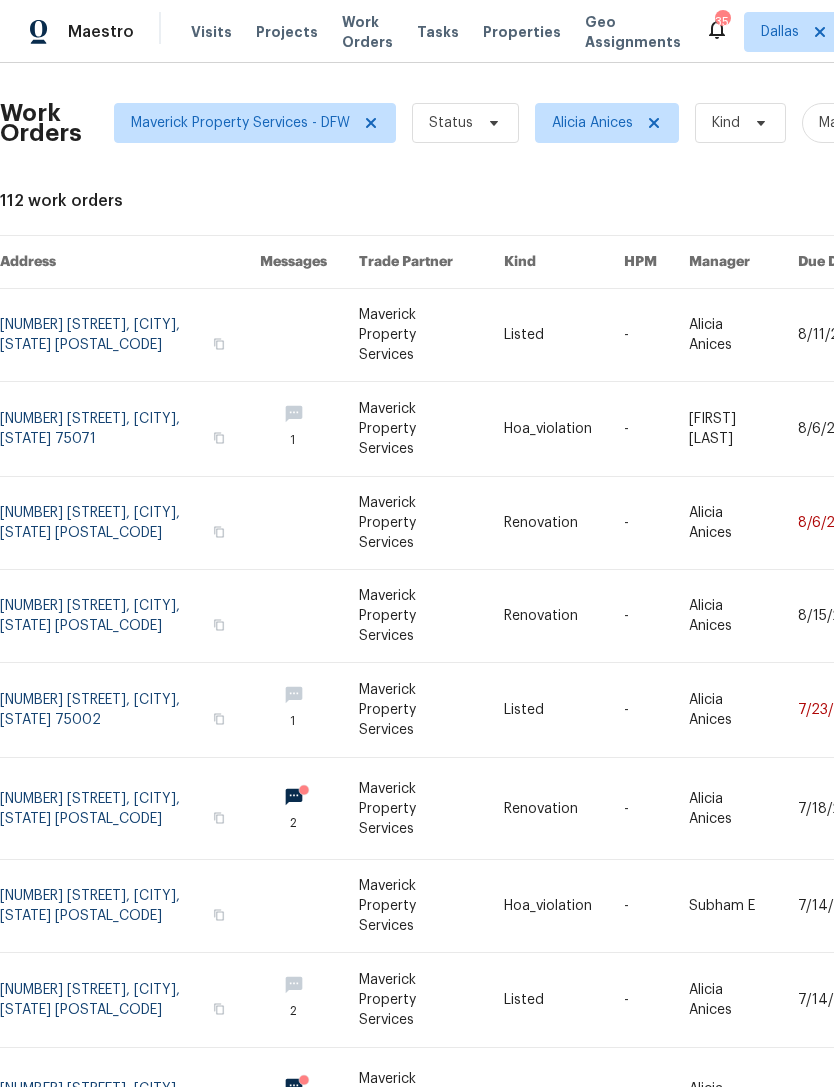 click at bounding box center (130, 710) 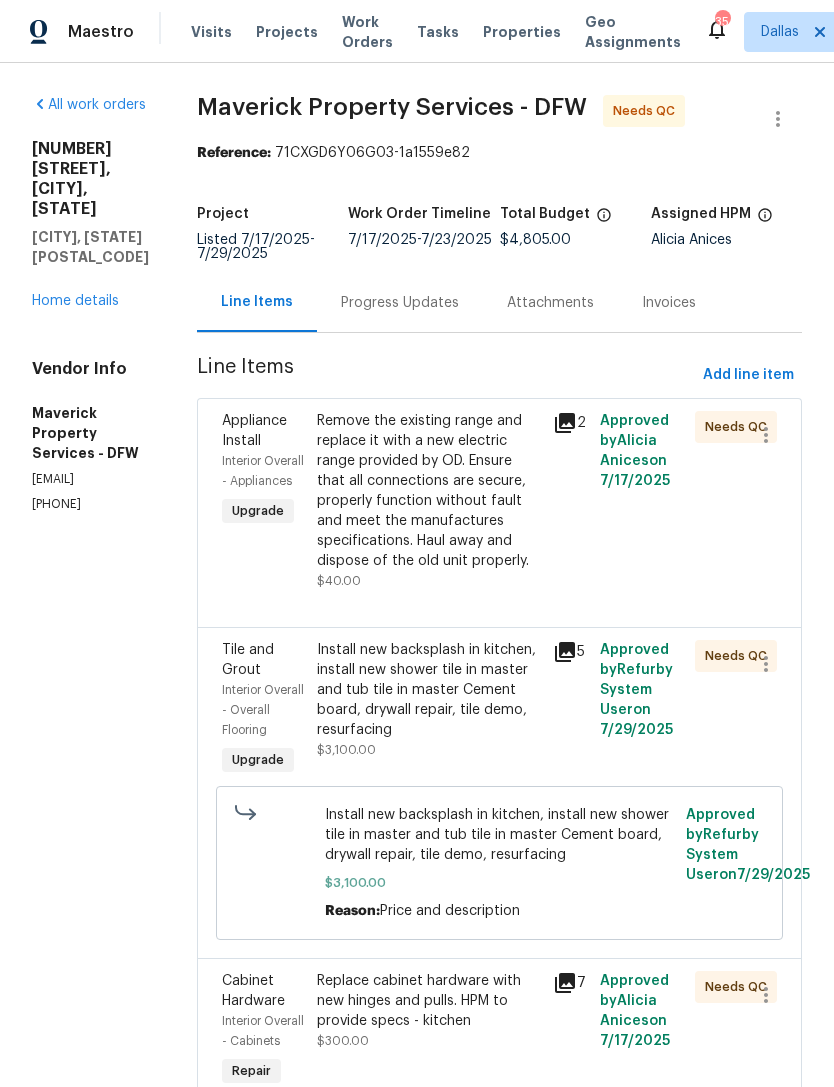 click on "Remove the existing range and replace it with a new electric range provided by OD. Ensure that all  connections are secure, properly function without fault and meet the manufactures specifications. Haul away and dispose of the old unit properly." at bounding box center [429, 491] 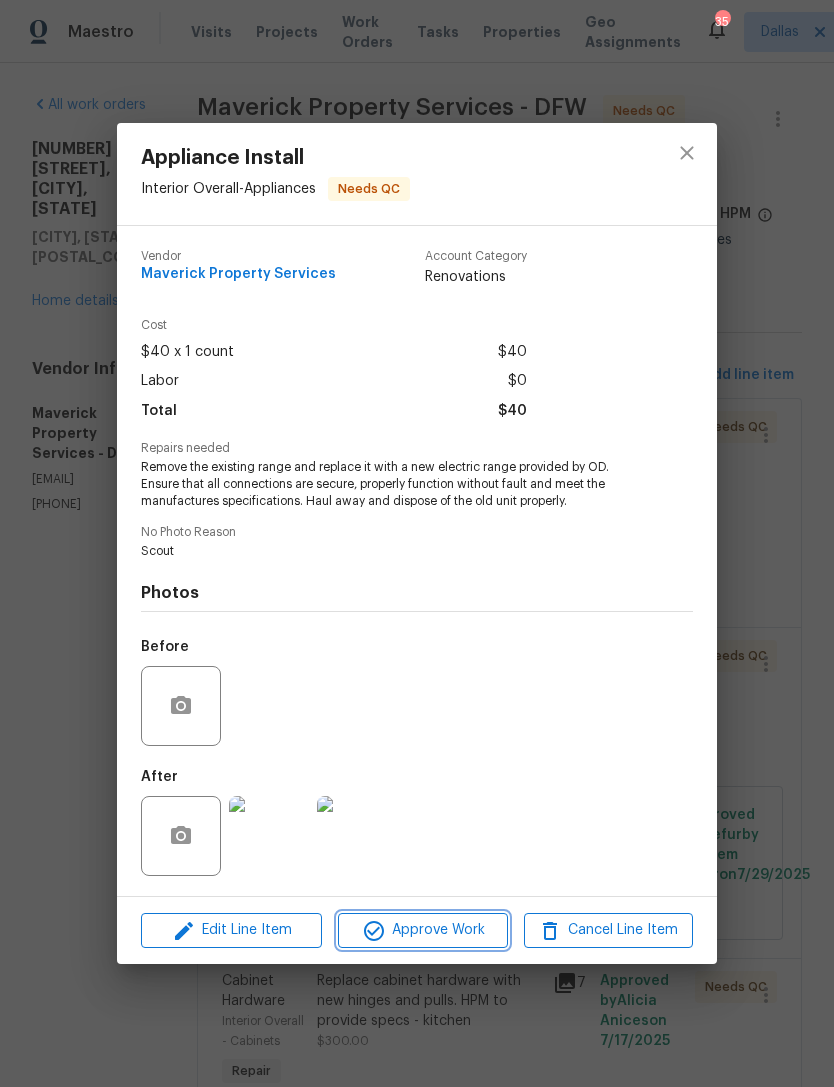 click on "Approve Work" at bounding box center [422, 930] 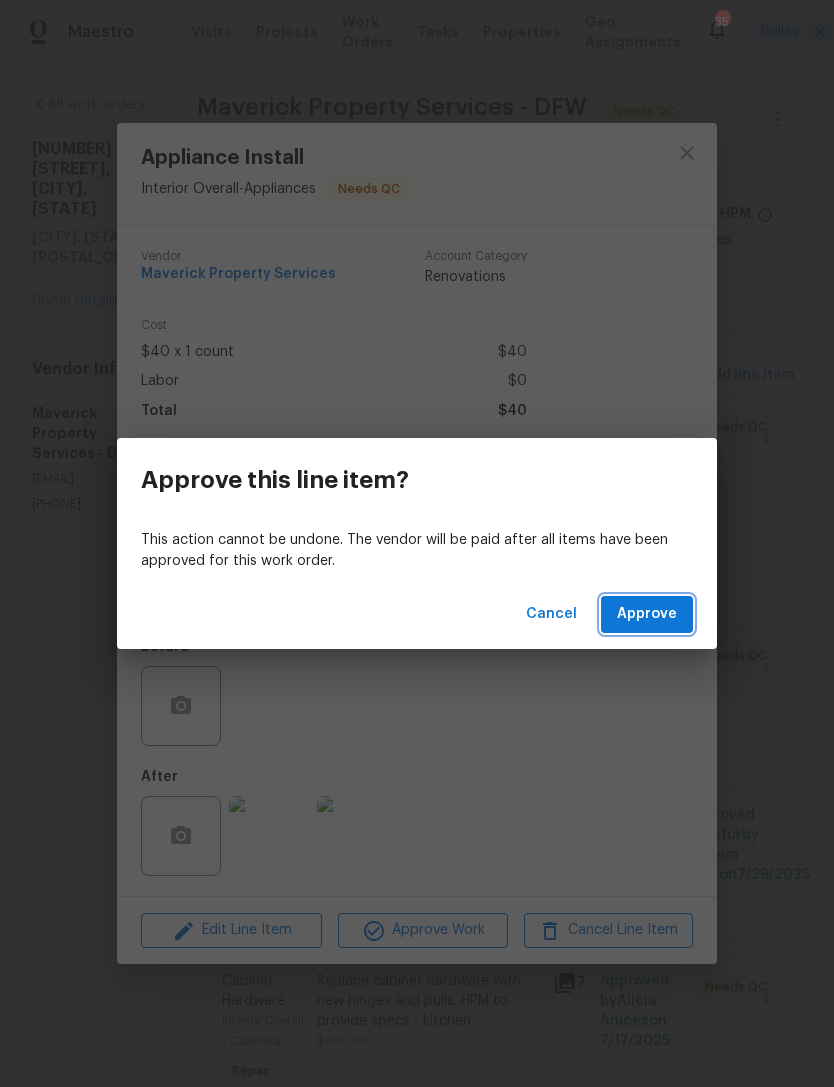 click on "Approve" at bounding box center (647, 614) 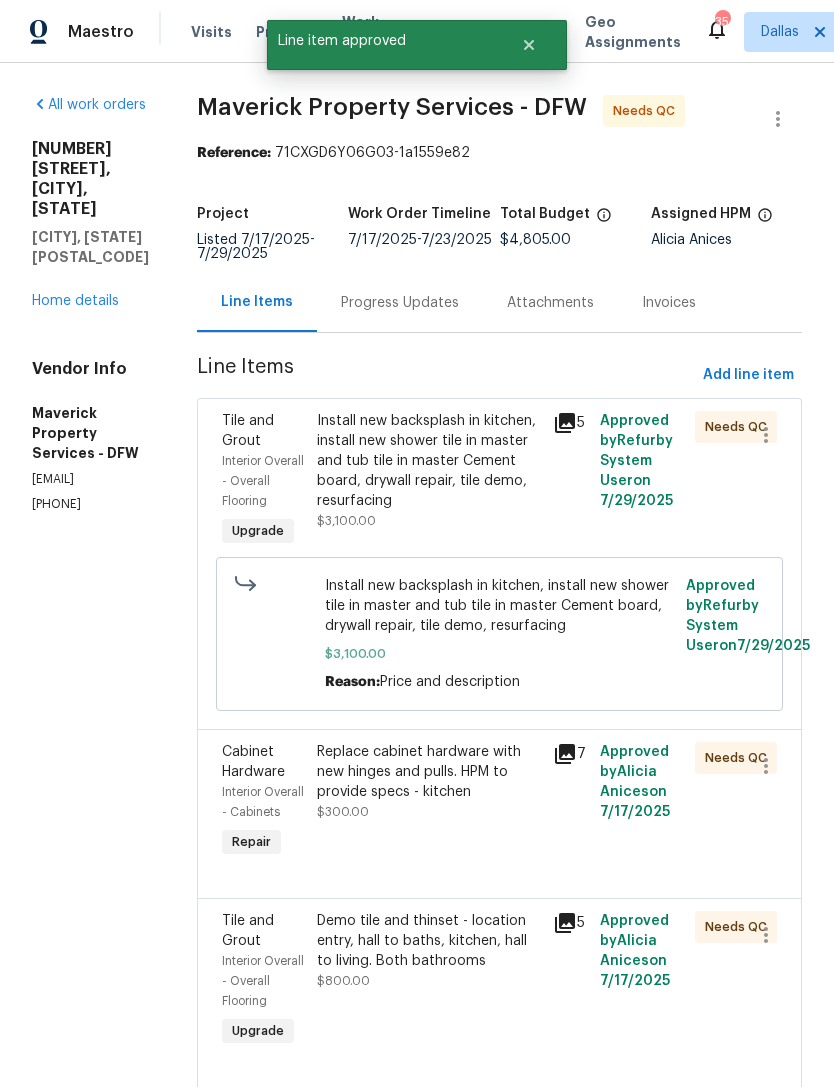 click on "Install new backsplash in kitchen, install new shower tile in master and tub tile in master
Cement board, drywall repair, tile demo, resurfacing" at bounding box center [429, 461] 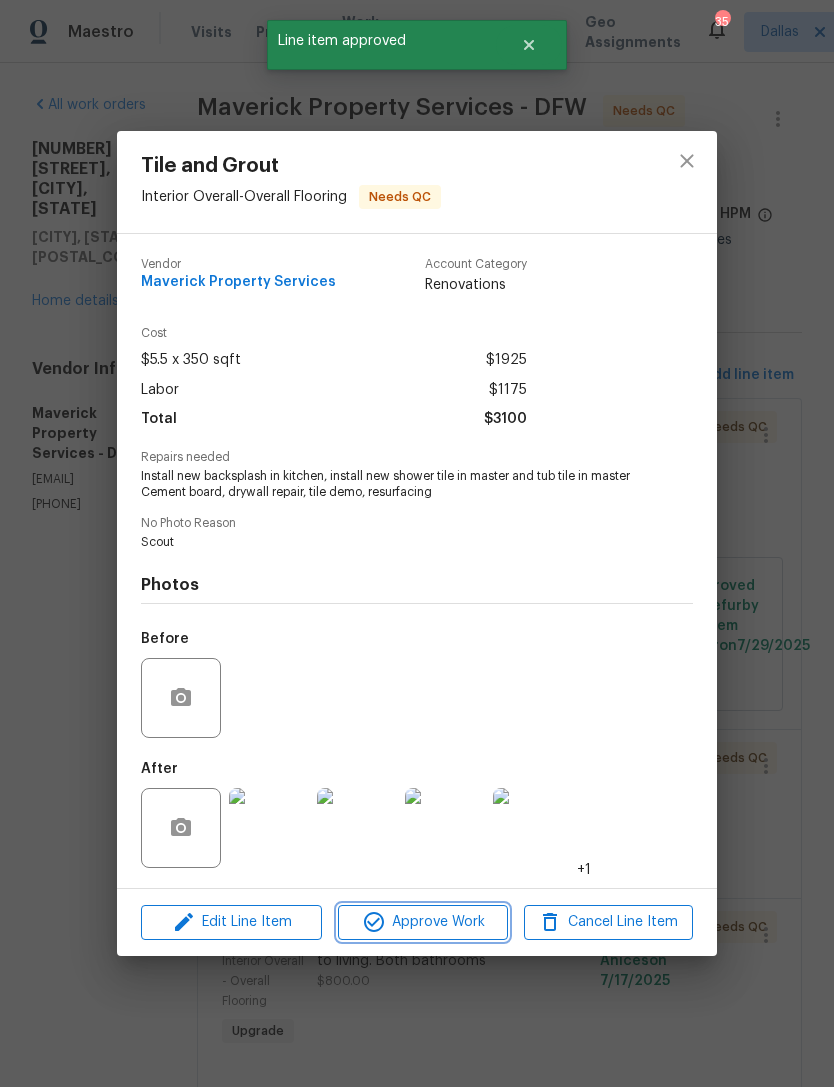 click on "Approve Work" at bounding box center (422, 922) 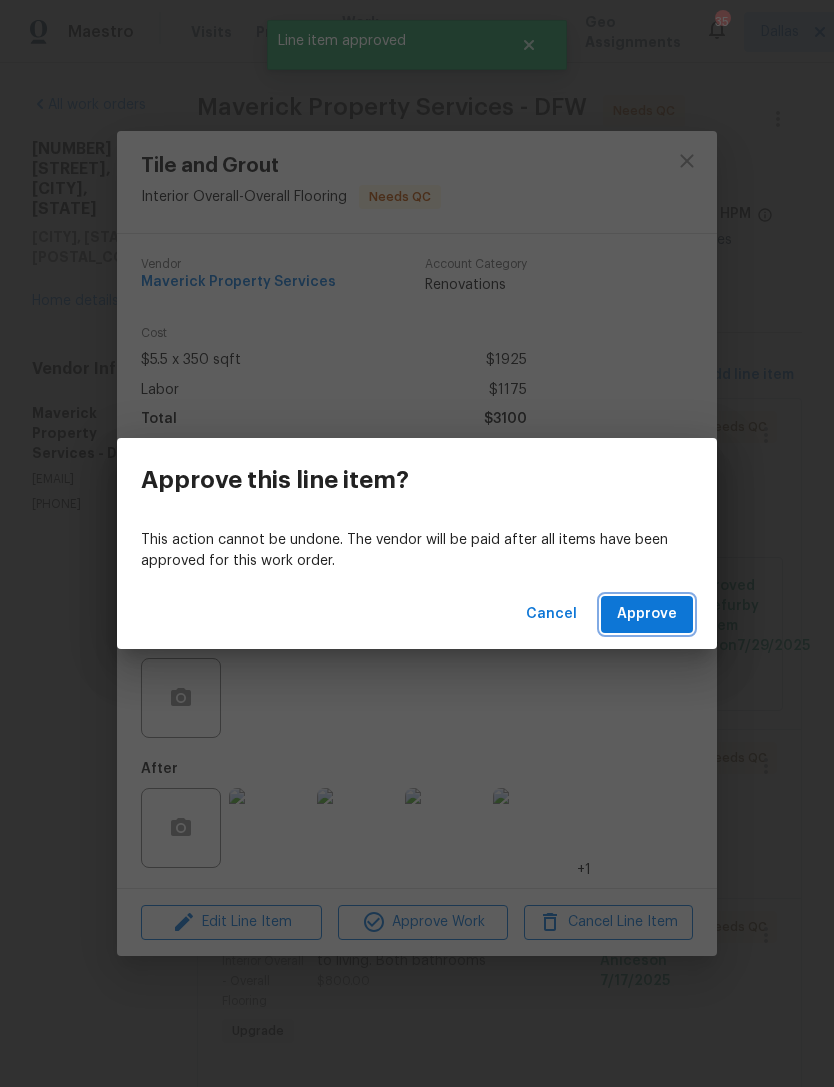 click on "Approve" at bounding box center (647, 614) 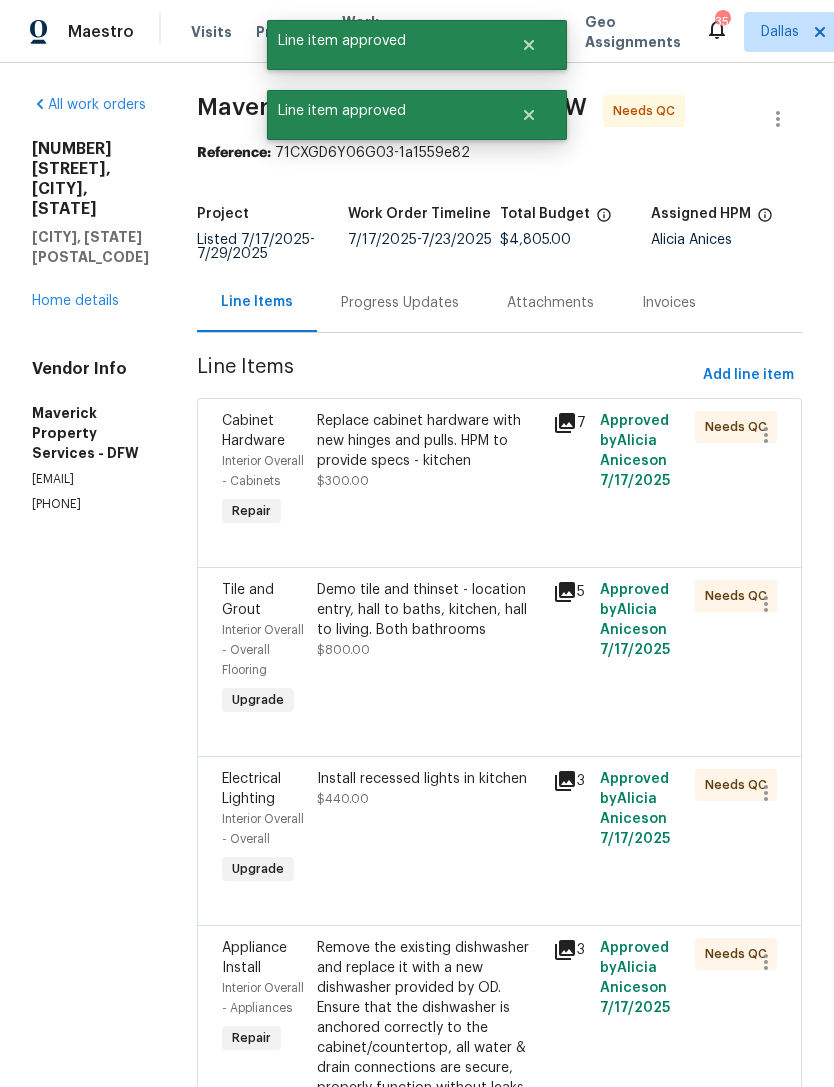 click on "Replace cabinet hardware with new hinges and pulls. HPM to provide specs - kitchen" at bounding box center [429, 441] 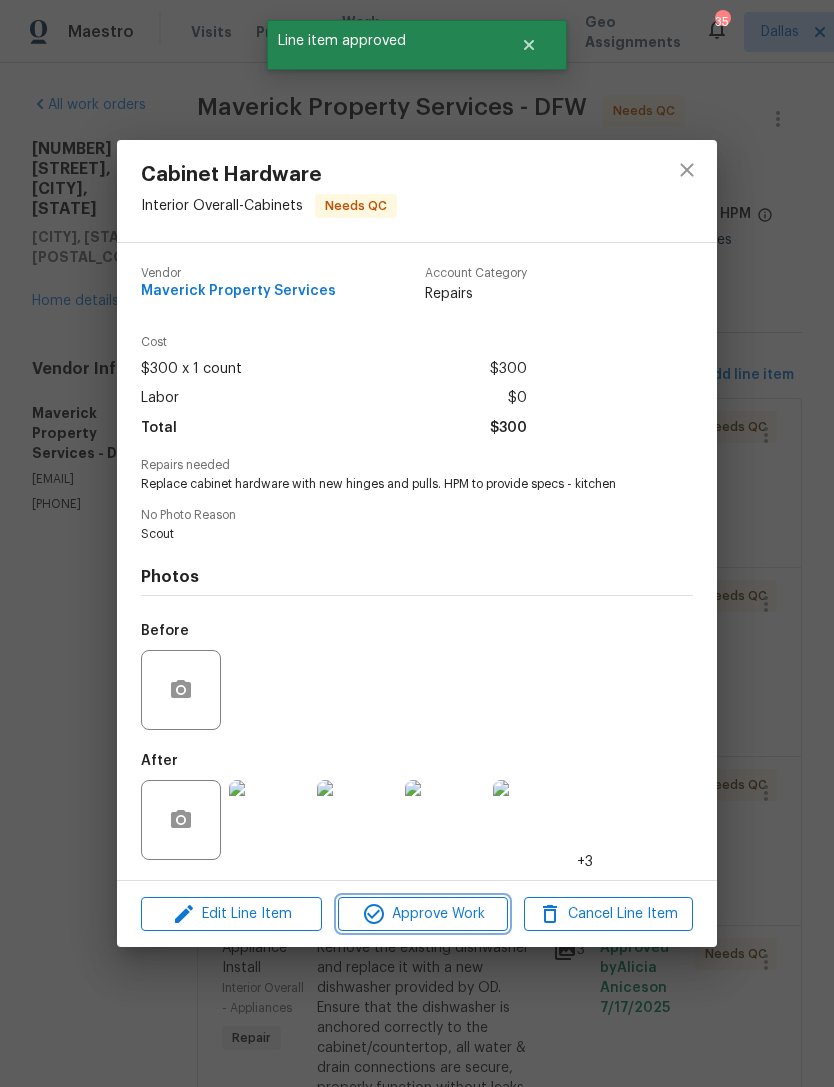 click on "Approve Work" at bounding box center [422, 914] 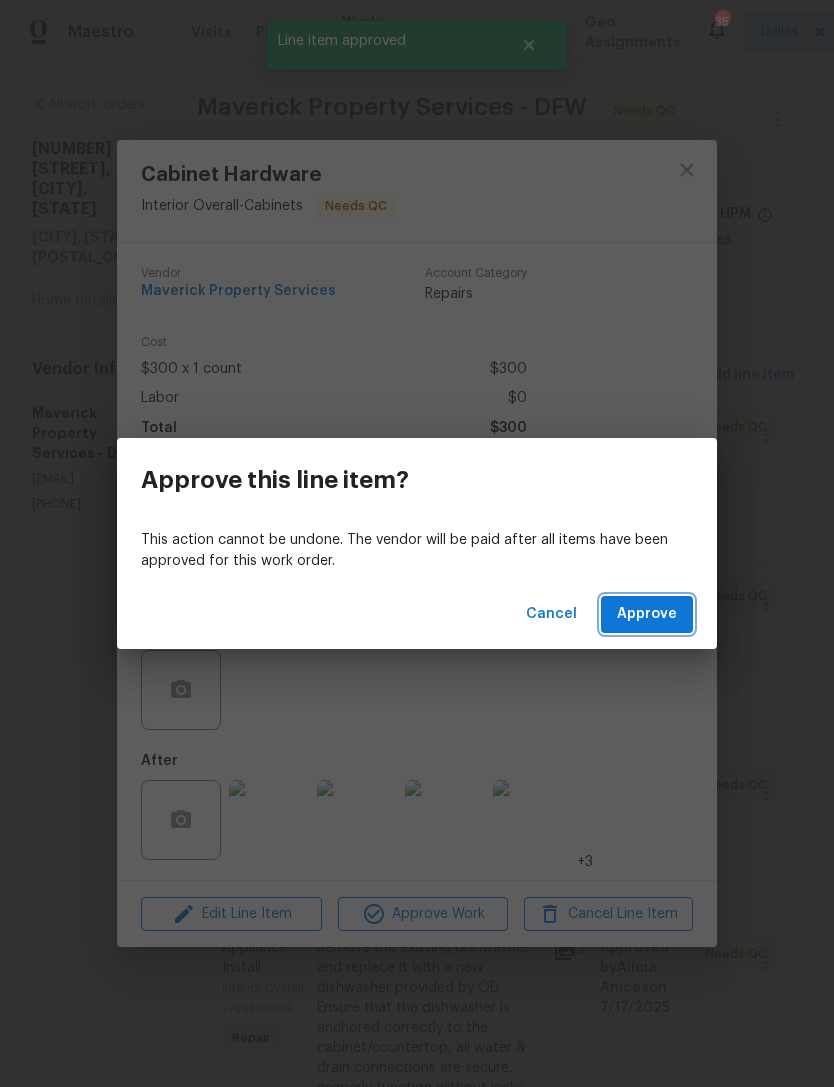 click on "Approve" at bounding box center (647, 614) 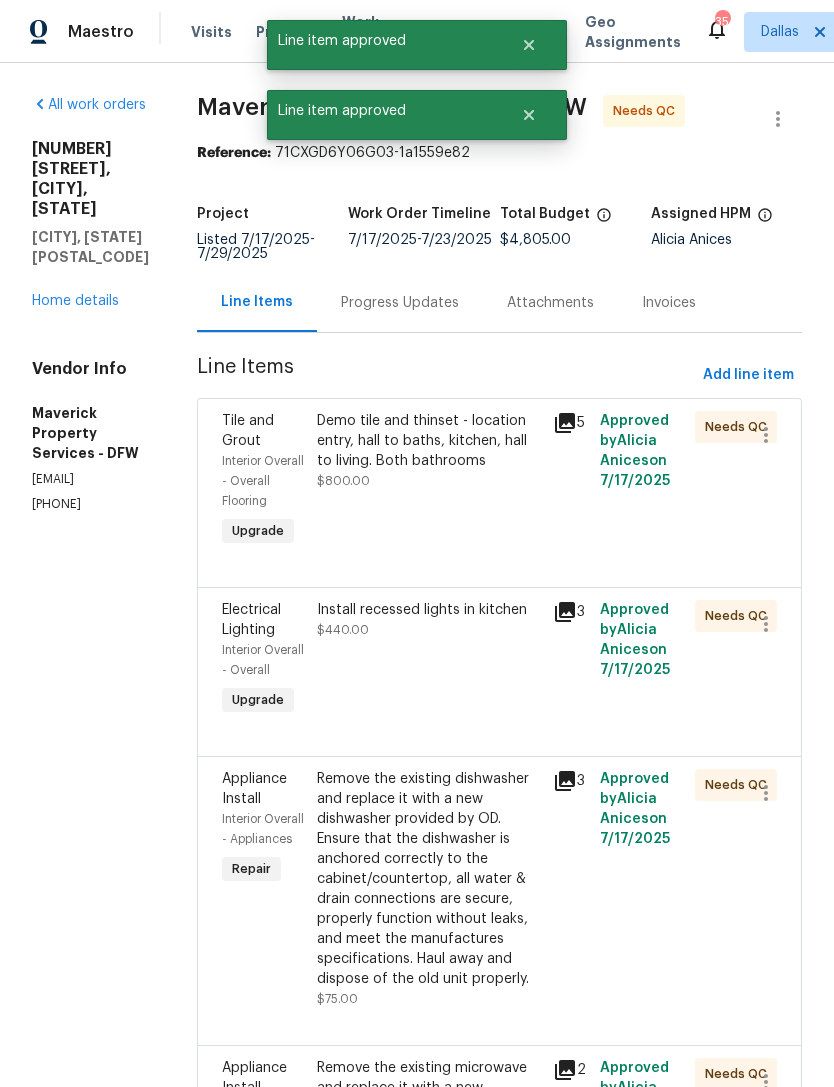 click on "Demo tile and thinset - location entry, hall to baths, kitchen, hall to living. Both bathrooms [PRICE]" at bounding box center (429, 451) 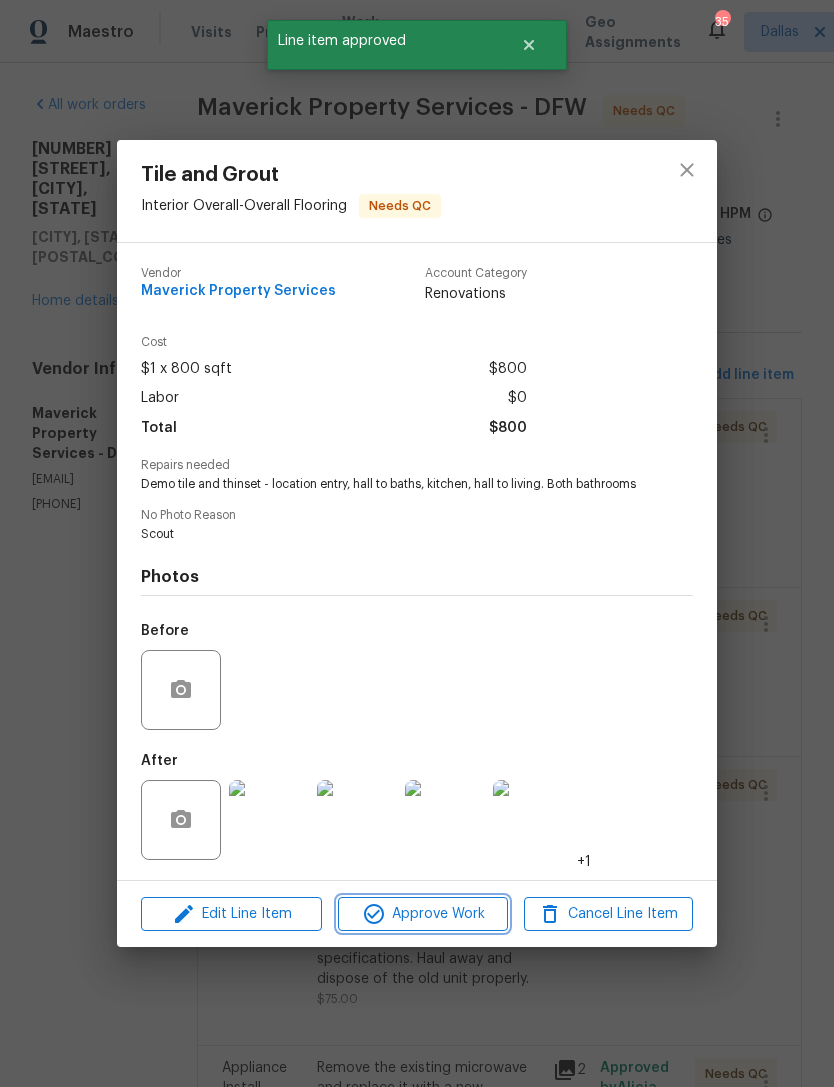 click on "Approve Work" at bounding box center (422, 914) 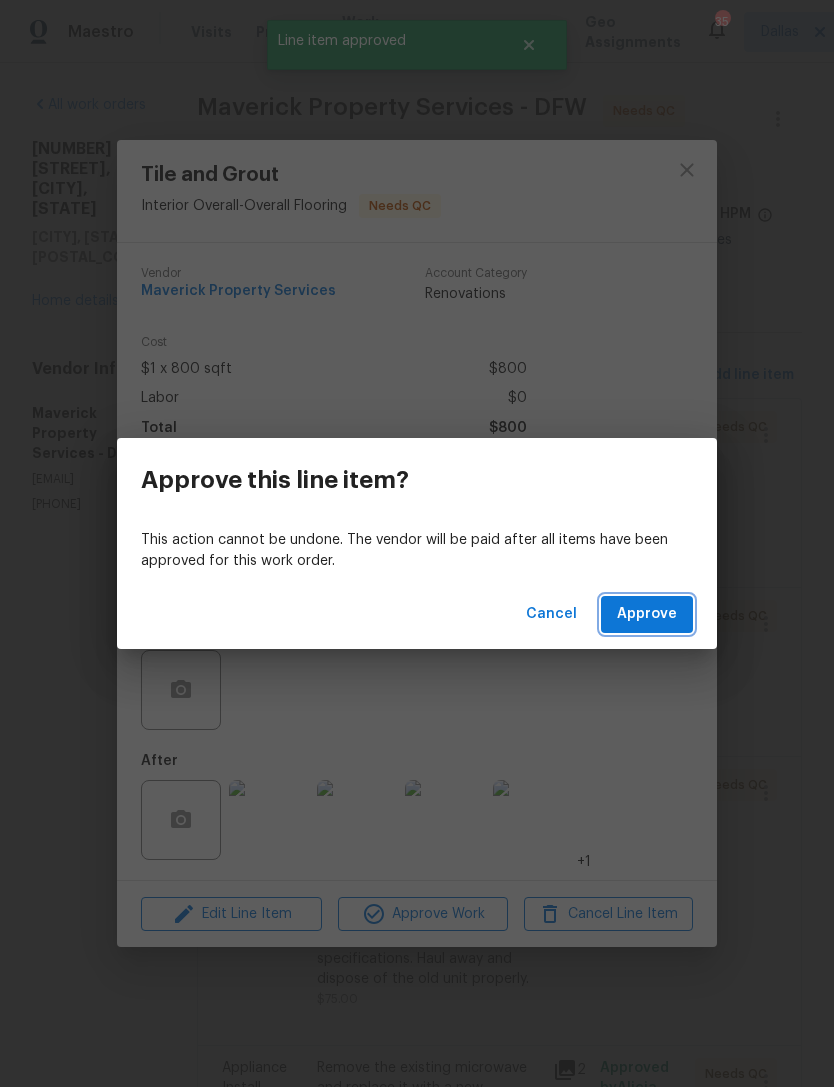 click on "Approve" at bounding box center (647, 614) 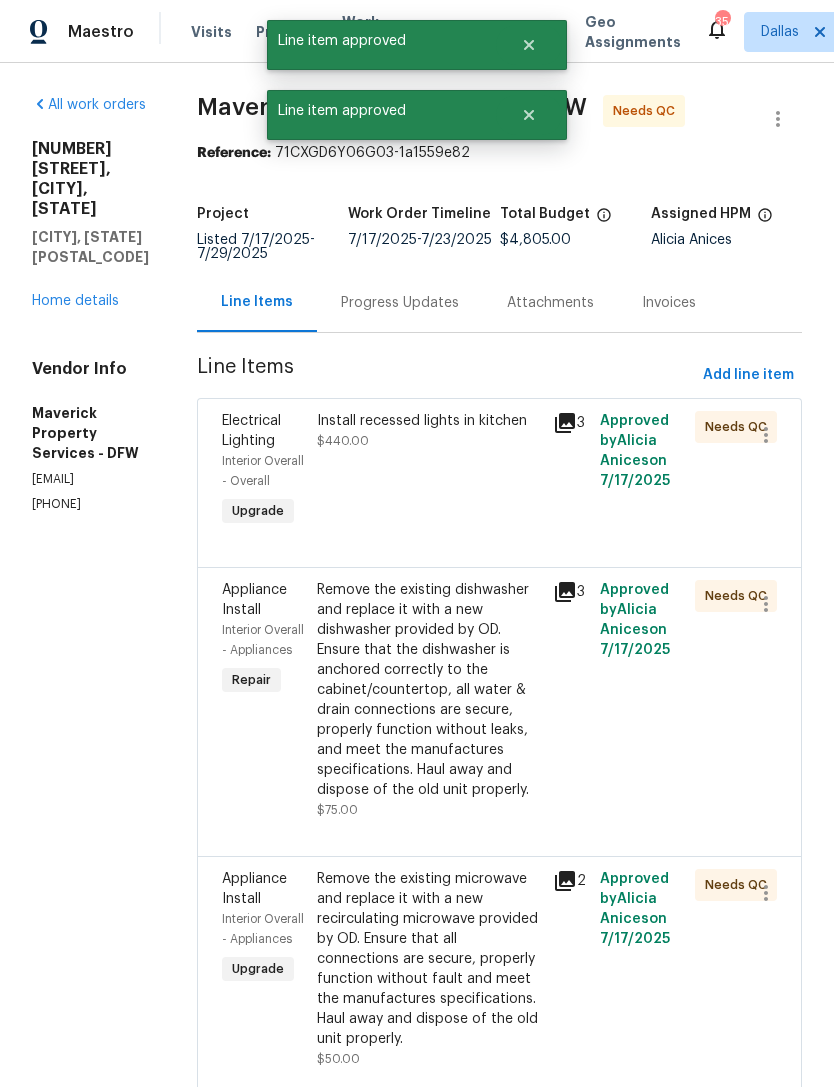 click on "Install recessed lights in kitchen $440.00" at bounding box center (429, 471) 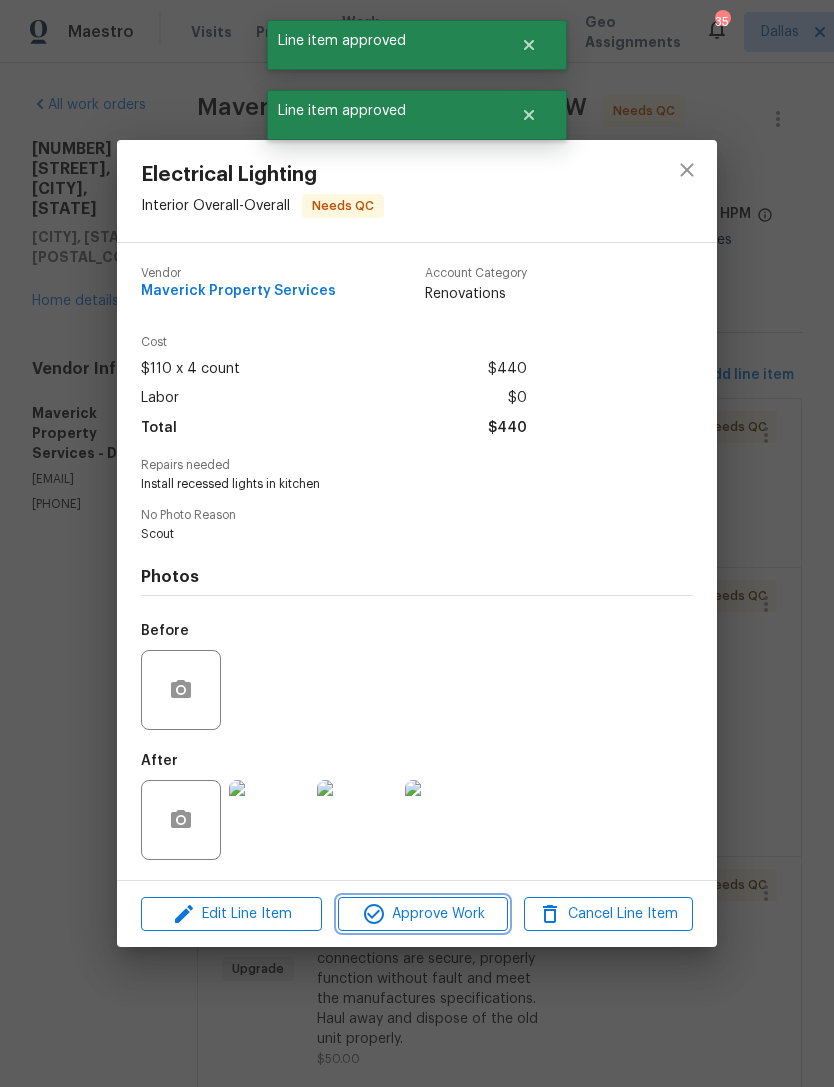 click on "Approve Work" at bounding box center [422, 914] 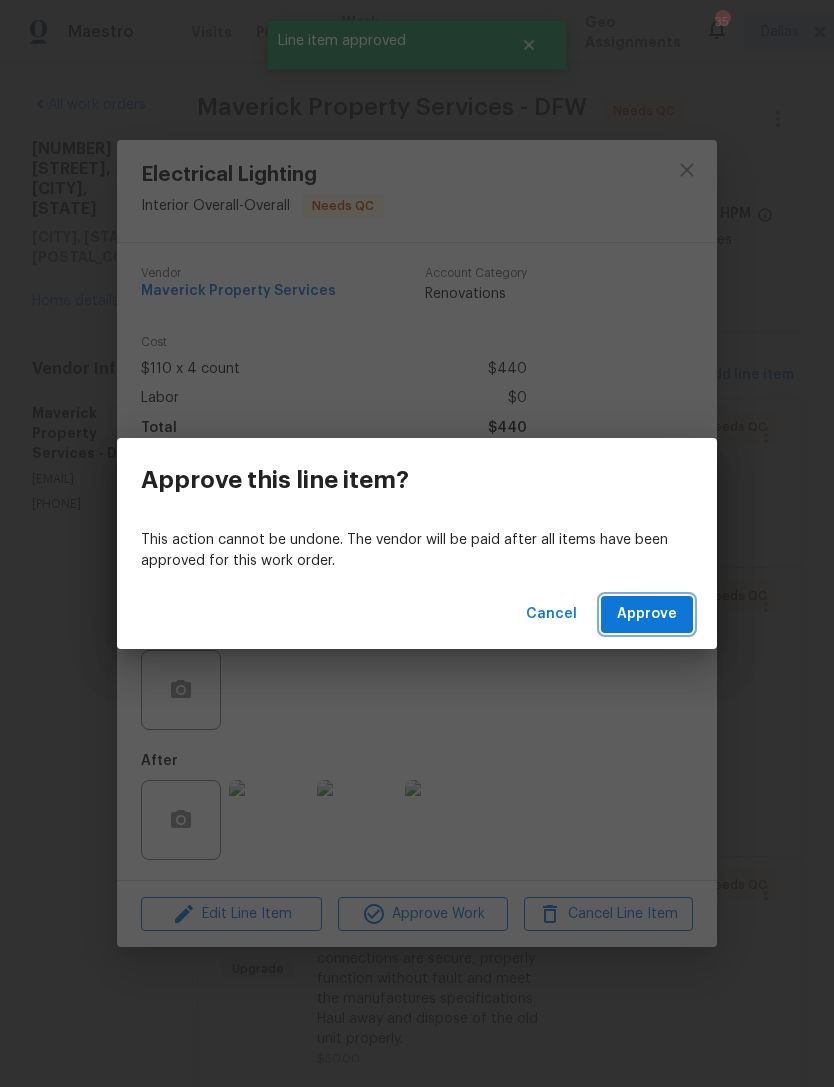 click on "Approve" at bounding box center (647, 614) 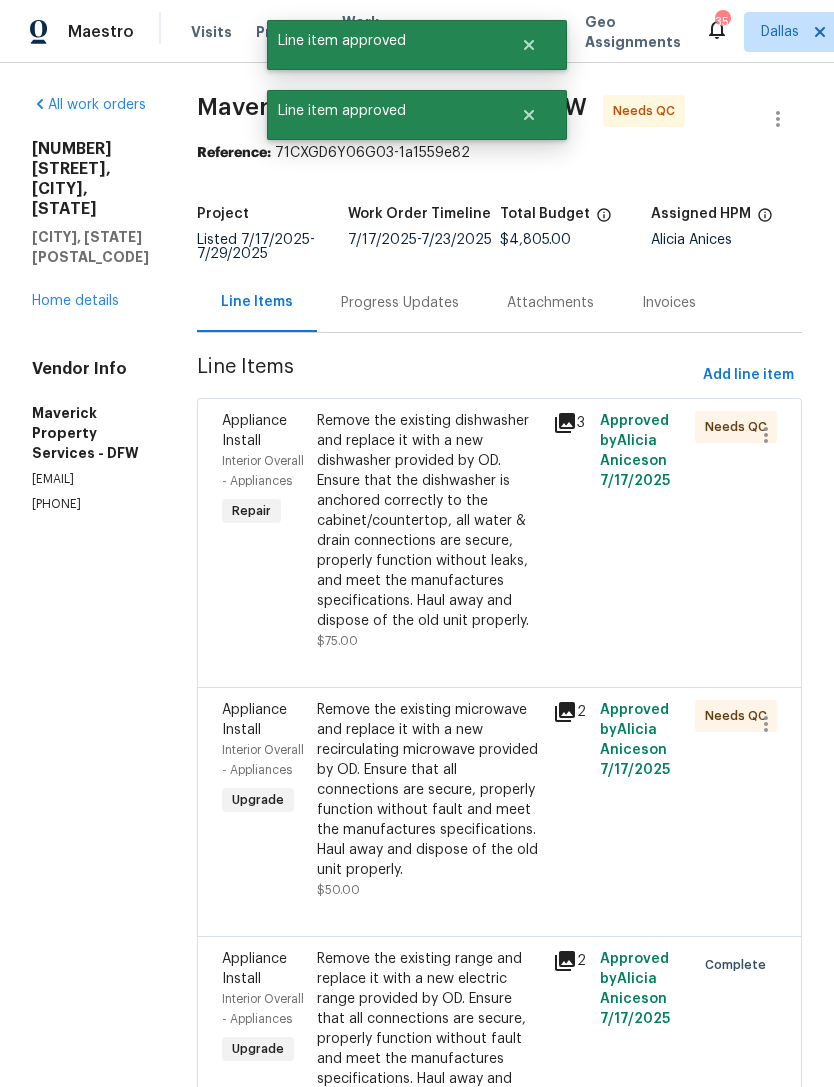 click on "Remove the existing dishwasher and replace it with a new dishwasher provided by OD. Ensure that the dishwasher is anchored correctly to the cabinet/countertop, all water & drain connections are secure, properly function without leaks, and meet the manufactures specifications. Haul away and dispose of the old unit properly." at bounding box center [429, 521] 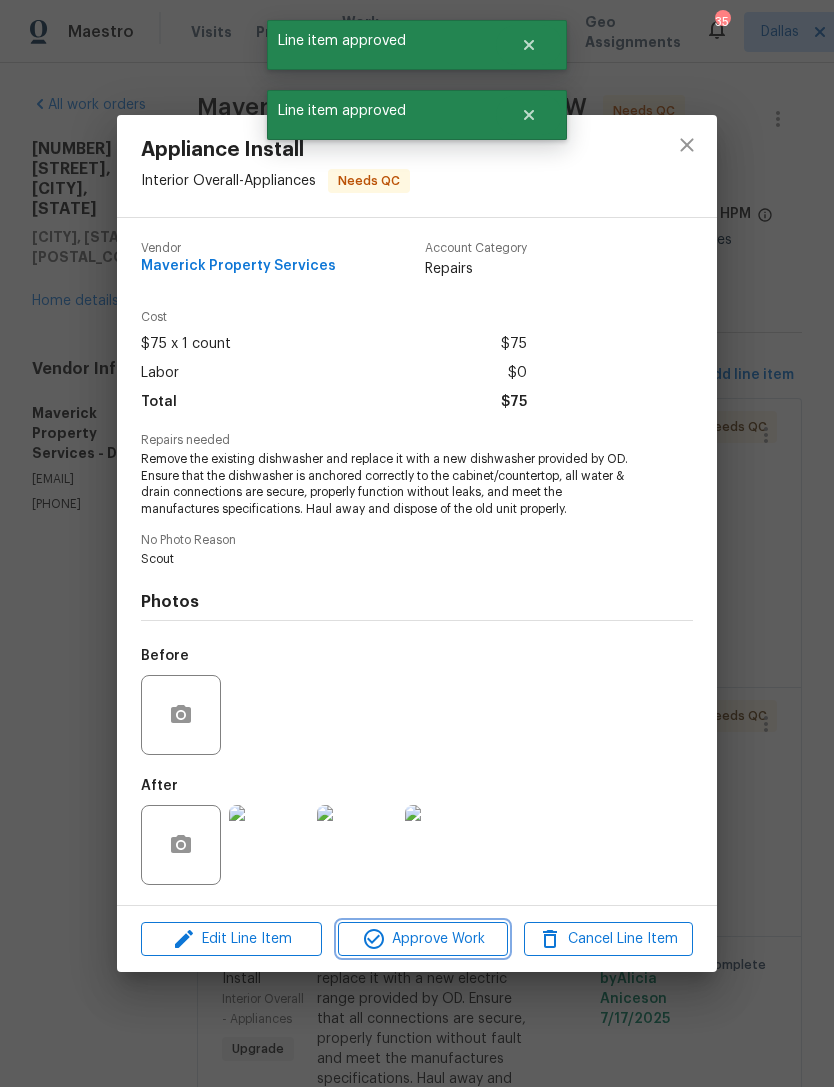 click on "Approve Work" at bounding box center [422, 939] 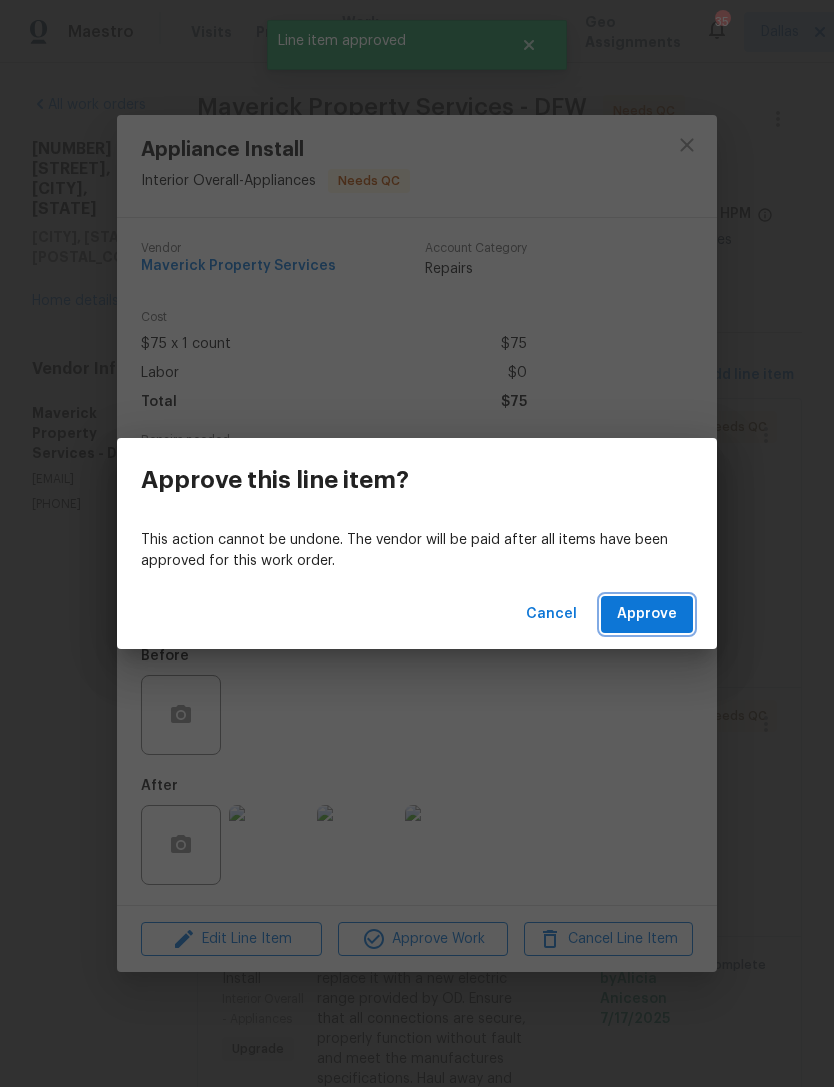 click on "Approve" at bounding box center (647, 614) 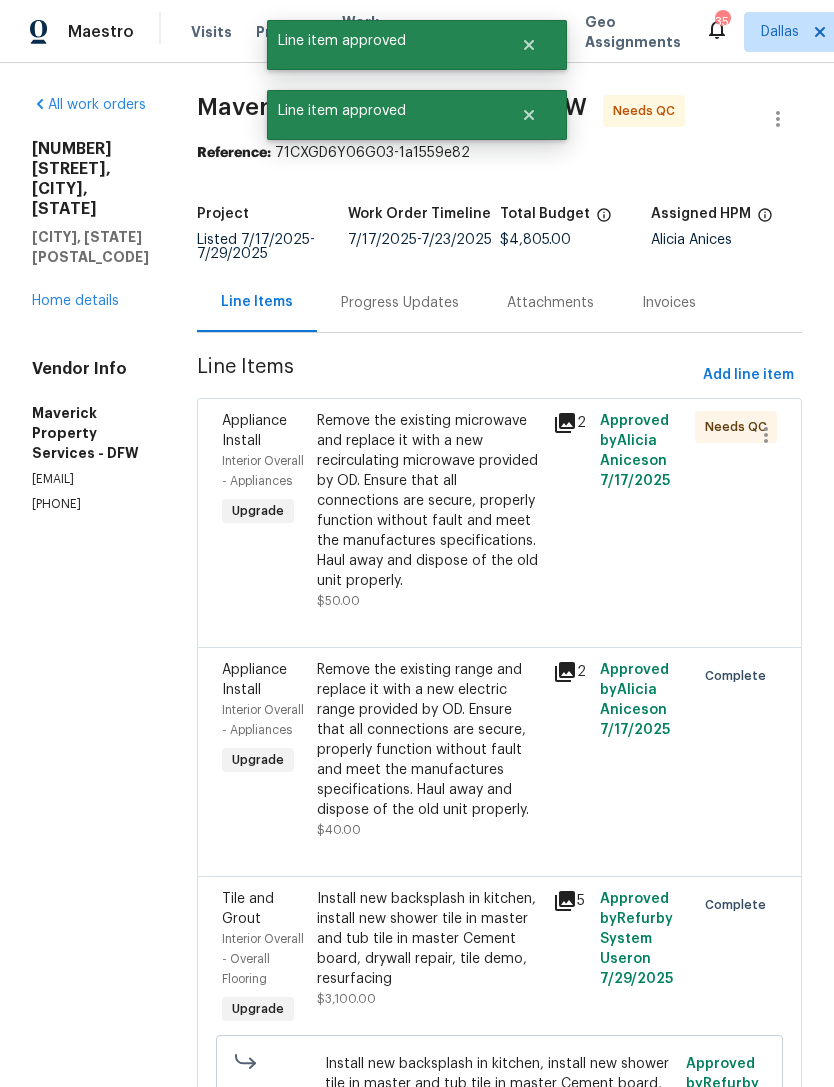 click on "Remove the existing microwave and replace it with a new recirculating microwave provided by OD. Ensure that all  connections are secure, properly function without fault and meet the manufactures specifications. Haul away and dispose of the old unit properly." at bounding box center (429, 501) 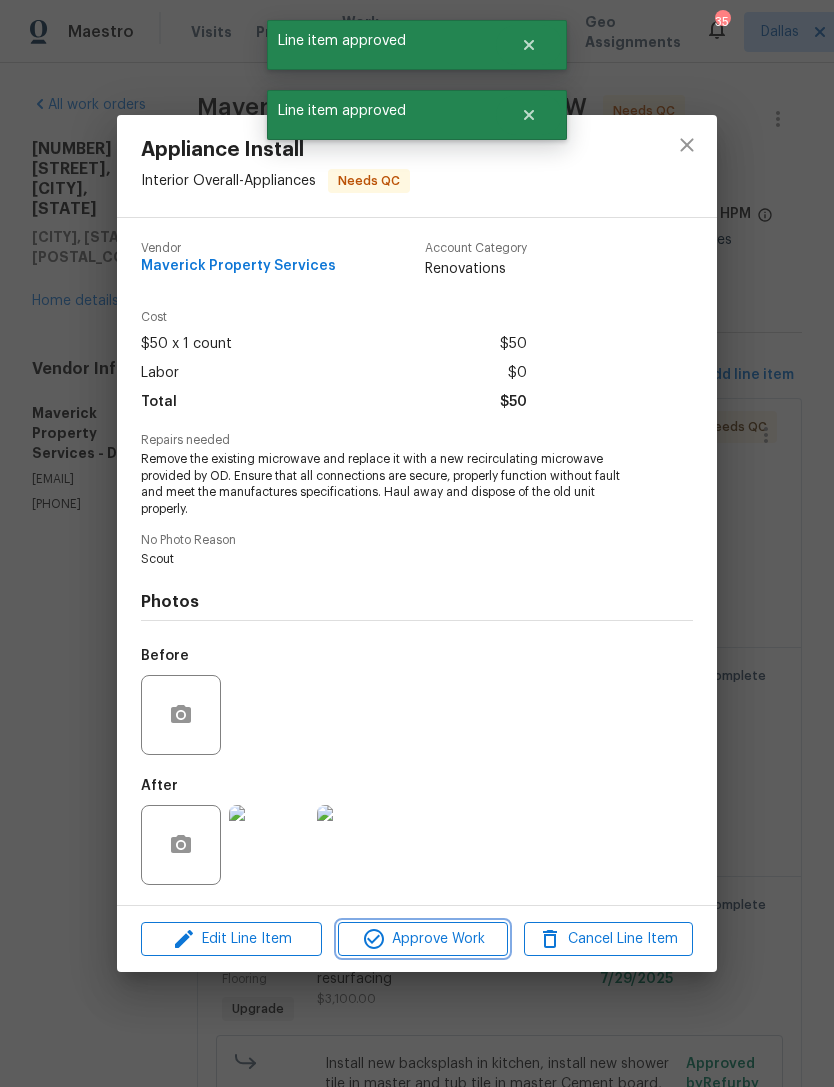 click on "Approve Work" at bounding box center (422, 939) 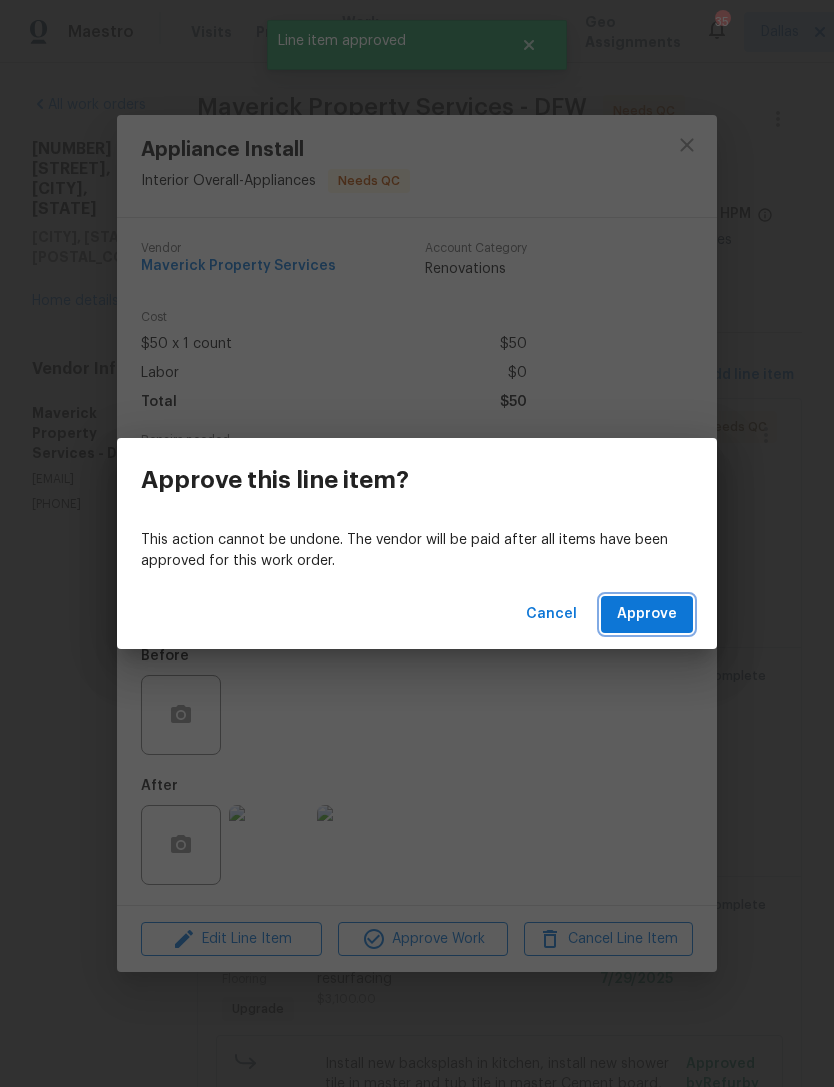 click on "Approve" at bounding box center [647, 614] 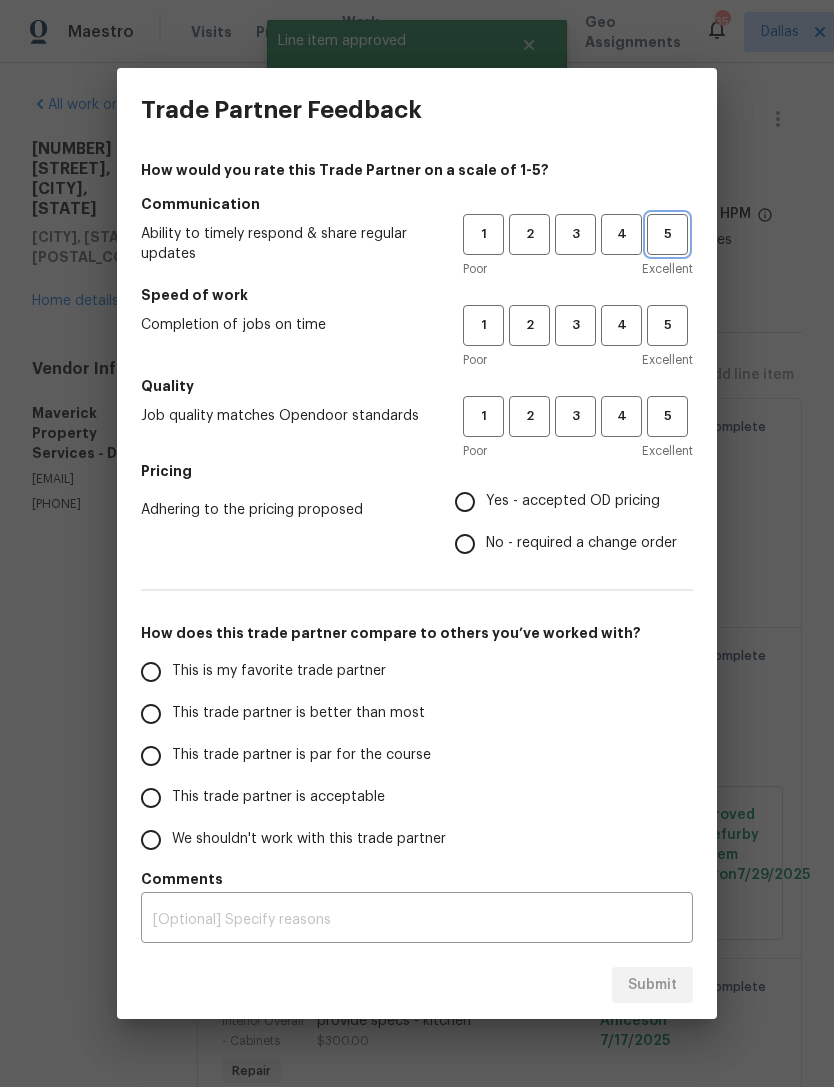 click on "5" at bounding box center [667, 234] 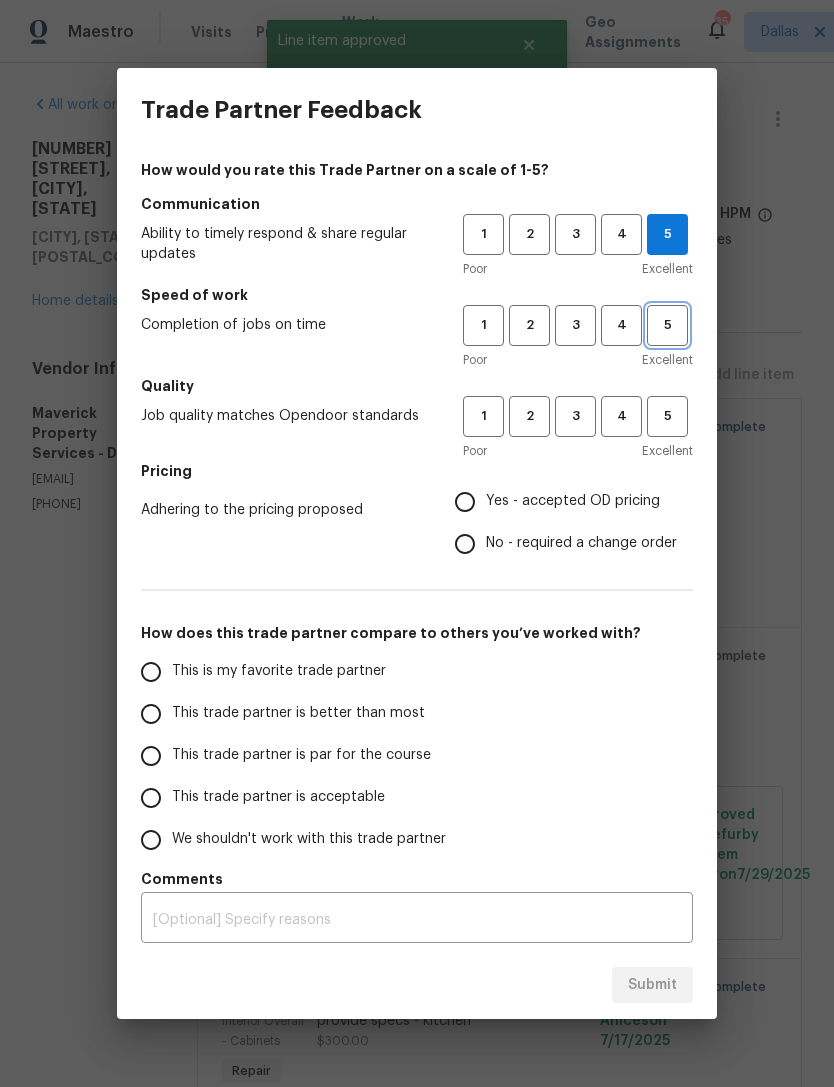 click on "5" at bounding box center (667, 325) 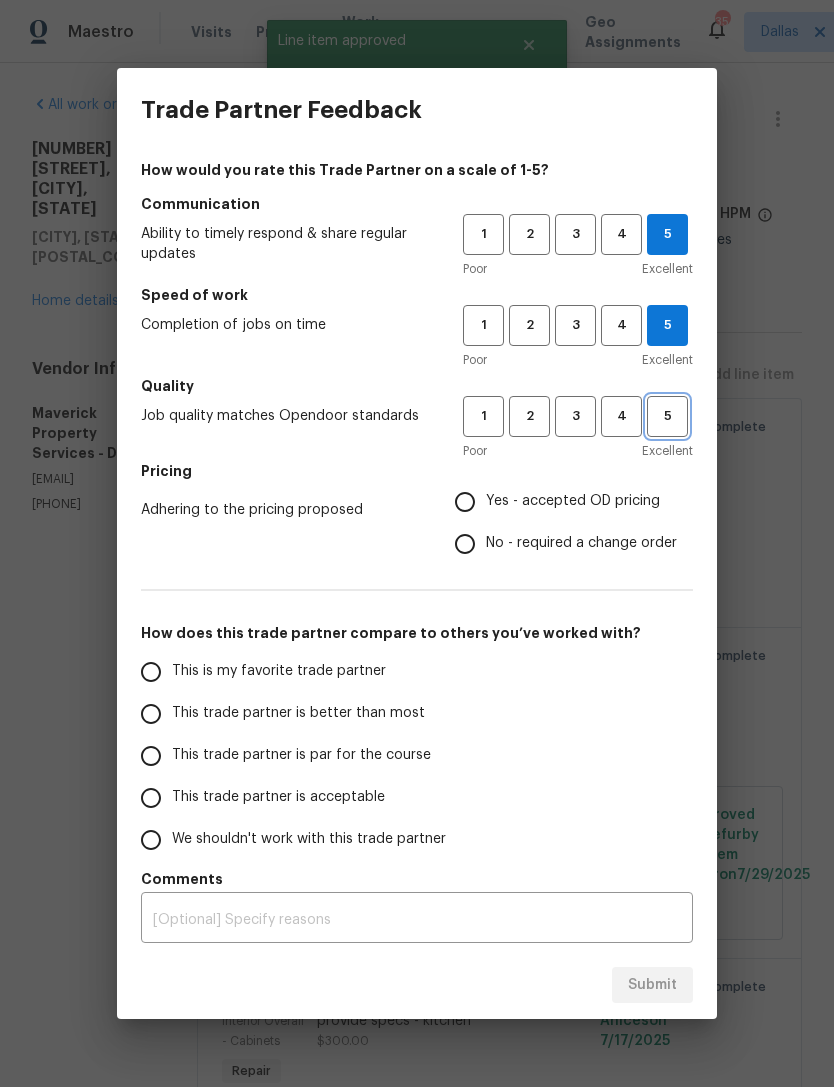 click on "5" at bounding box center [667, 416] 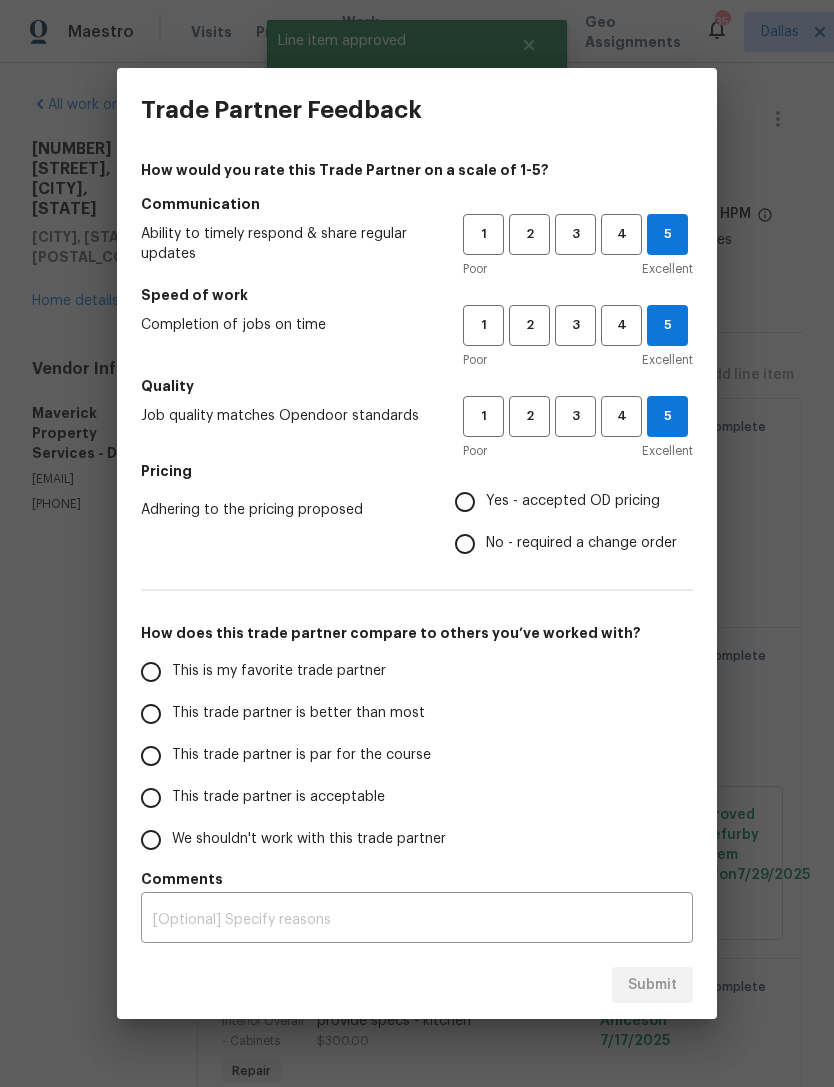click on "Yes - accepted OD pricing" at bounding box center (560, 502) 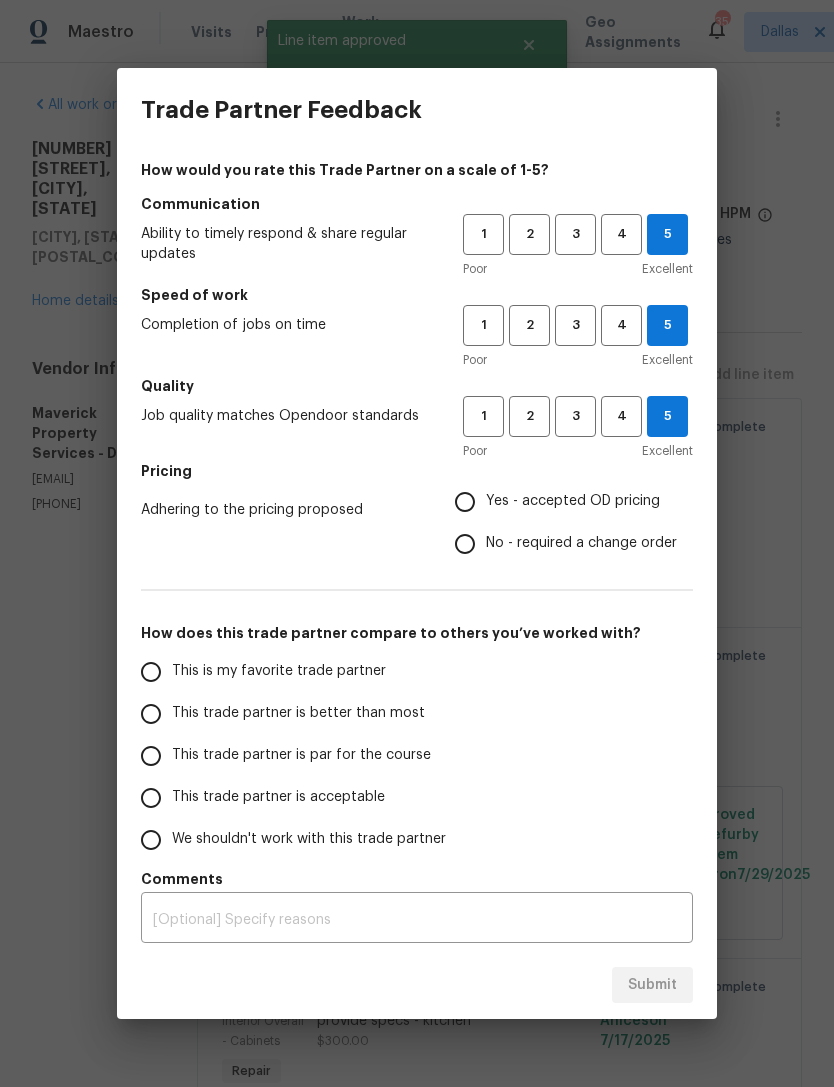click on "Yes - accepted OD pricing" at bounding box center [465, 502] 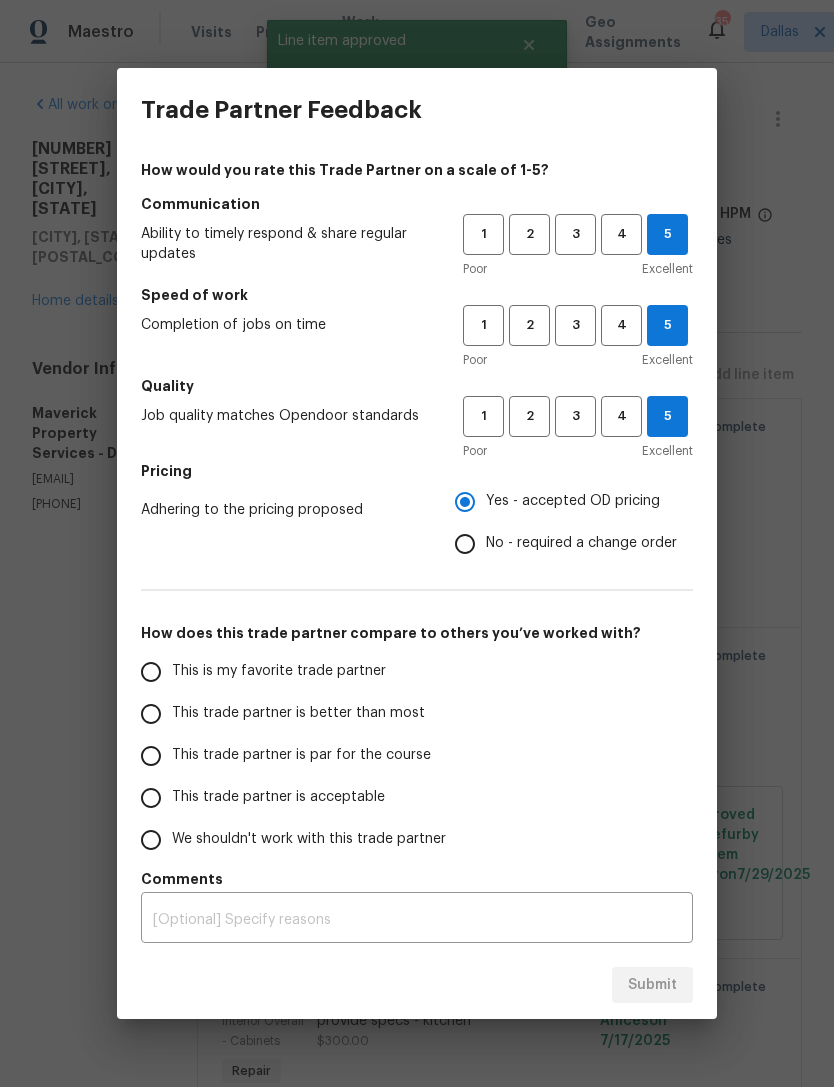 click on "This trade partner is better than most" at bounding box center (288, 714) 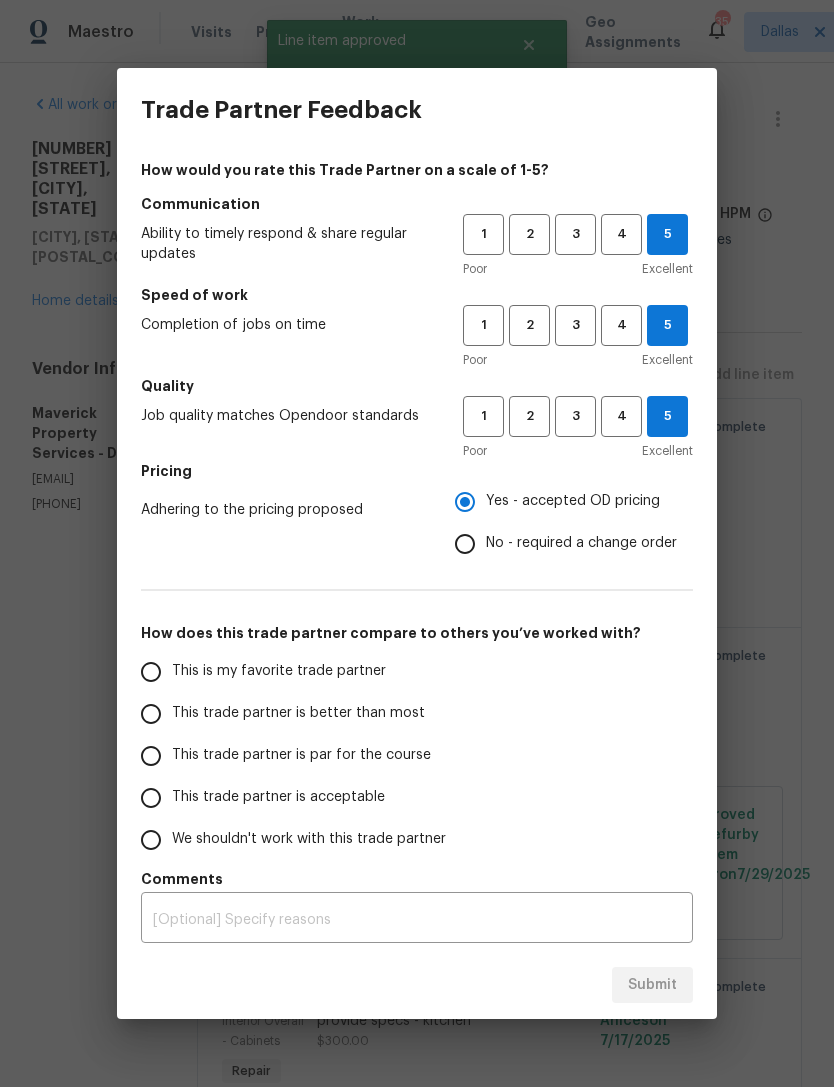 click on "This trade partner is better than most" at bounding box center (151, 714) 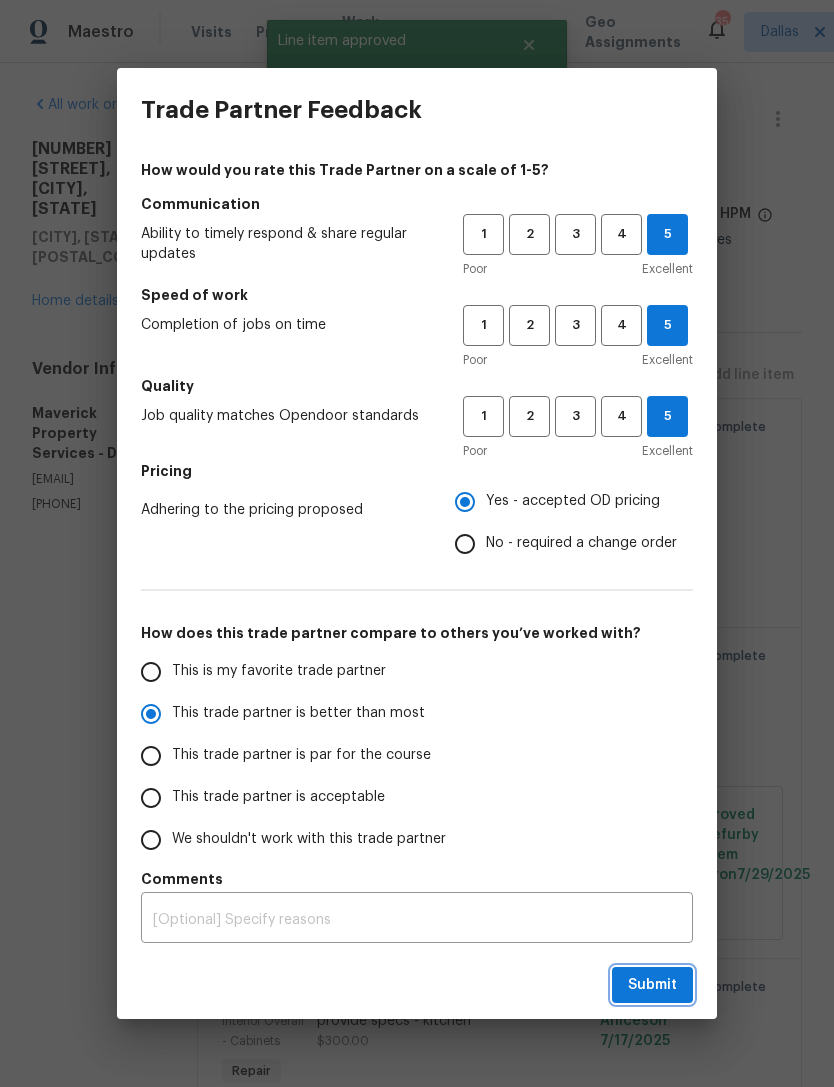 click on "Submit" at bounding box center [652, 985] 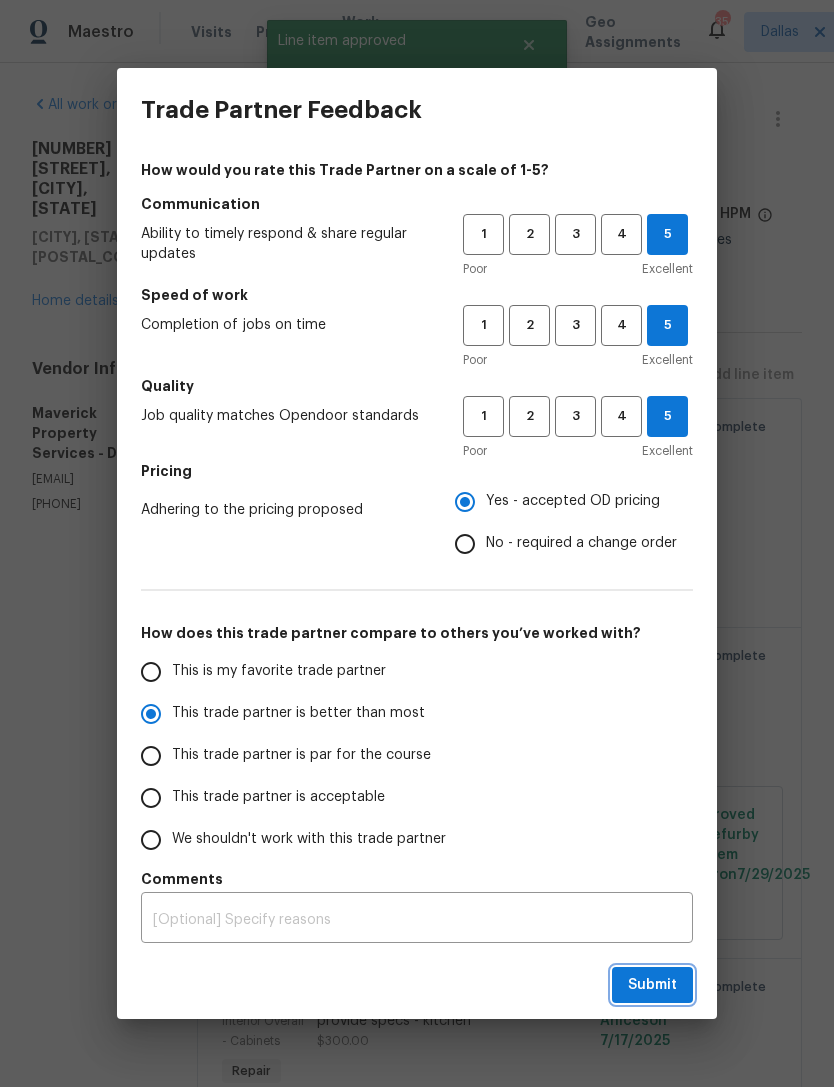 radio on "true" 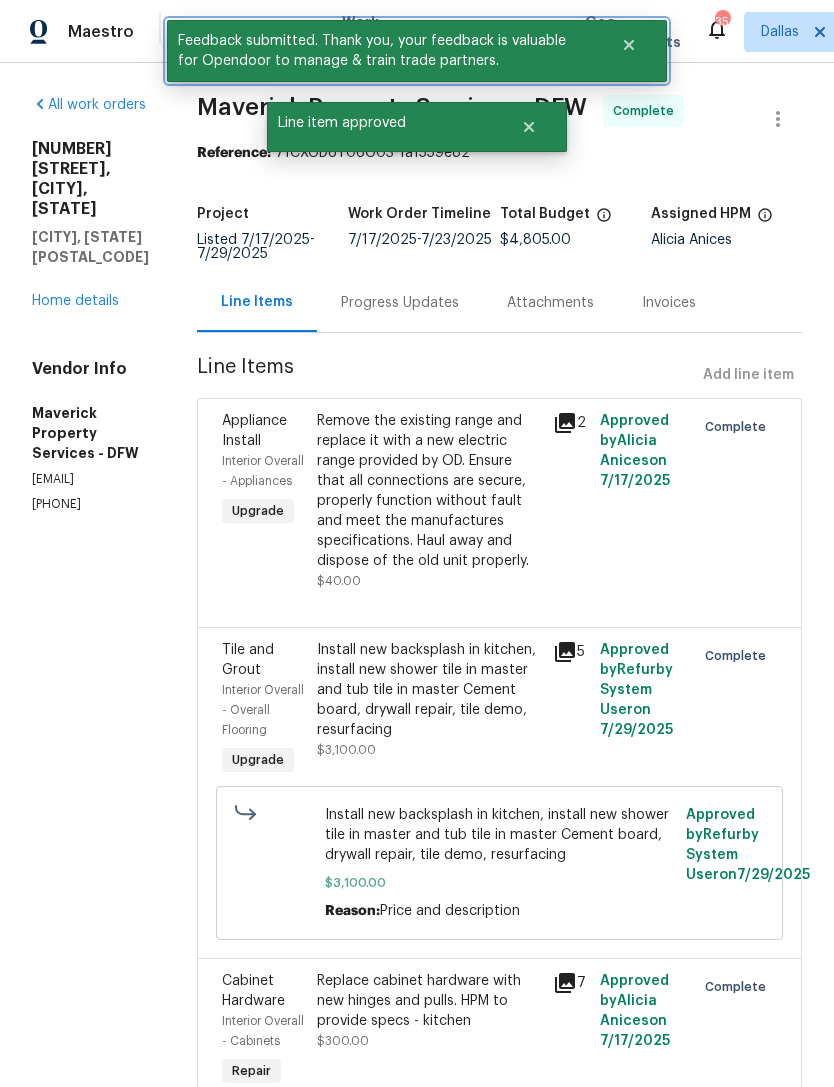 click at bounding box center (629, 45) 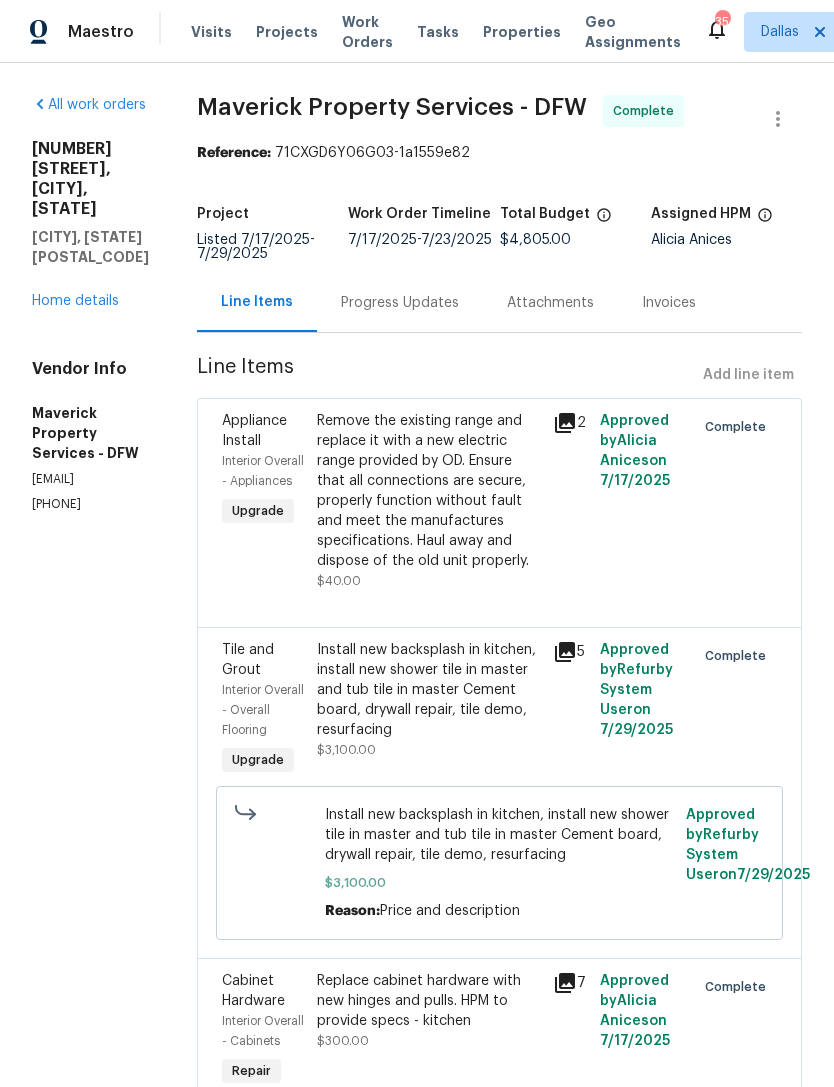 click on "Work Orders" at bounding box center (367, 32) 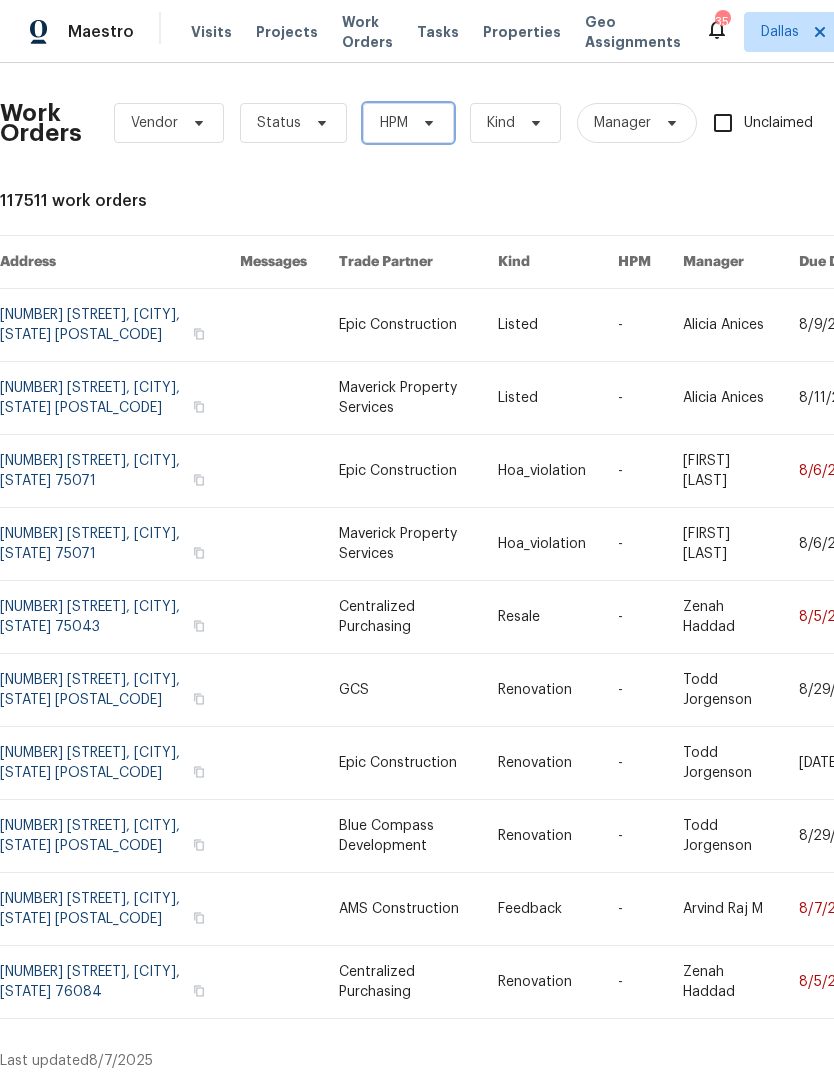 click 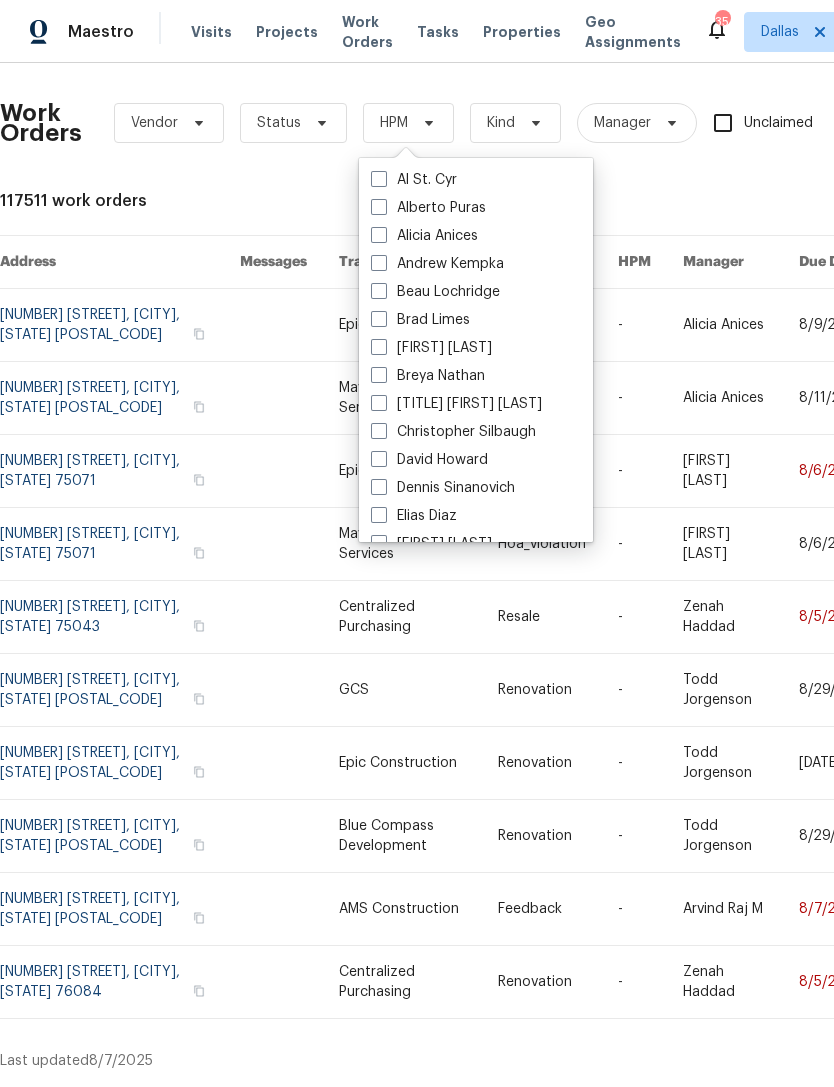 click on "Alicia Anices" at bounding box center (424, 236) 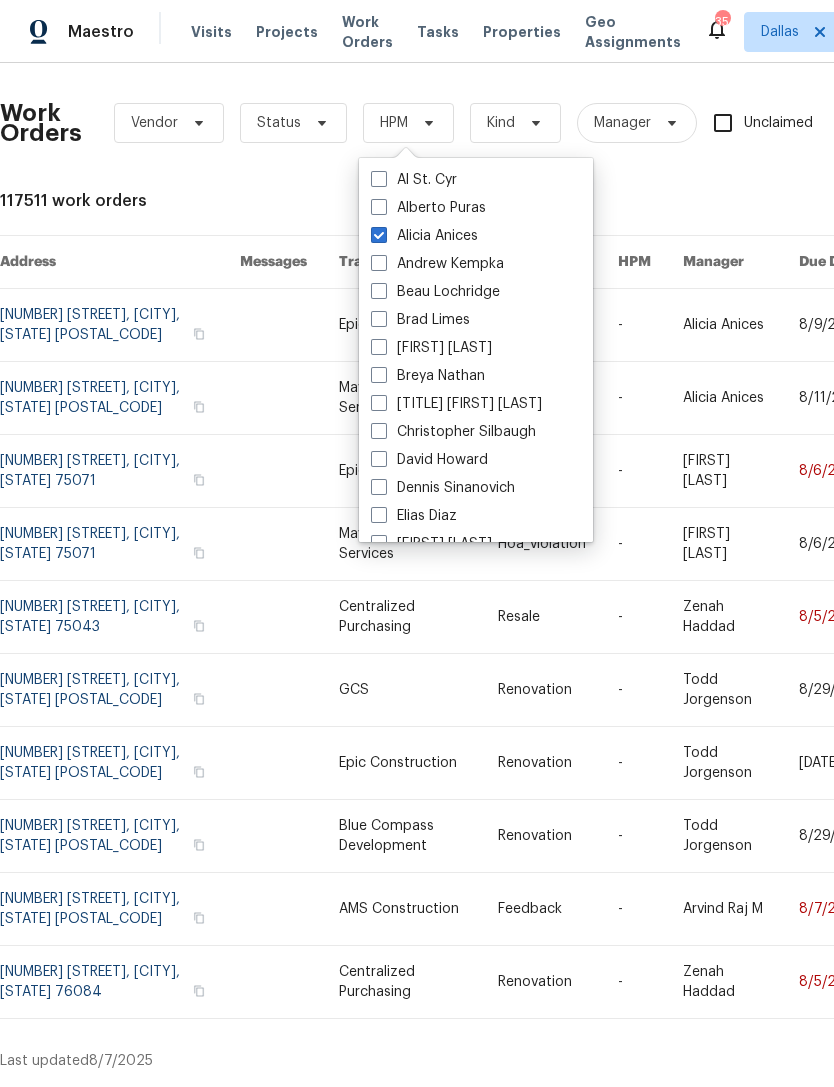 checkbox on "true" 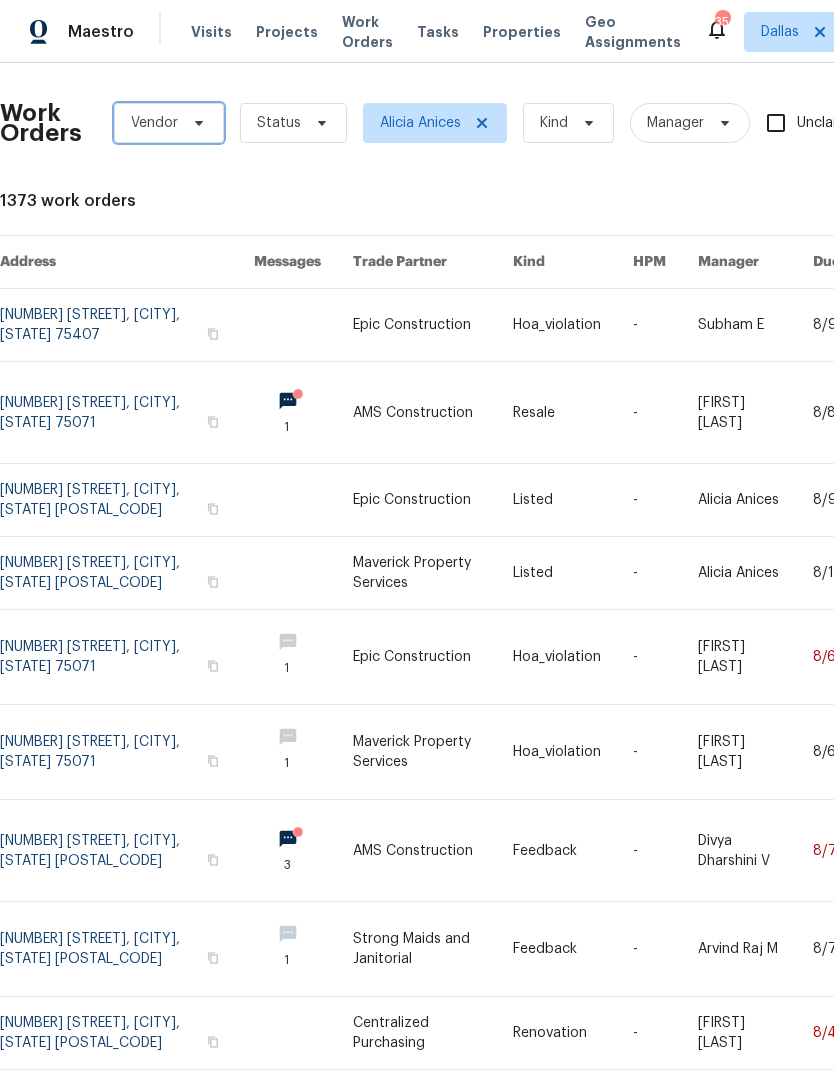 click on "Vendor" at bounding box center [169, 123] 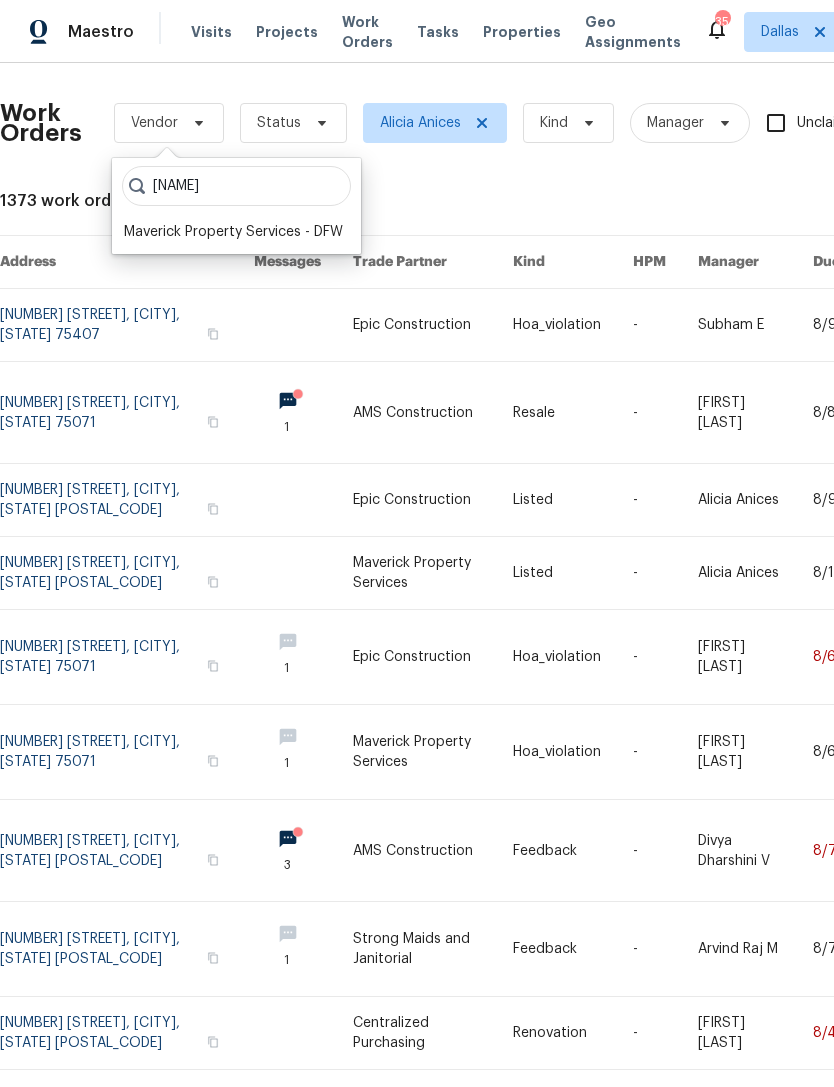 type on "[NAME]" 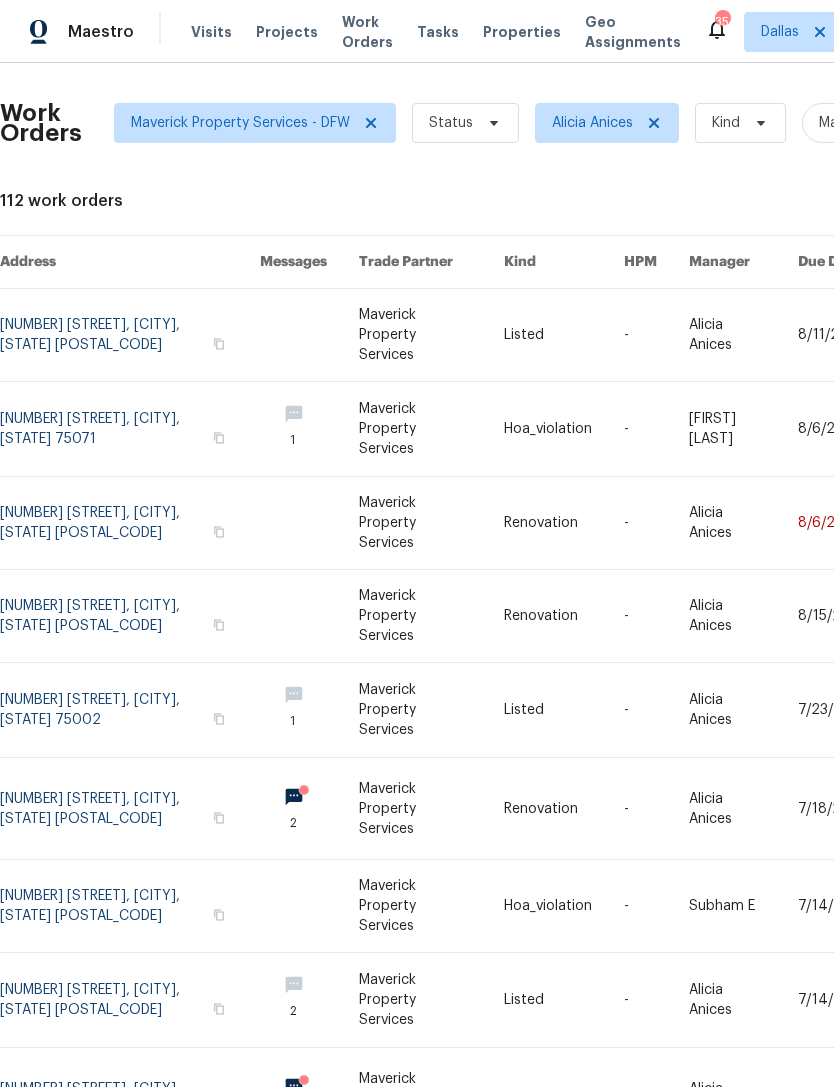 click at bounding box center [130, 808] 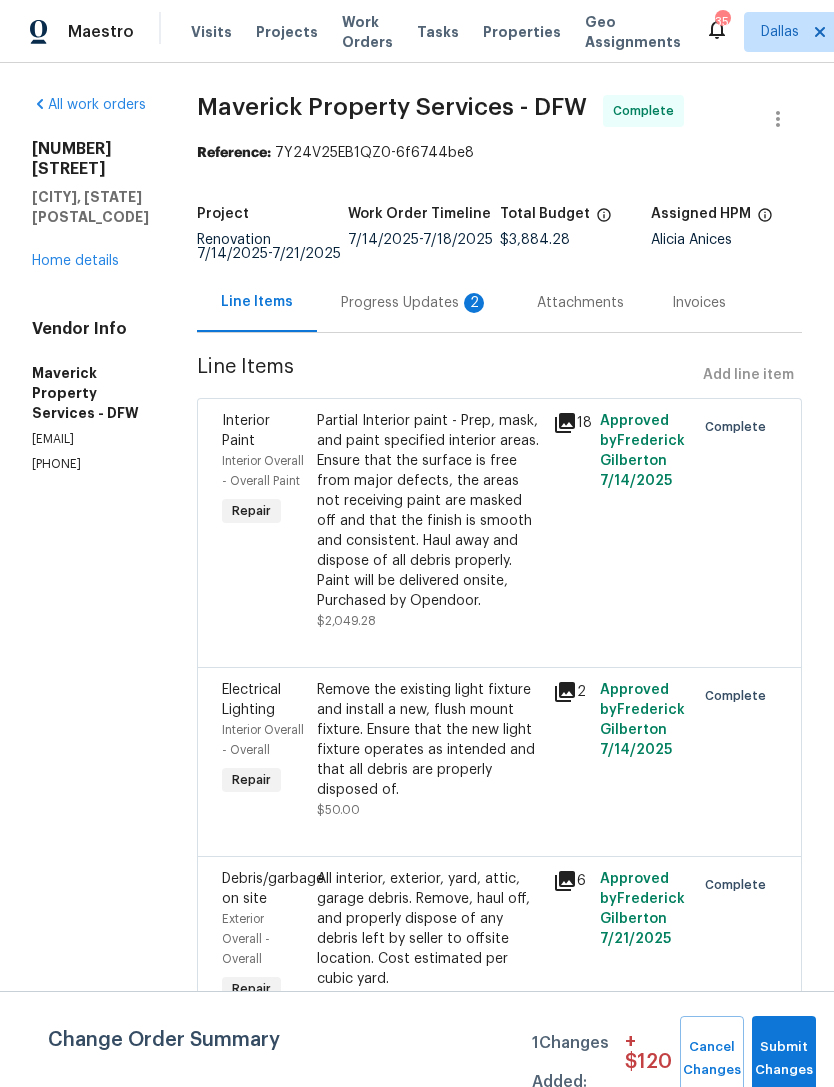 click on "Progress Updates 2" at bounding box center (415, 303) 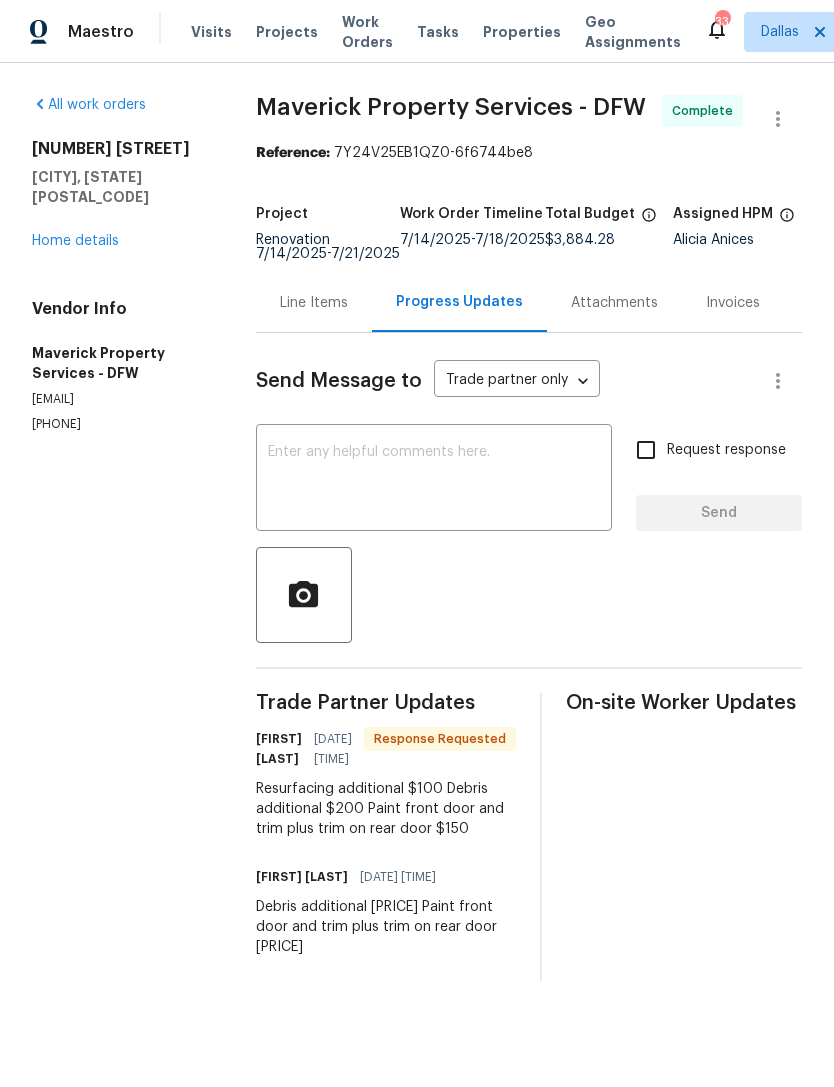 click on "Line Items" at bounding box center (314, 302) 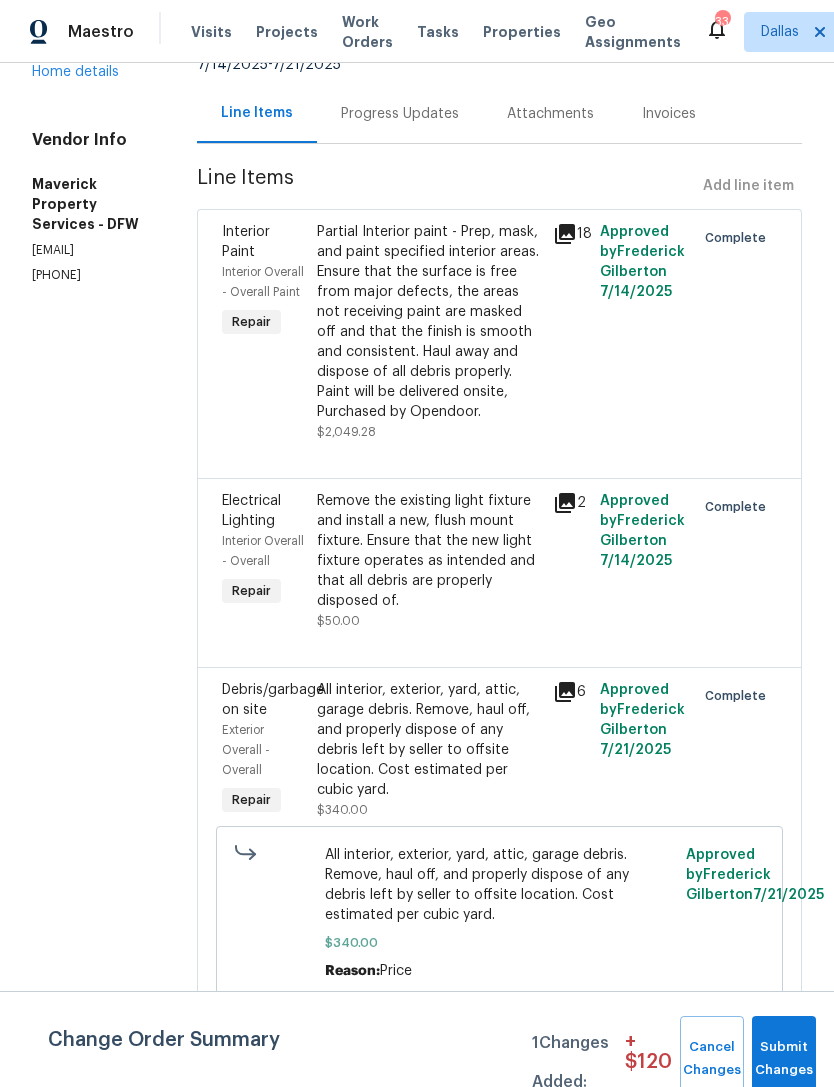 scroll, scrollTop: 178, scrollLeft: 0, axis: vertical 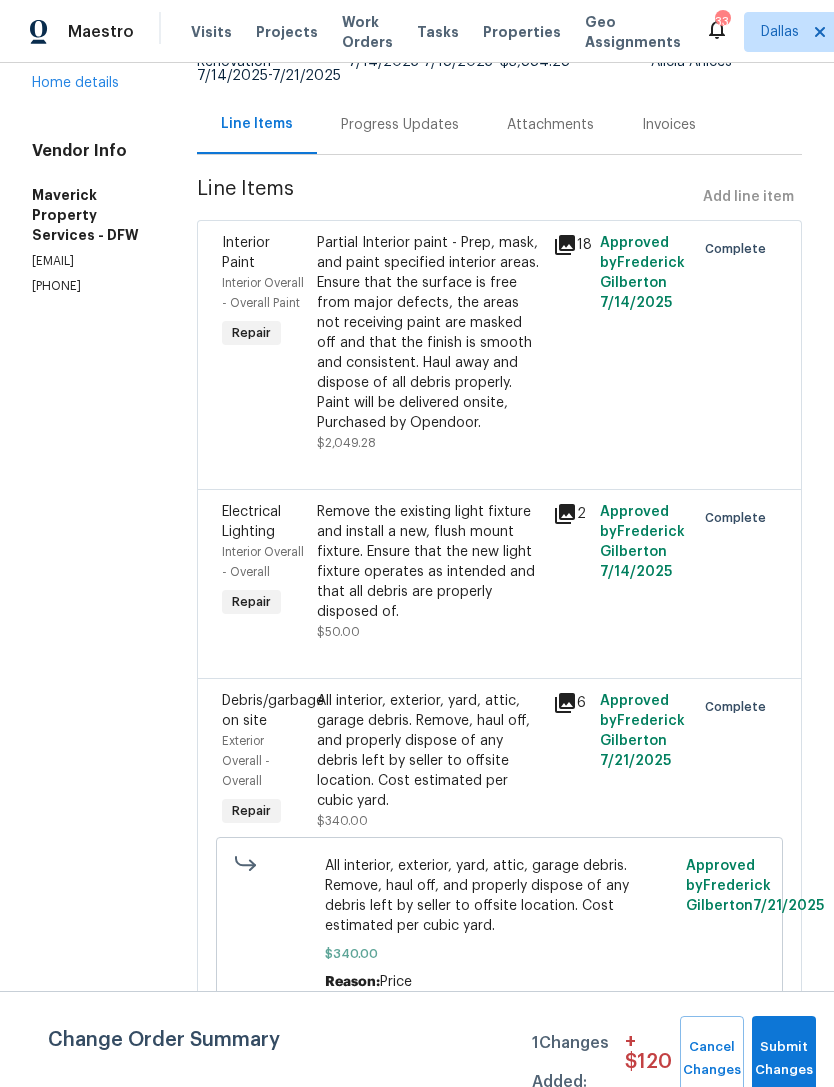 click on "Progress Updates" at bounding box center (400, 125) 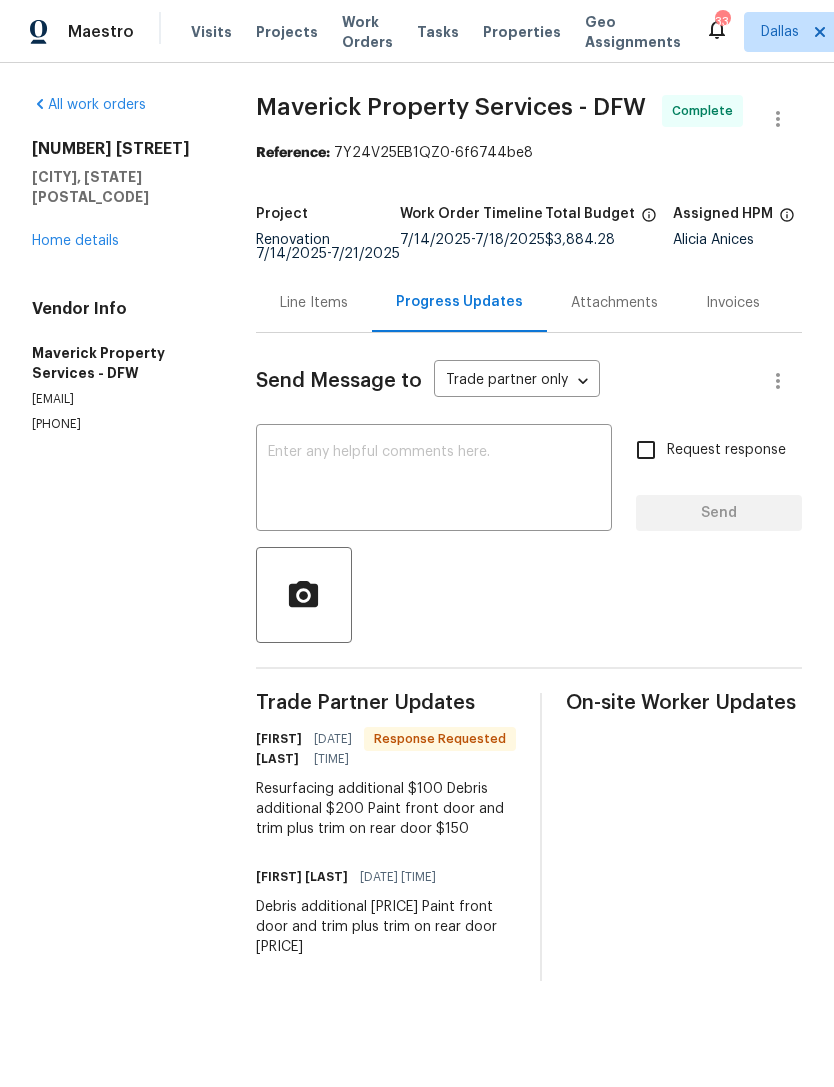 click on "Line Items" at bounding box center (314, 303) 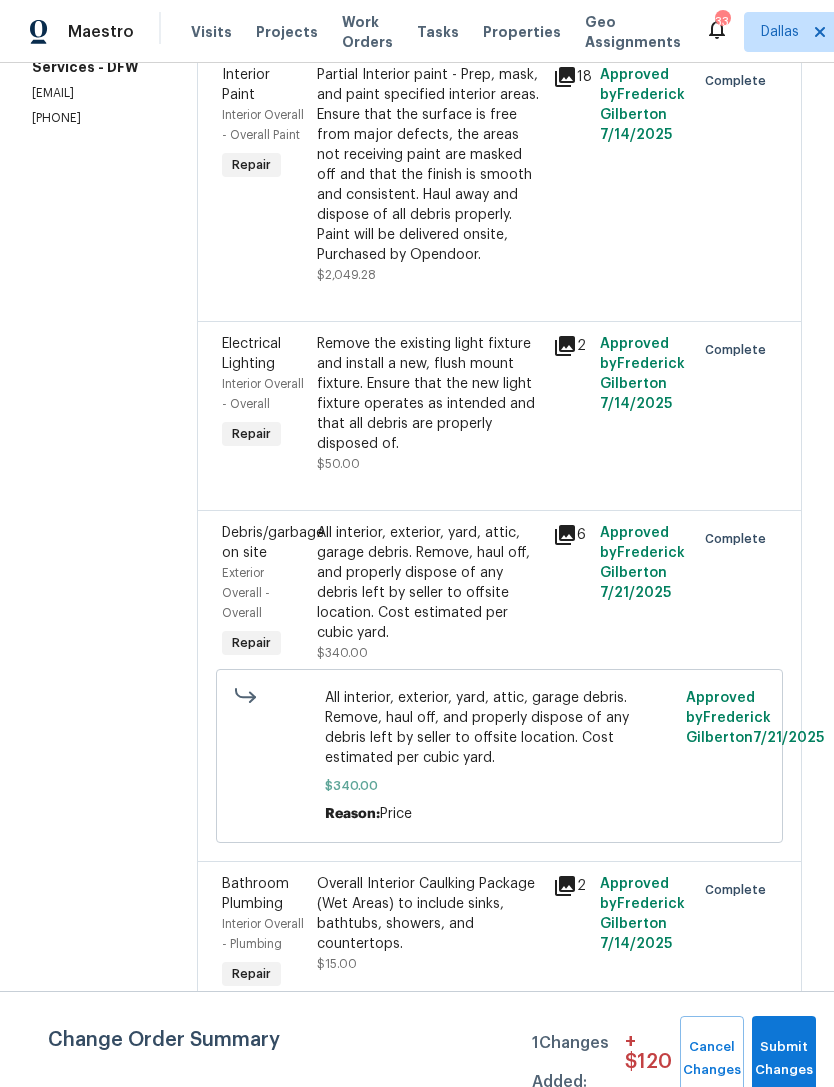 scroll, scrollTop: 458, scrollLeft: 0, axis: vertical 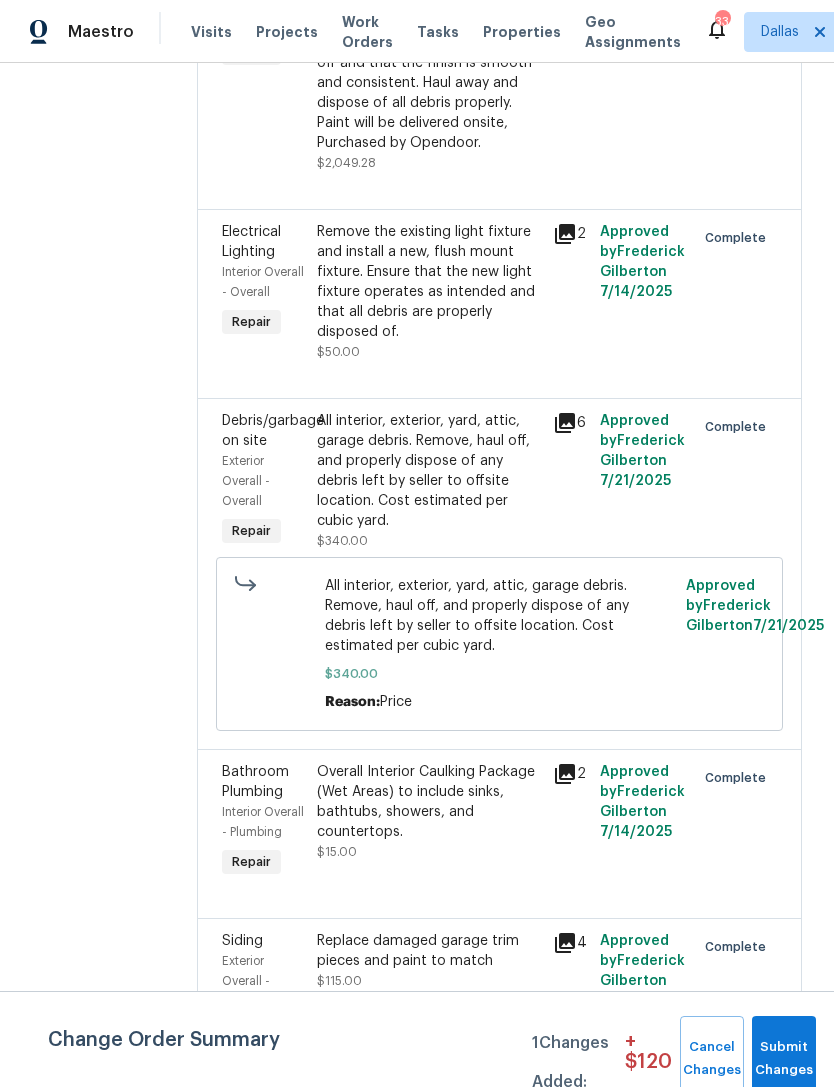 click on "All interior, exterior, yard, attic, garage debris. Remove, haul off, and properly dispose of any debris left by seller to offsite location. Cost estimated per cubic yard." at bounding box center (429, 471) 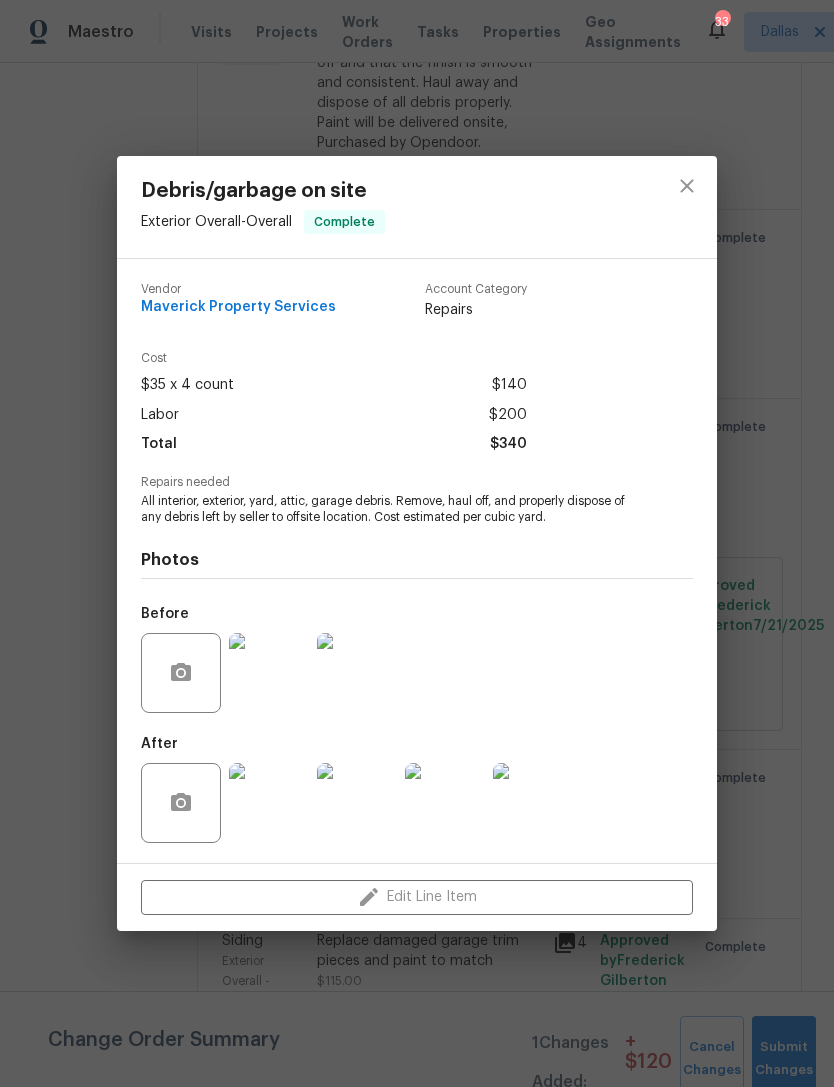 click on "Debris/garbage on site Exterior Overall  -  Overall Complete Vendor [COMPANY], OD_SELECT [PRICE] [PRICE] [DATE]  -  [DATE] Sent to vendor Repairs needed All interior, exterior, yard, attic, garage debris. Remove, haul off, and properly dispose of any debris left by seller to offsite location. Cost estimated per cubic yard. Photos Before After  Edit Line Item" at bounding box center [417, 543] 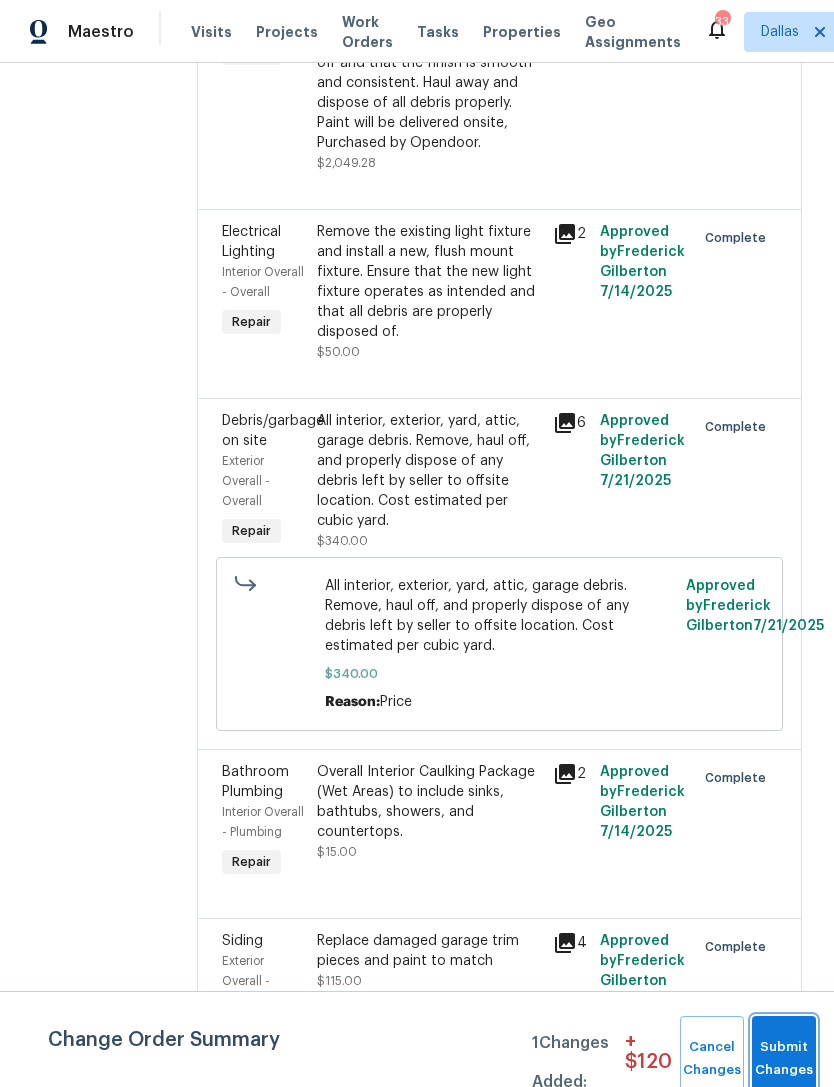 click on "Submit Changes" at bounding box center [784, 1059] 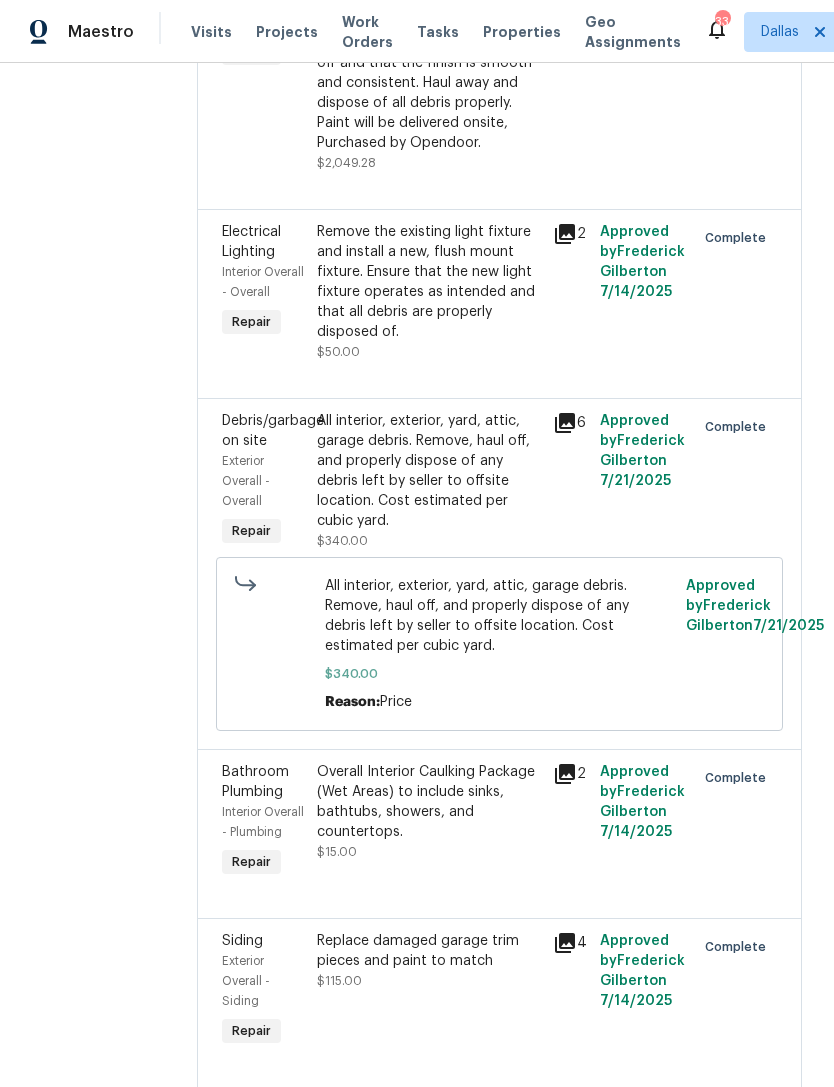 click on "All interior, exterior, yard, attic, garage debris. Remove, haul off, and properly dispose of any debris left by seller to offsite location. Cost estimated per cubic yard." at bounding box center (429, 471) 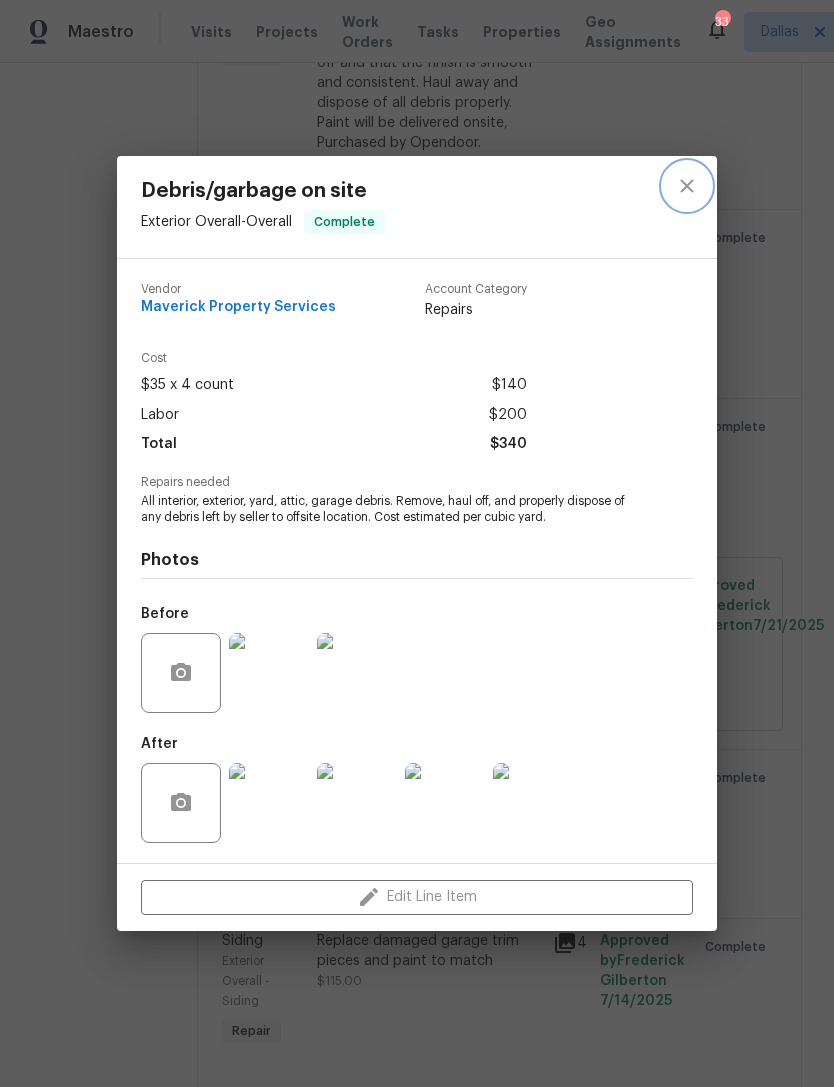 click 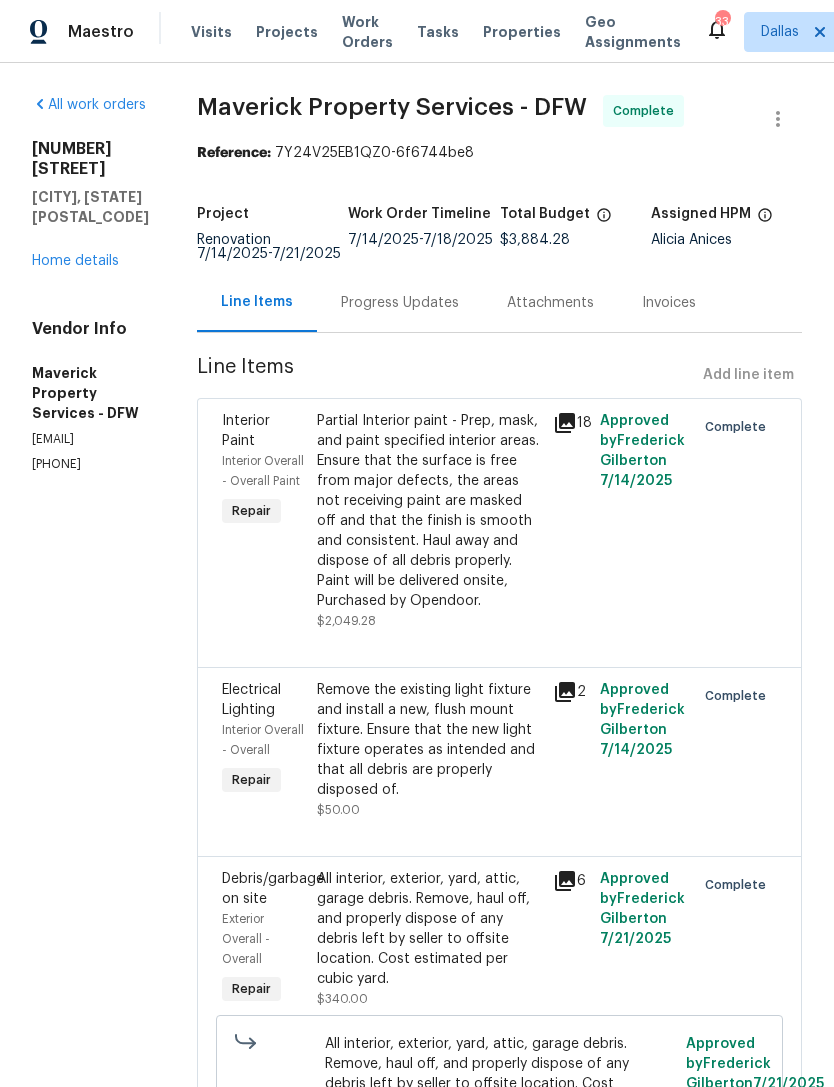 scroll, scrollTop: 0, scrollLeft: 0, axis: both 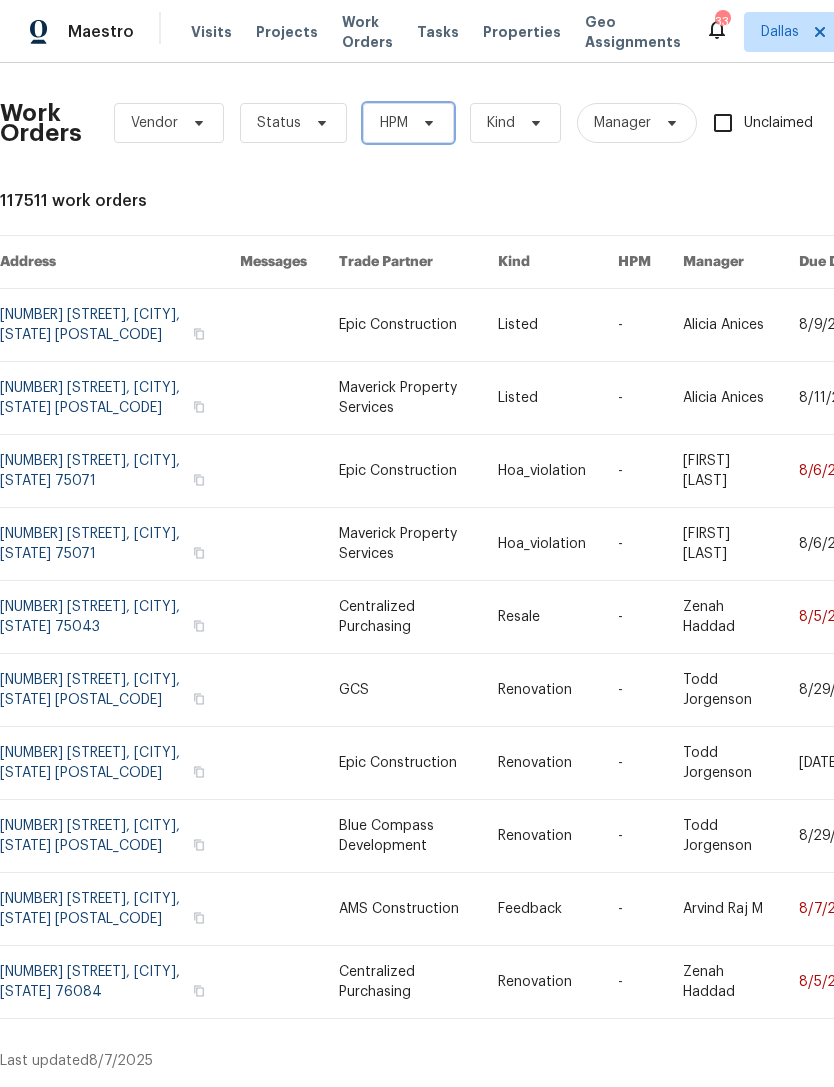 click on "HPM" at bounding box center [408, 123] 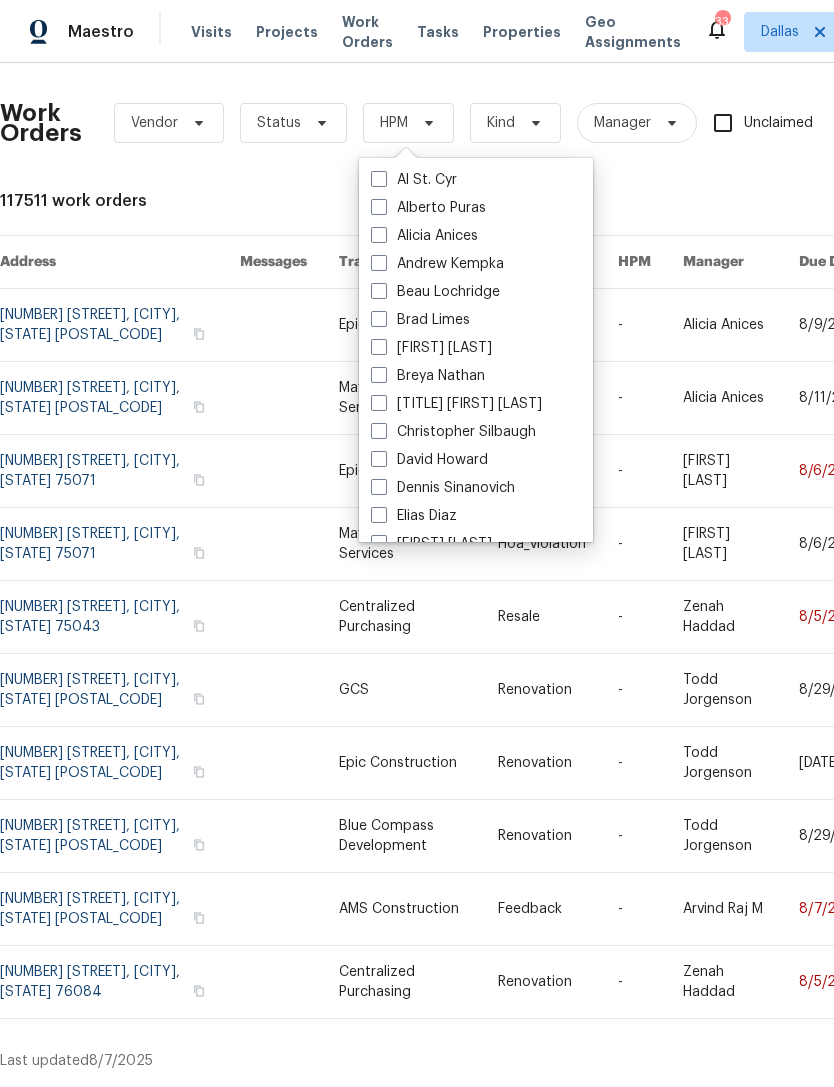 click on "Alicia Anices" at bounding box center (424, 236) 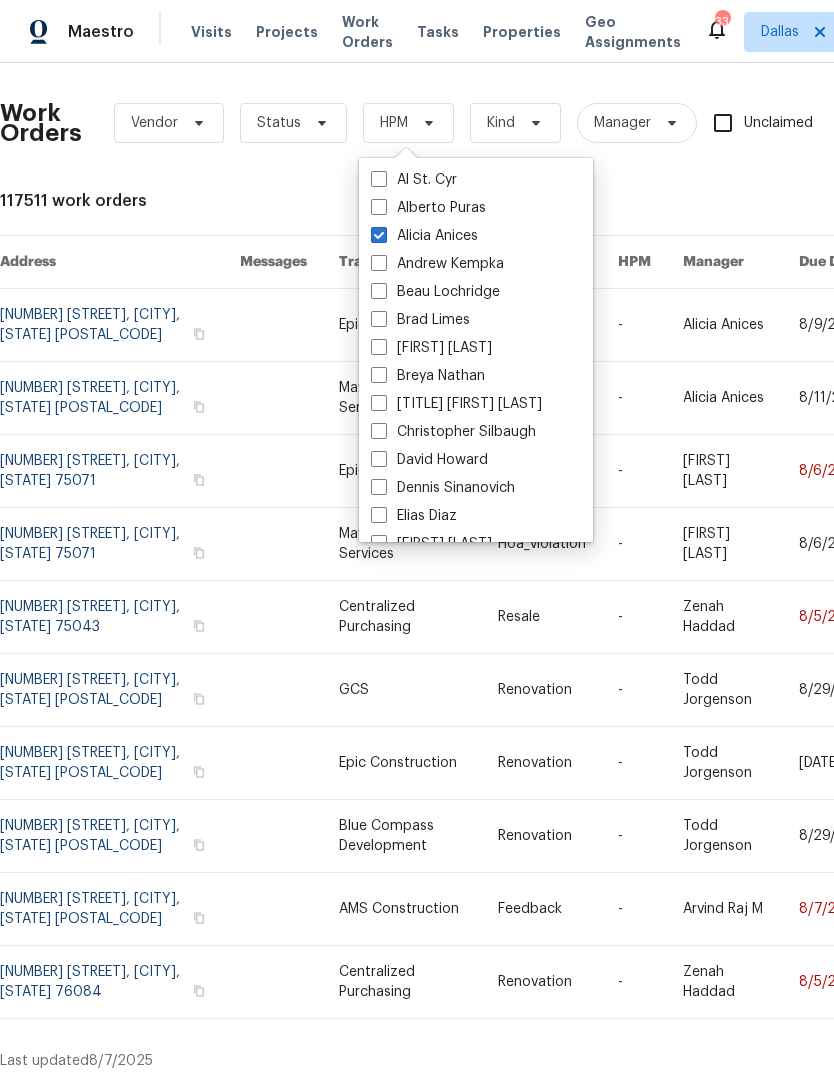 checkbox on "true" 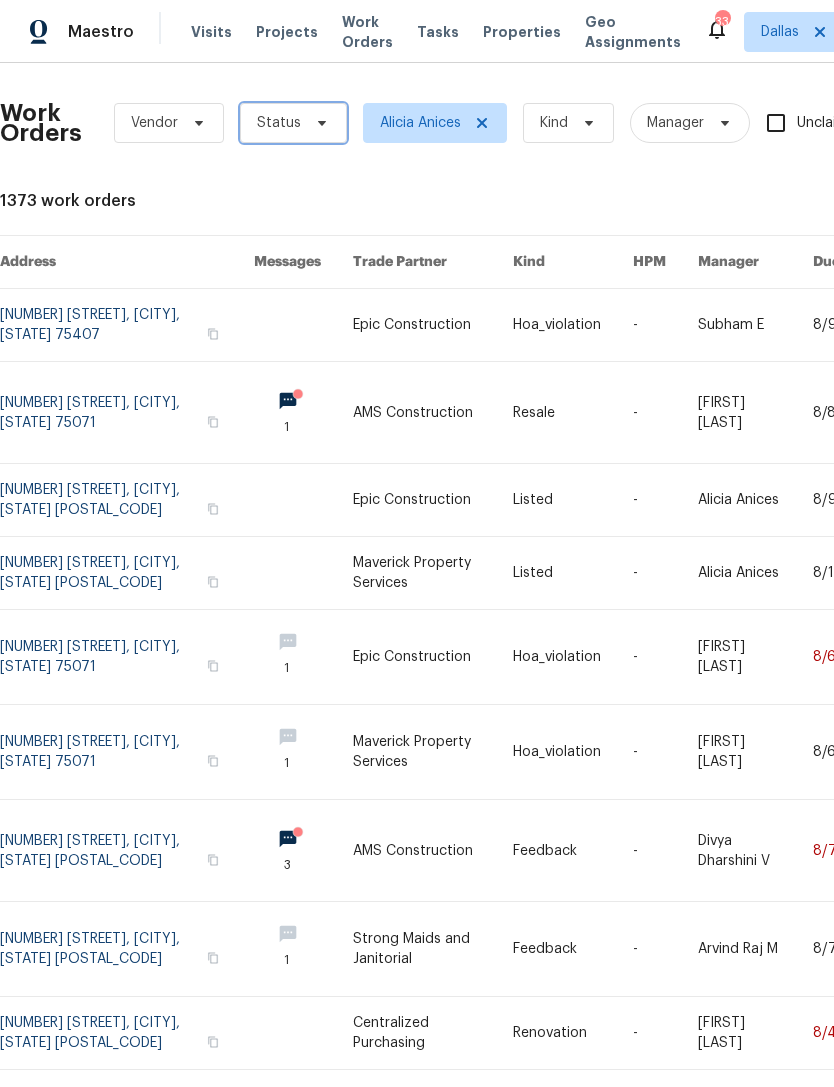 click on "Status" at bounding box center (279, 123) 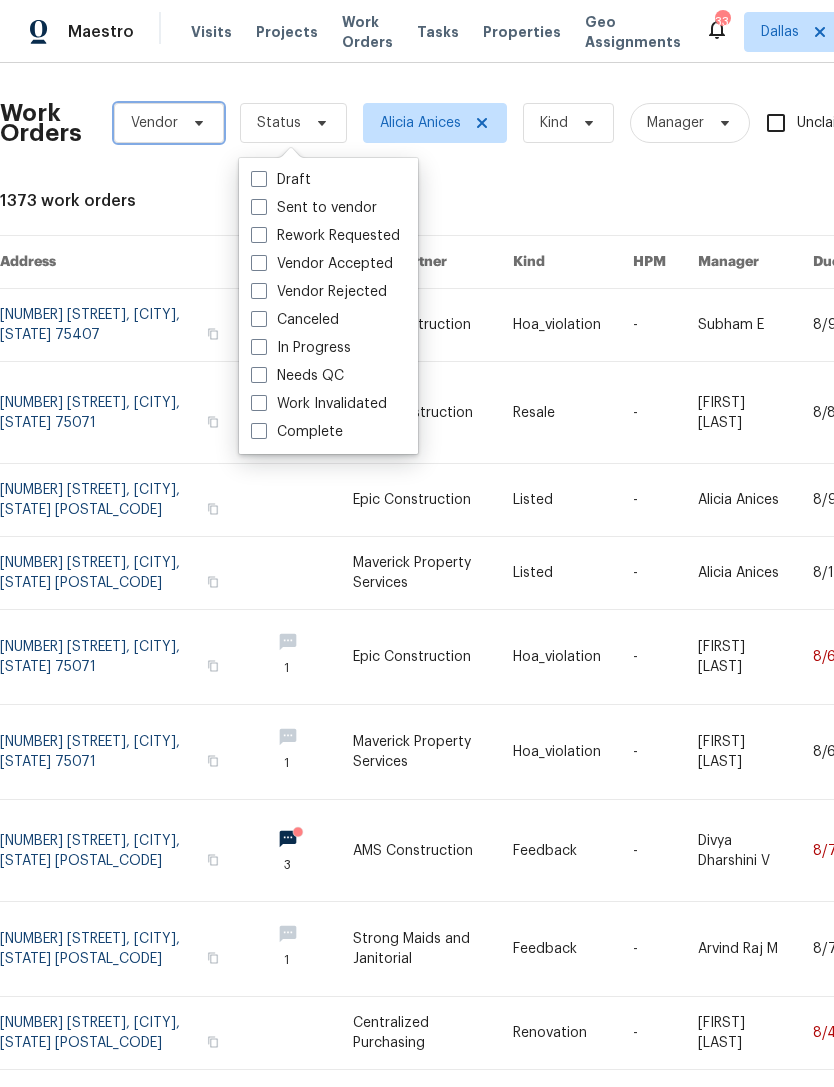 click on "Vendor" at bounding box center [169, 123] 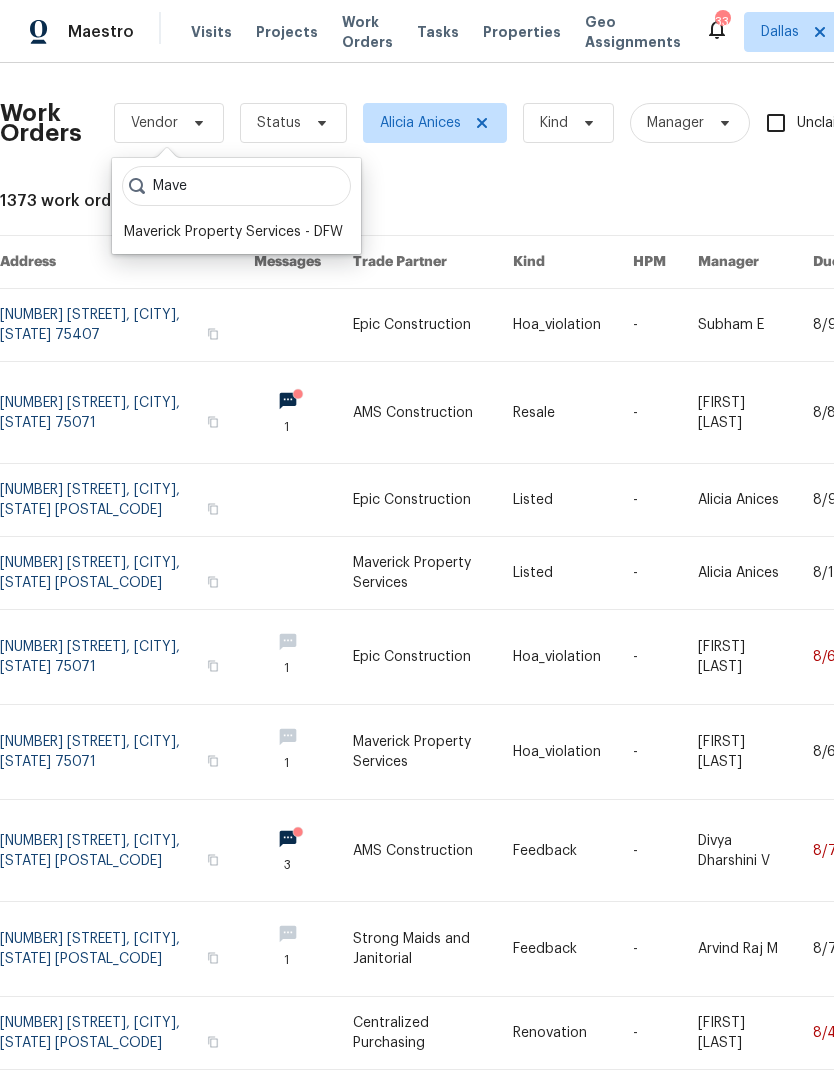 type on "Mave" 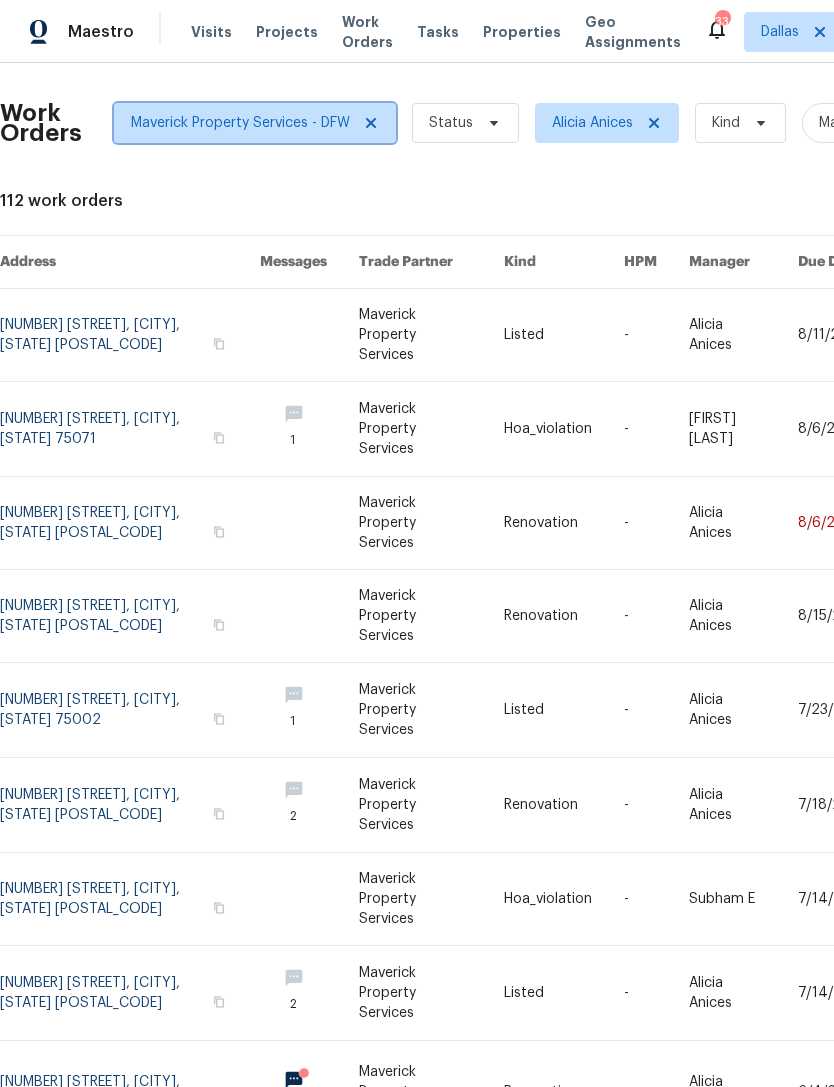 click on "Maverick Property Services - DFW" at bounding box center [240, 123] 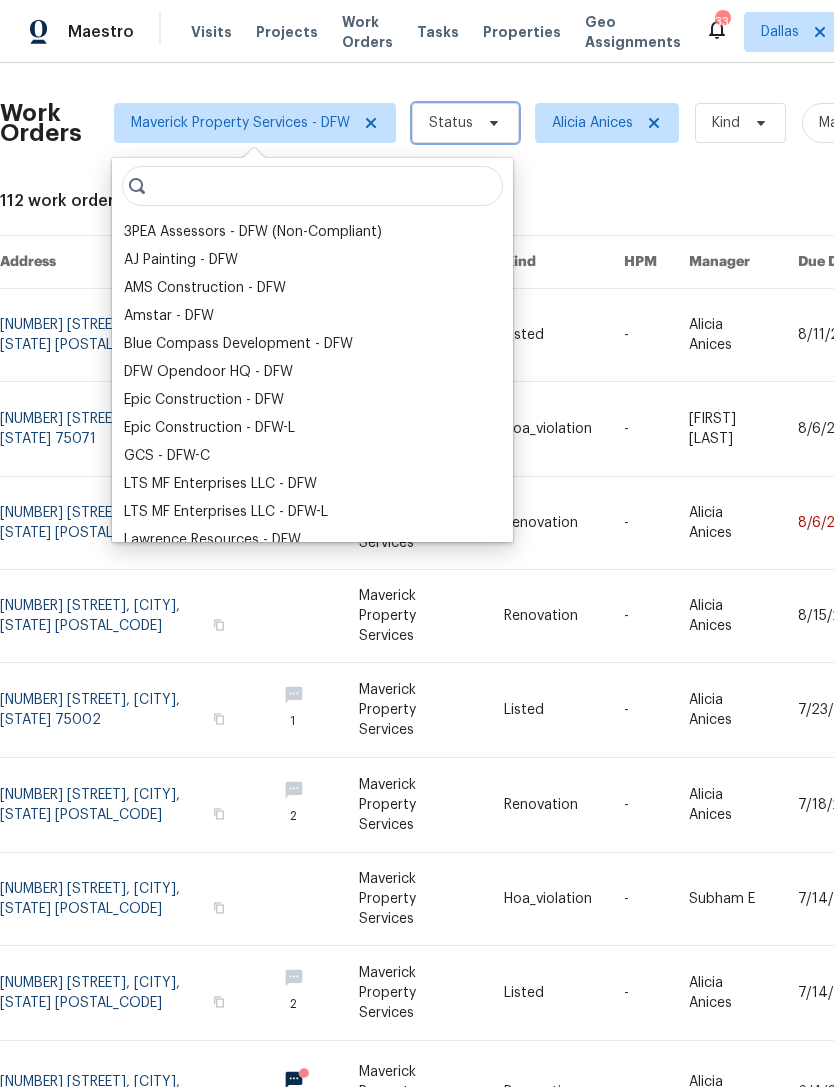 click on "Status" at bounding box center [451, 123] 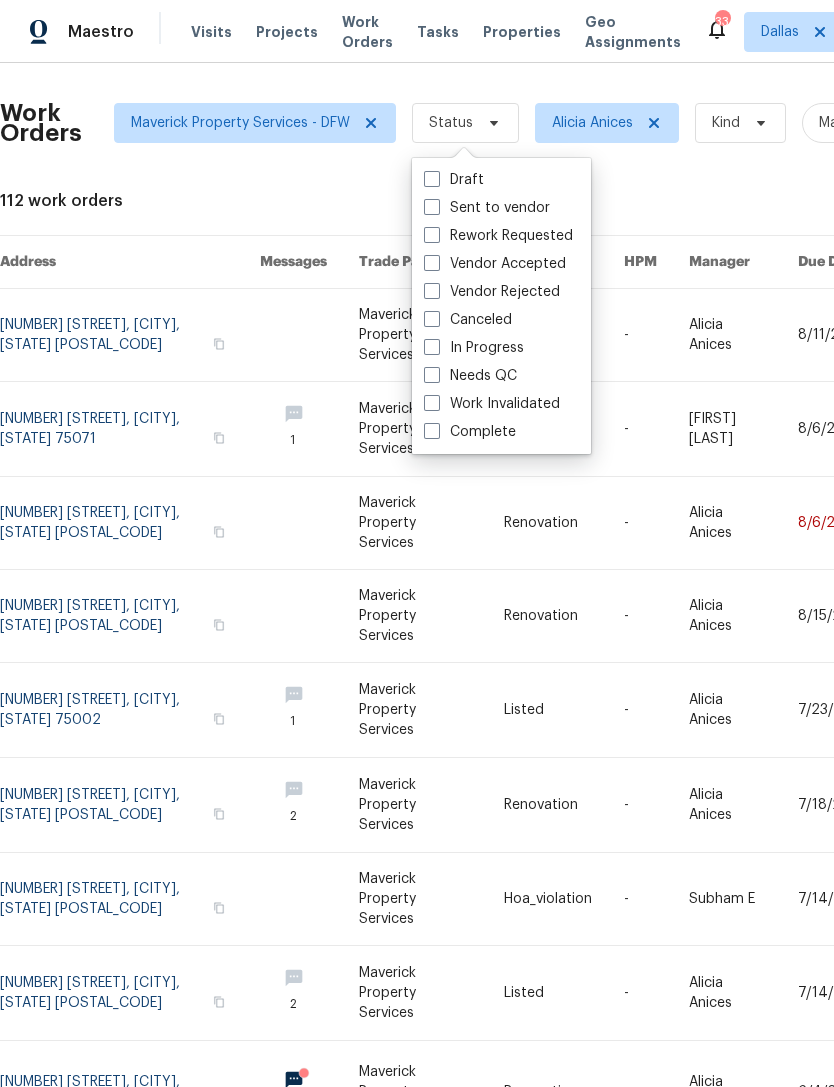 click on "Needs QC" at bounding box center (470, 376) 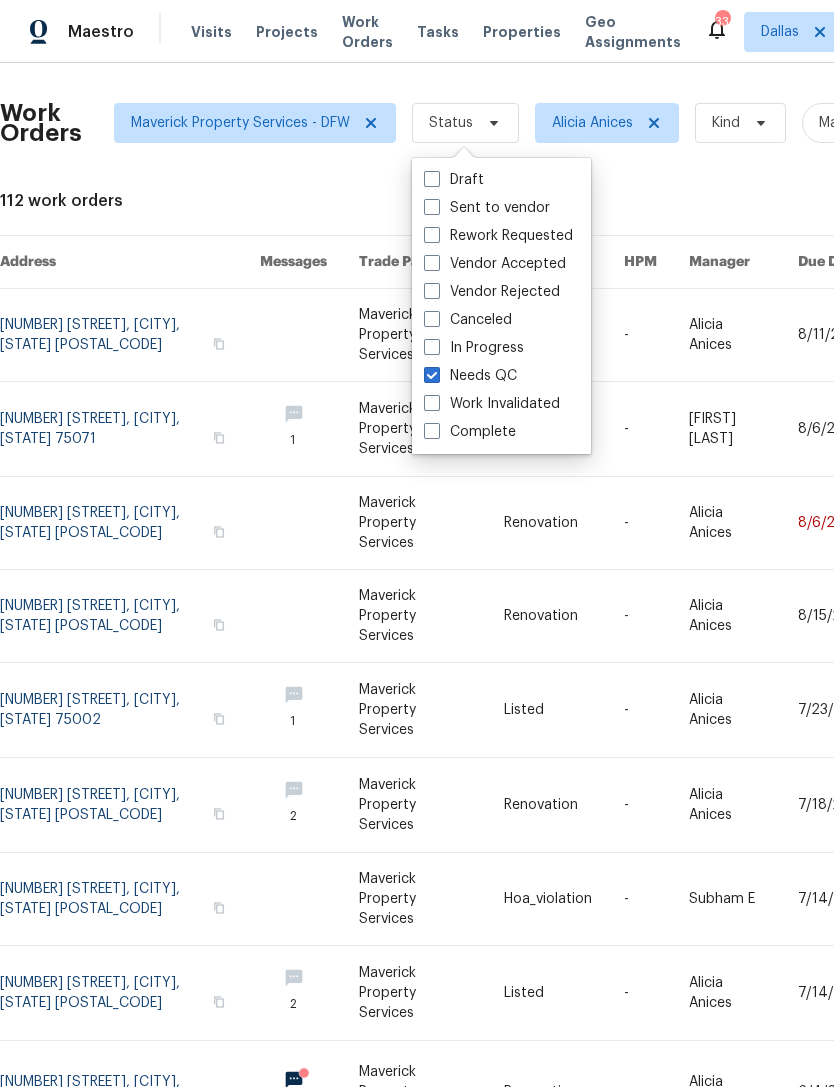 checkbox on "true" 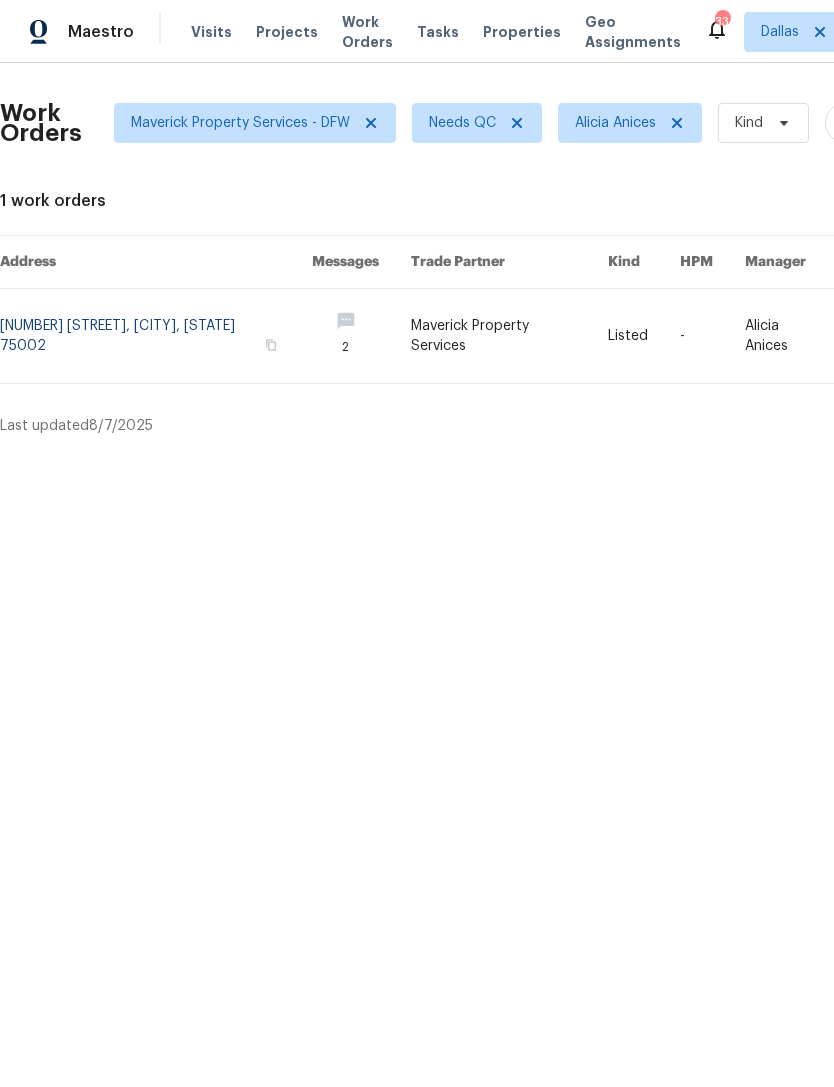 click at bounding box center (156, 336) 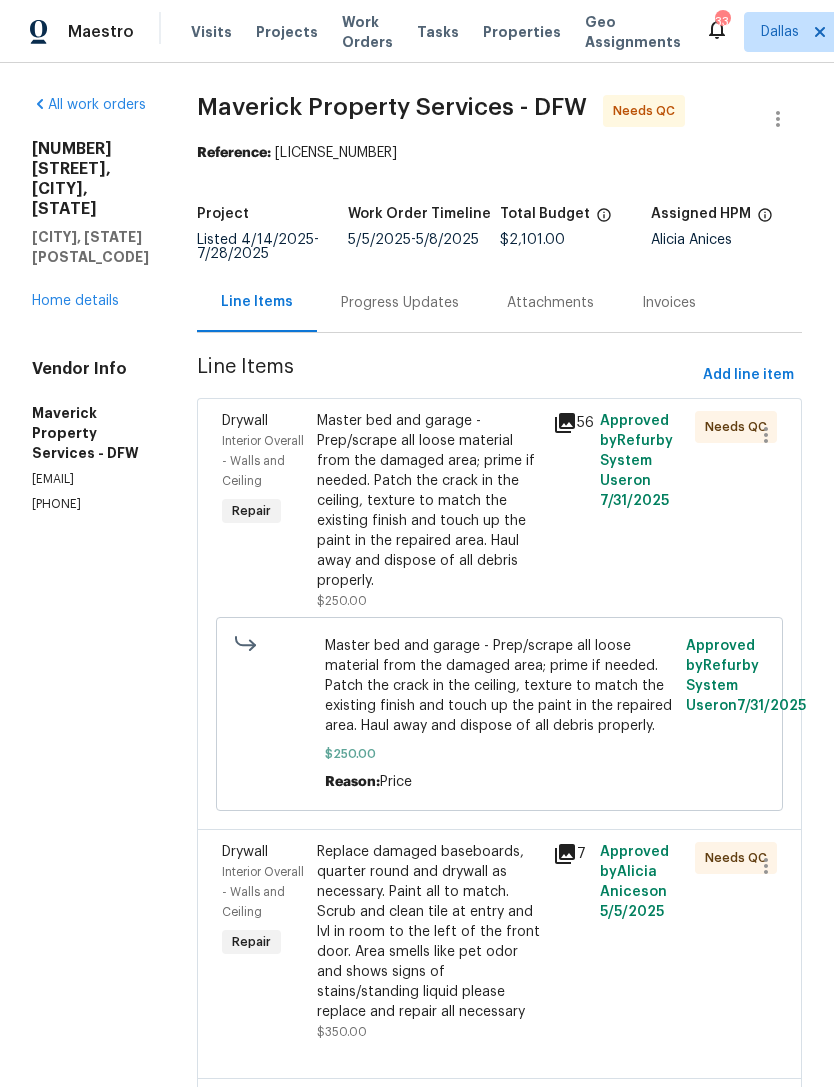 click on "Master bed and garage -  Prep/scrape all loose material from the damaged area; prime if needed. Patch the crack in the ceiling, texture to match the existing finish and touch up the paint in the repaired area. Haul away and dispose of all debris properly." at bounding box center [429, 501] 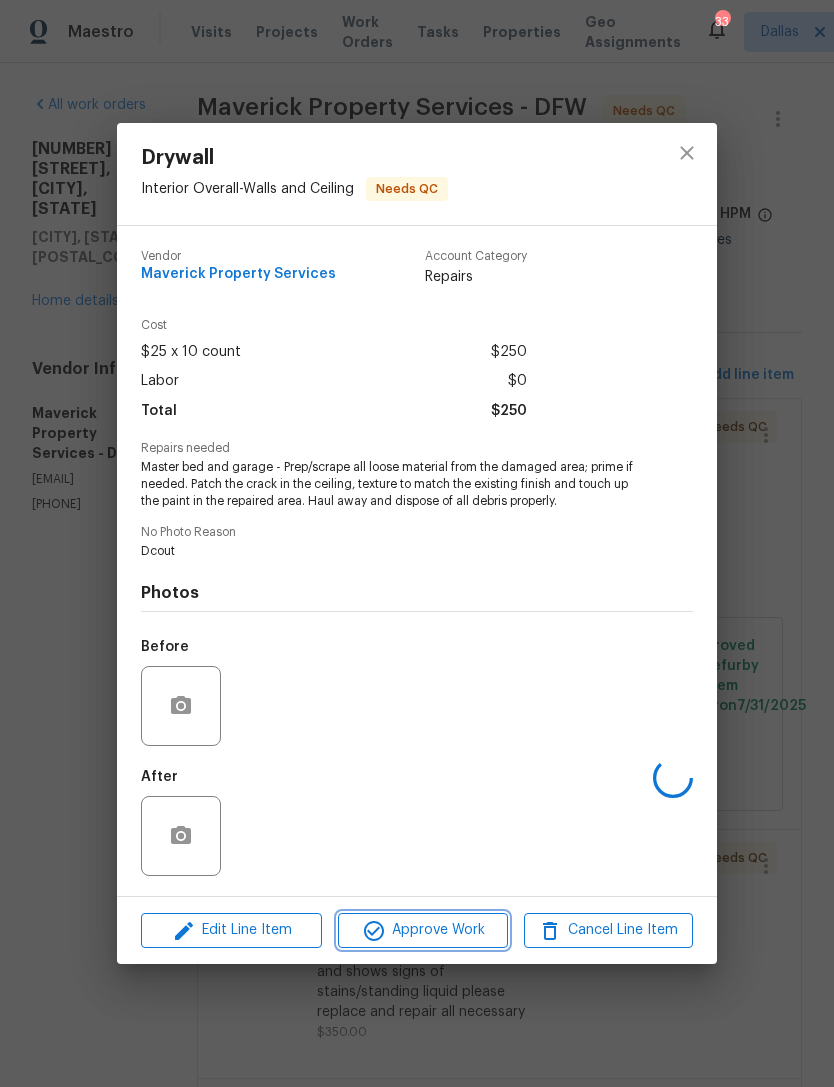 click on "Approve Work" at bounding box center (422, 930) 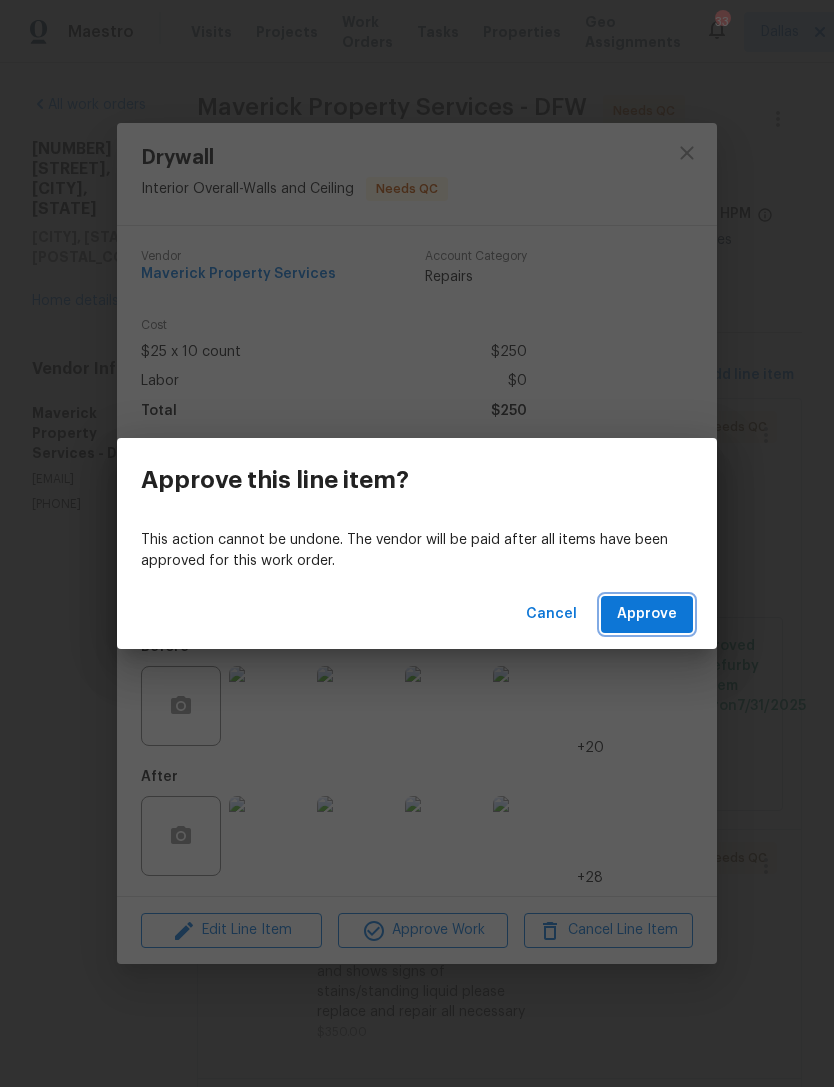 click on "Approve" at bounding box center [647, 614] 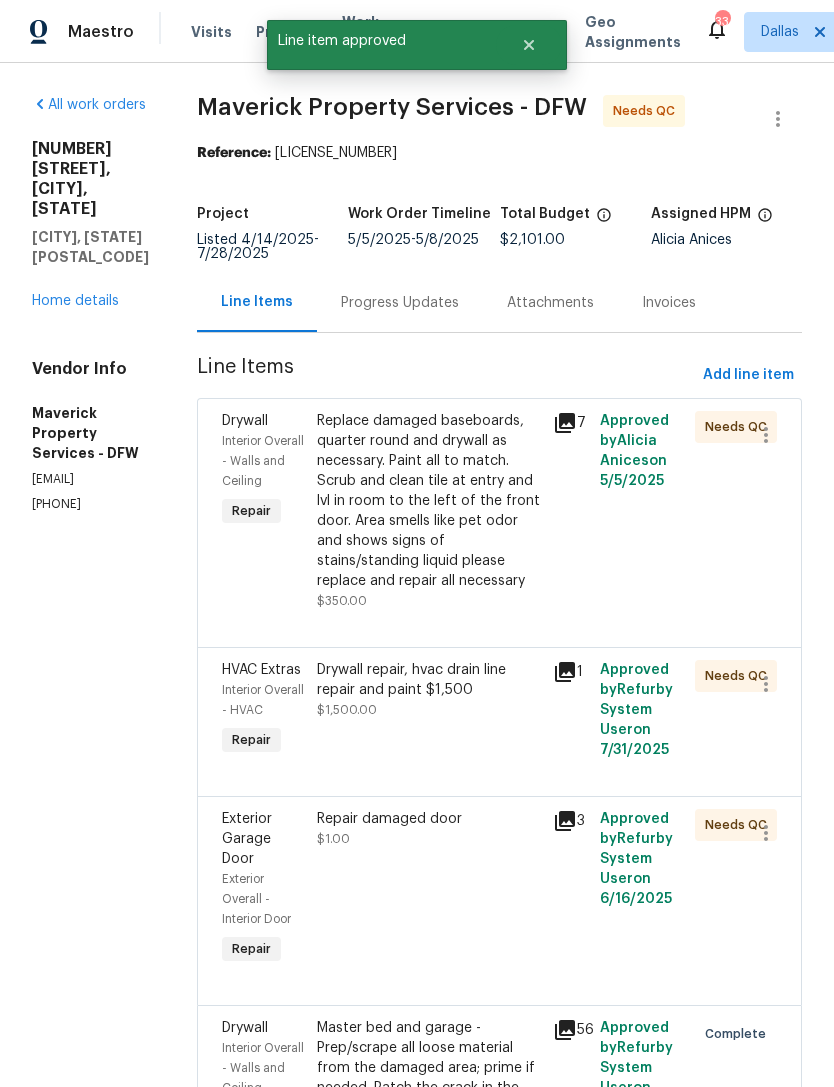 click on "Replace damaged baseboards, quarter round and drywall as necessary. Paint all to match. Scrub and clean tile at entry and lvl in room to the left of the front door. Area smells like pet odor and shows signs of stains/standing liquid please replace and repair all necessary" at bounding box center (429, 501) 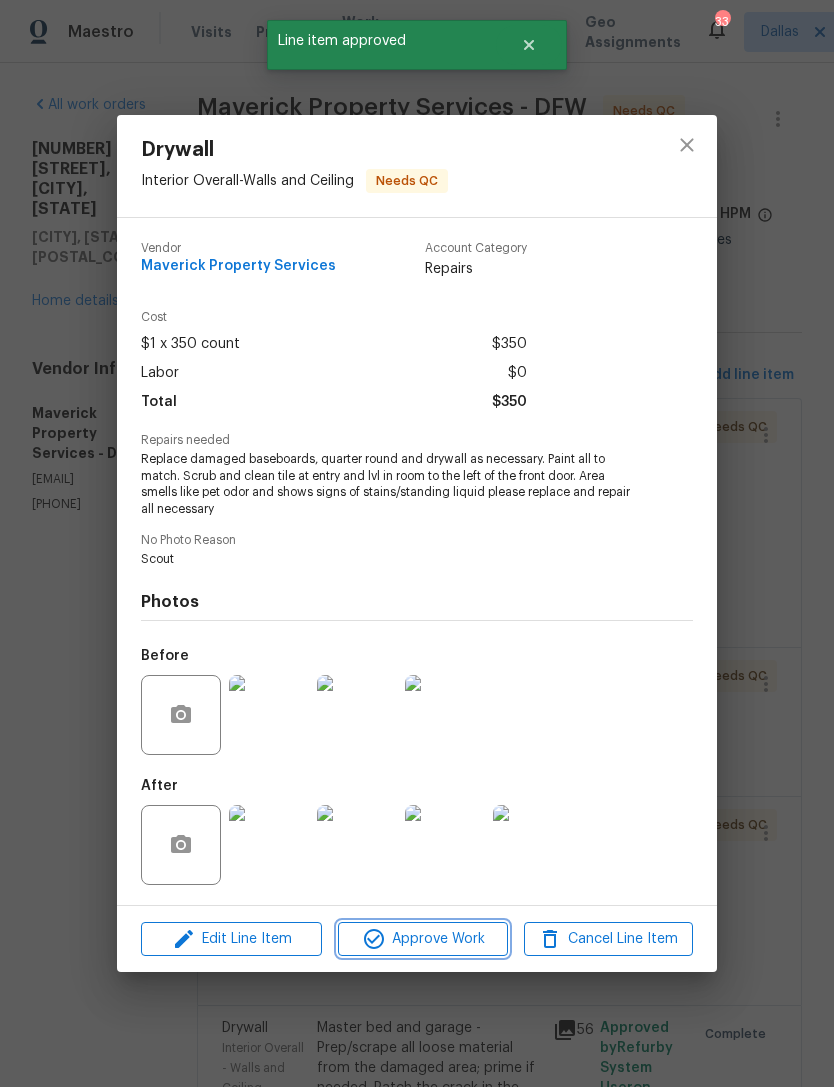 click on "Approve Work" at bounding box center (422, 939) 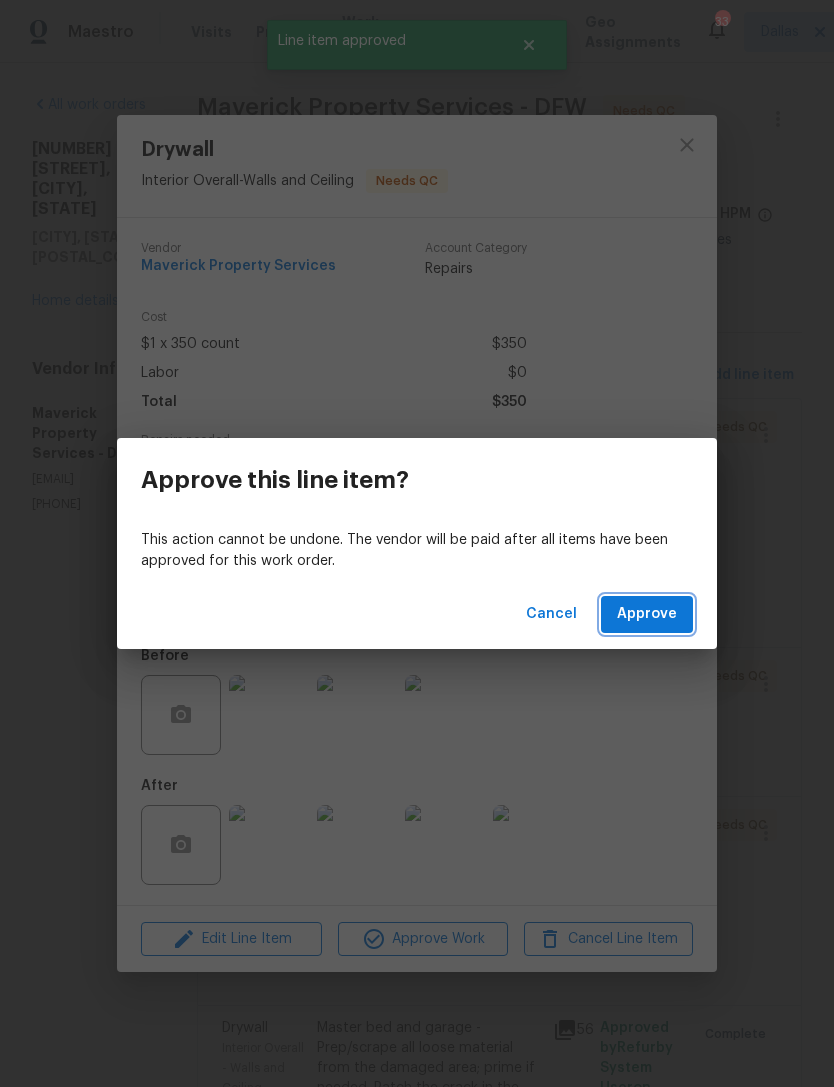 click on "Approve" at bounding box center (647, 614) 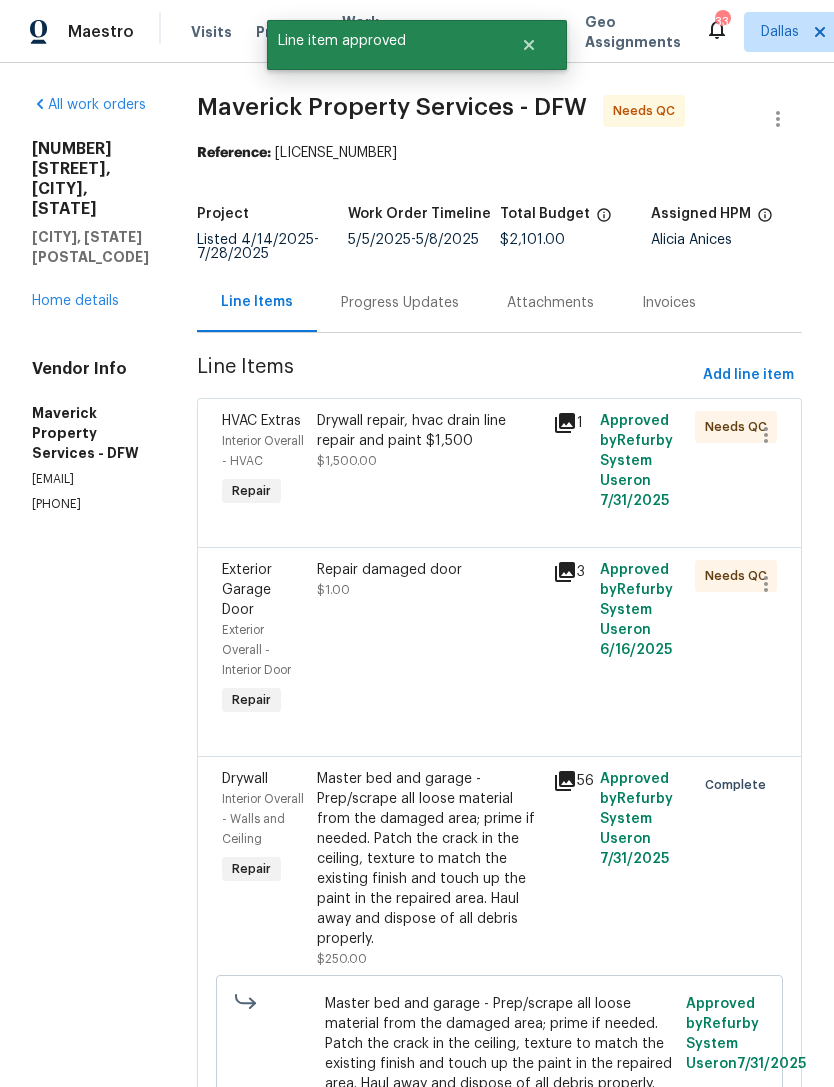 click on "Drywall repair, hvac drain line repair and paint [PRICE] [PRICE]" at bounding box center (429, 461) 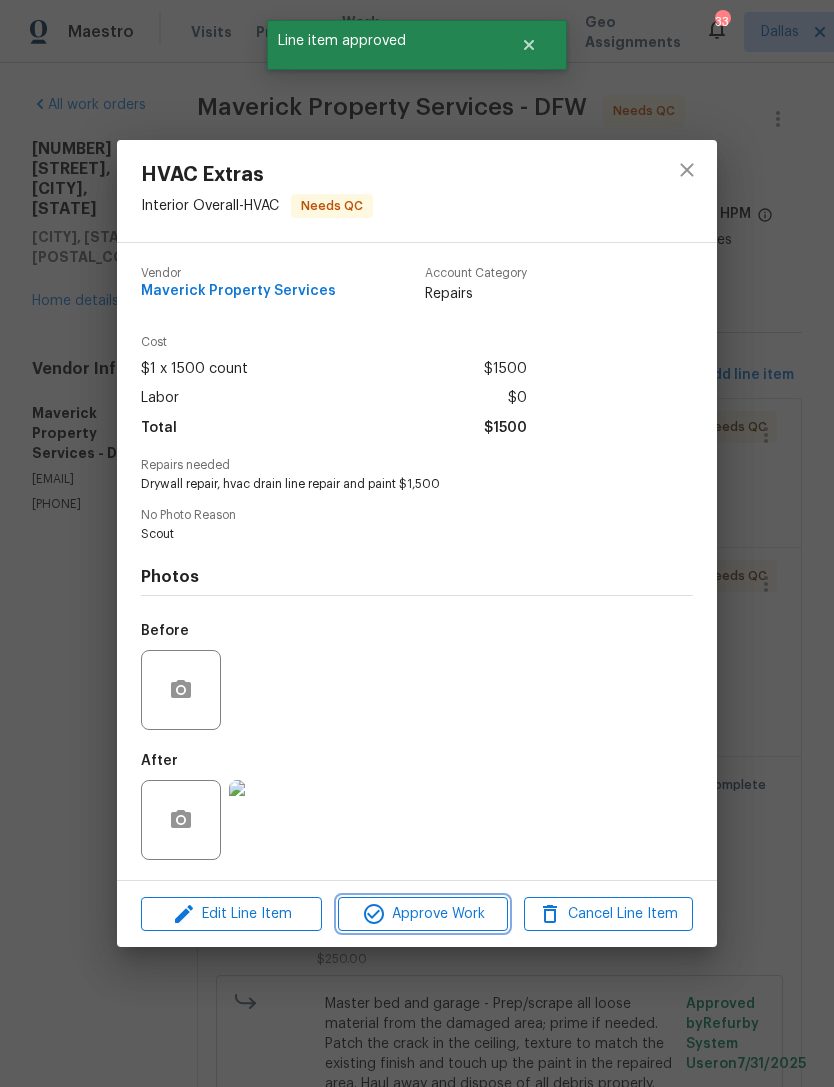 click on "Approve Work" at bounding box center (422, 914) 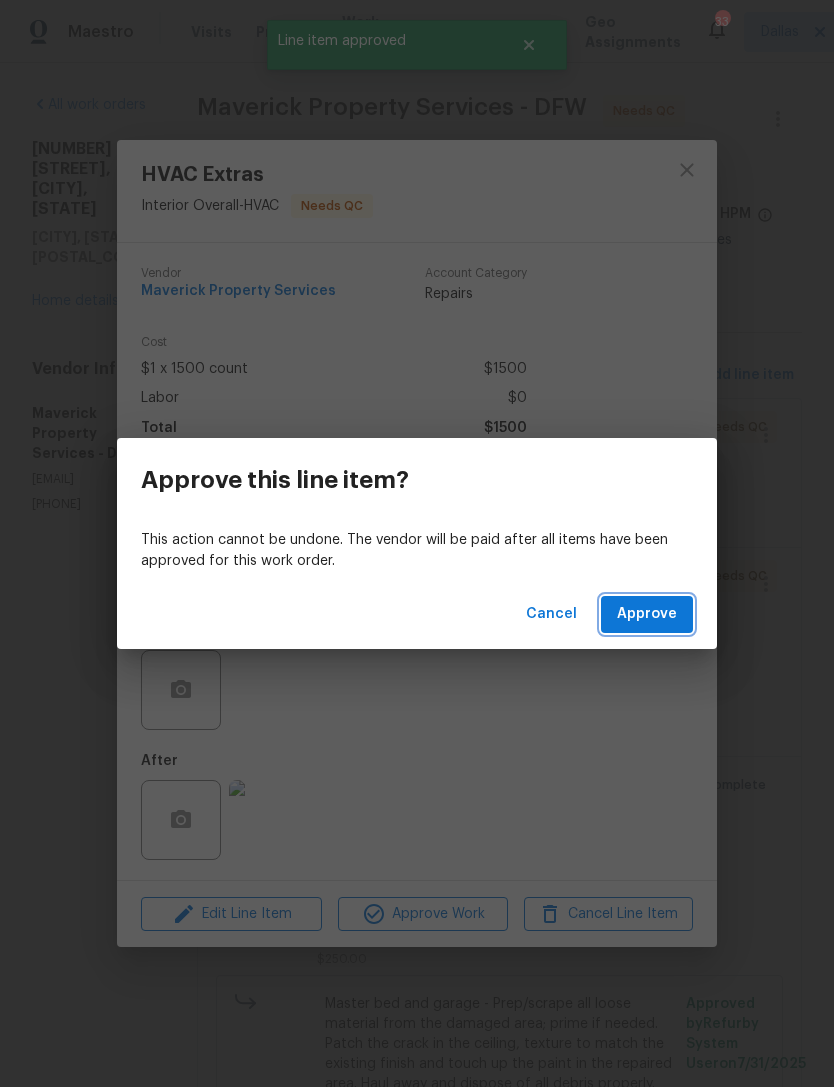 click on "Approve" at bounding box center (647, 614) 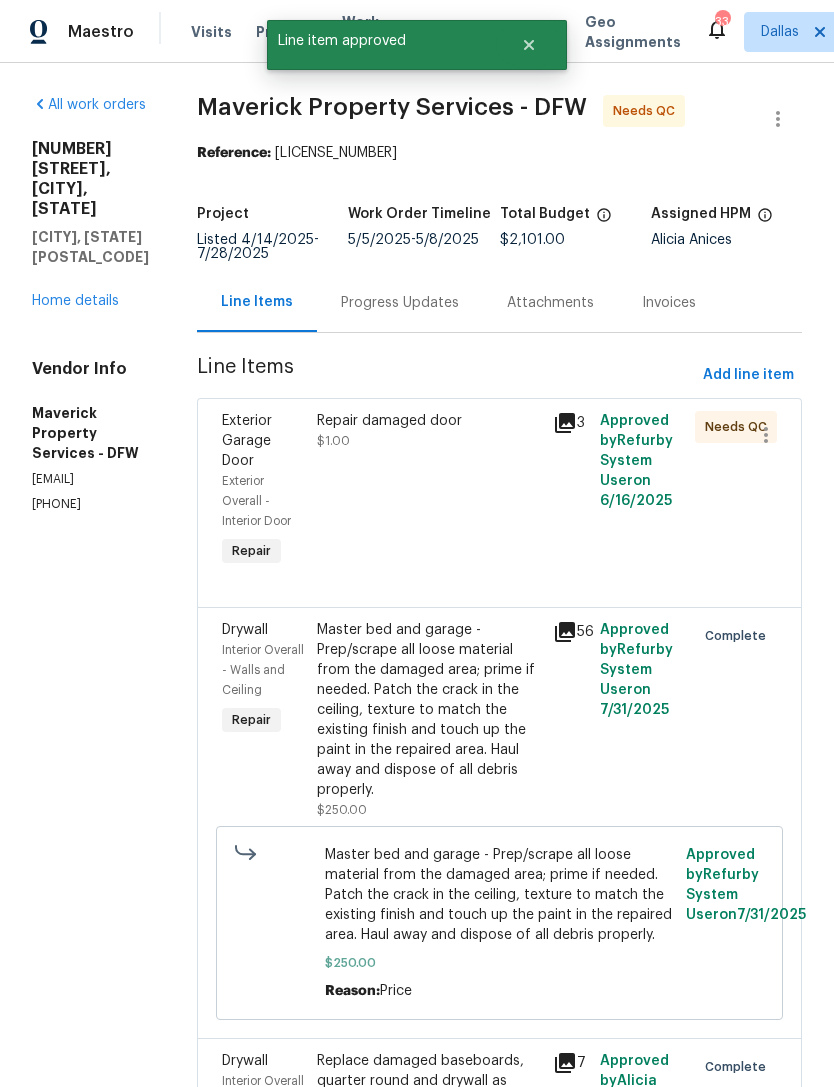 click on "Repair damaged door [PRICE]" at bounding box center (429, 491) 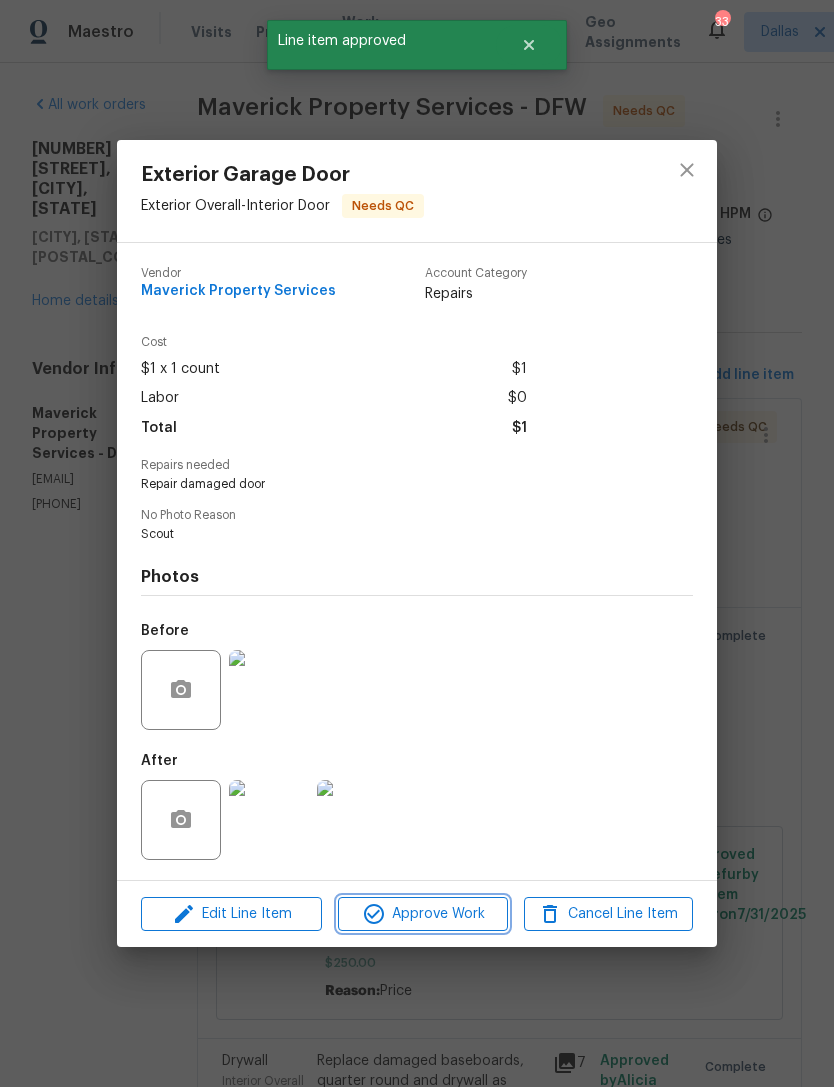 click on "Approve Work" at bounding box center [422, 914] 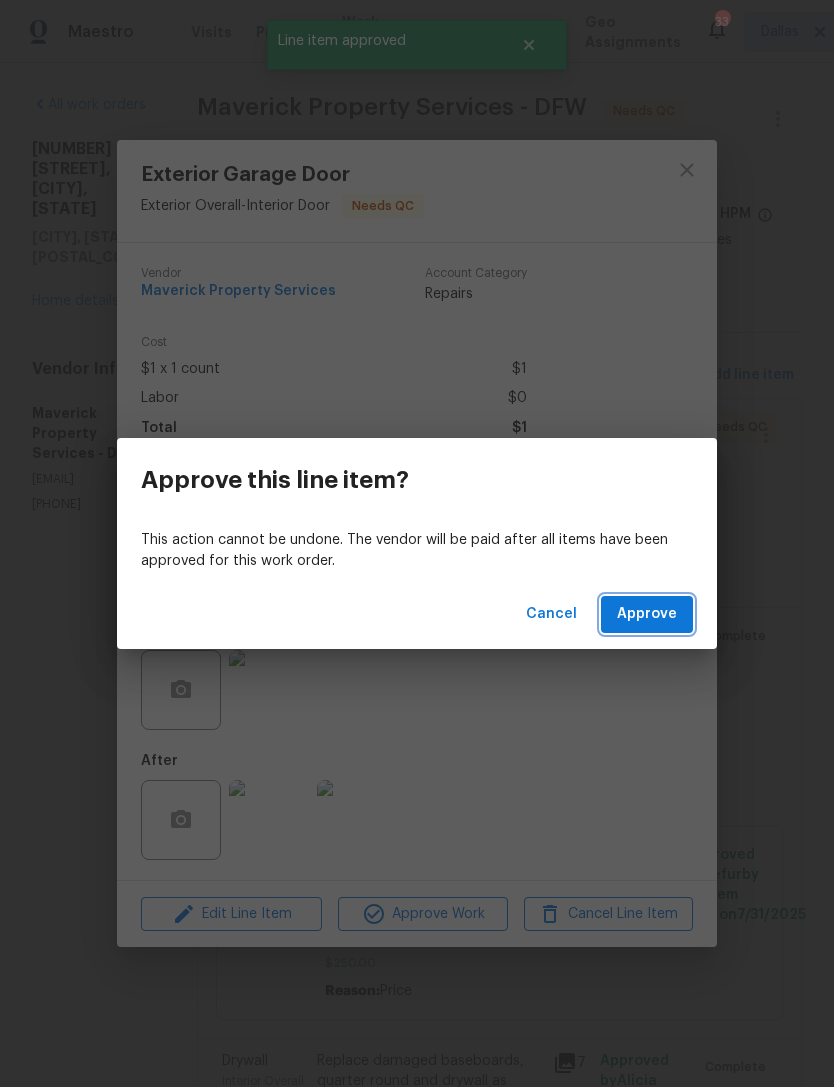 click on "Approve" at bounding box center [647, 614] 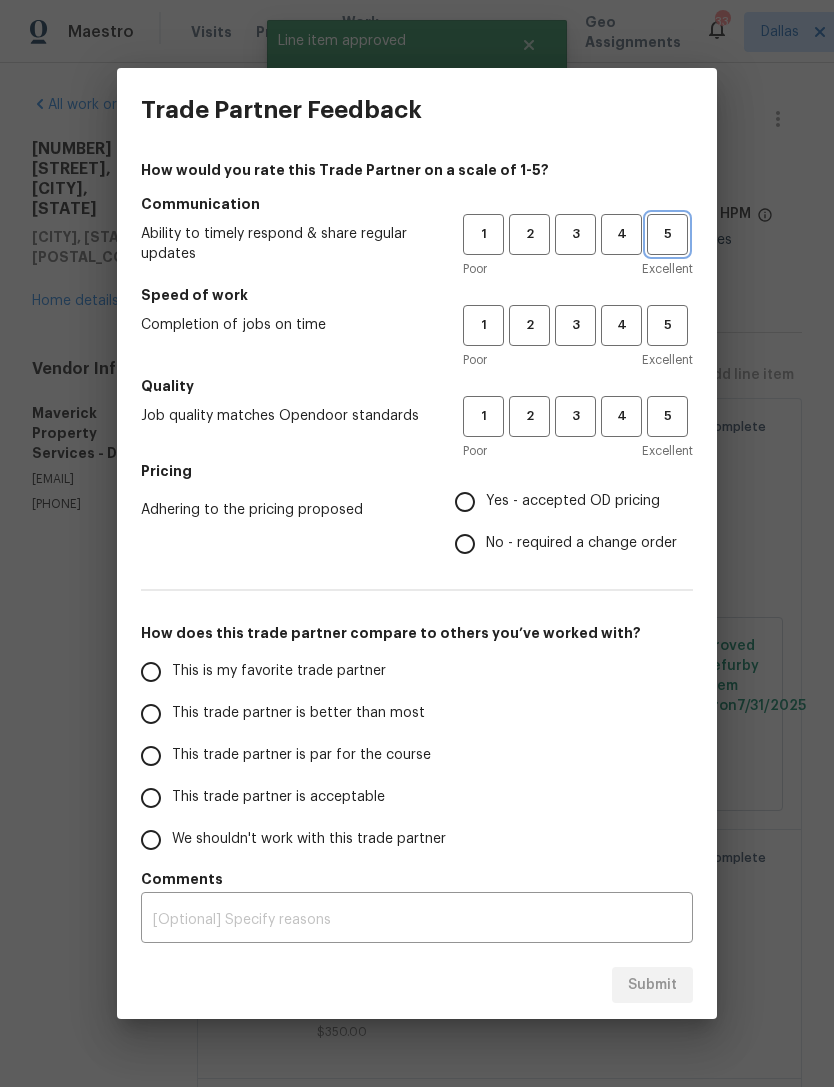 click on "5" at bounding box center (667, 234) 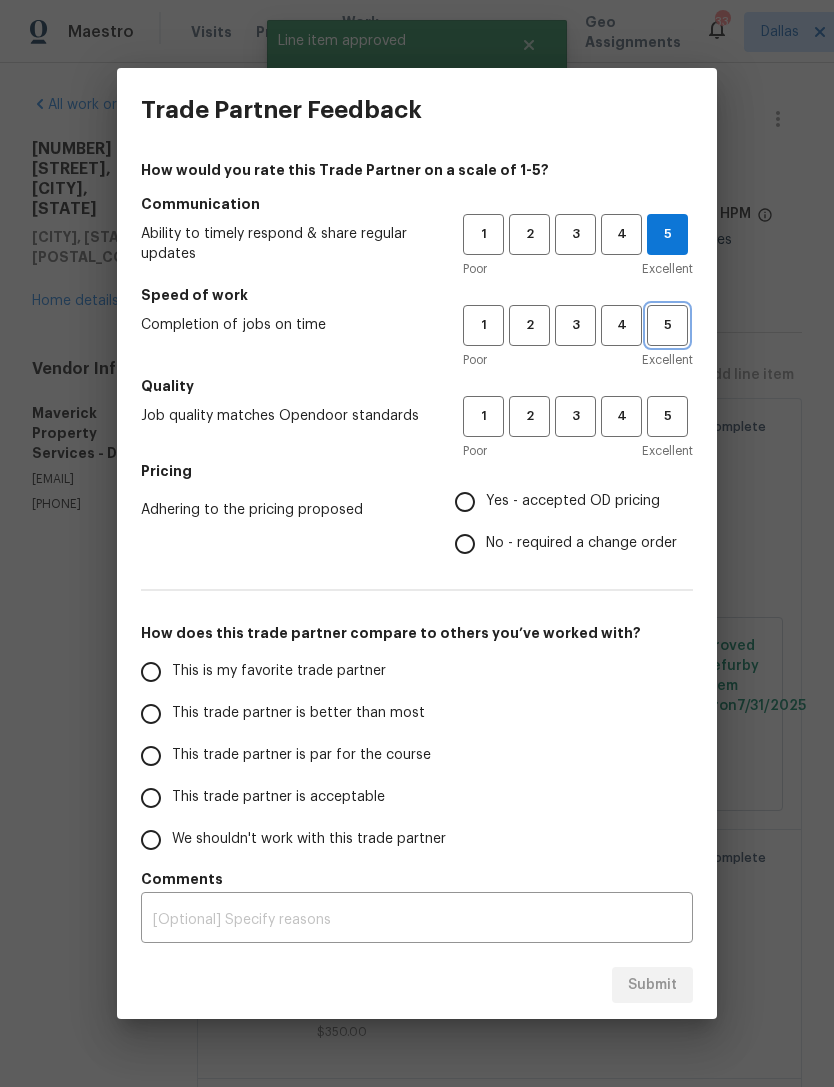 click on "5" at bounding box center [667, 325] 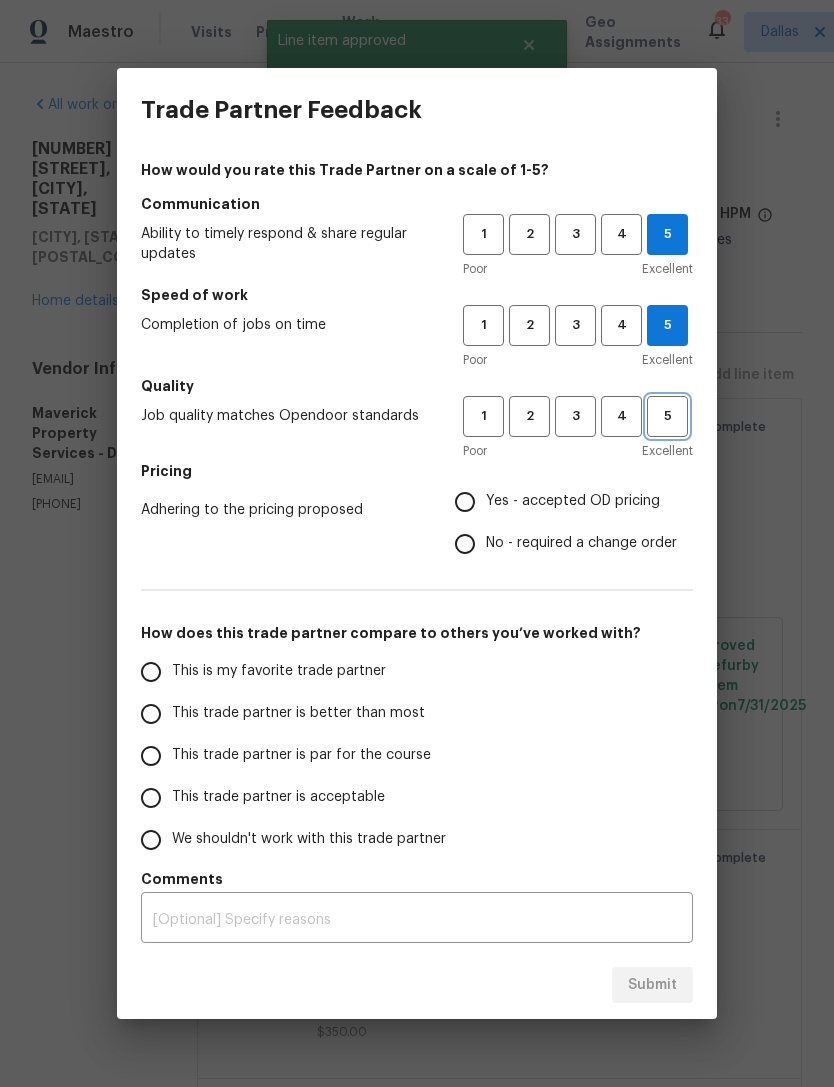 click on "5" at bounding box center (667, 416) 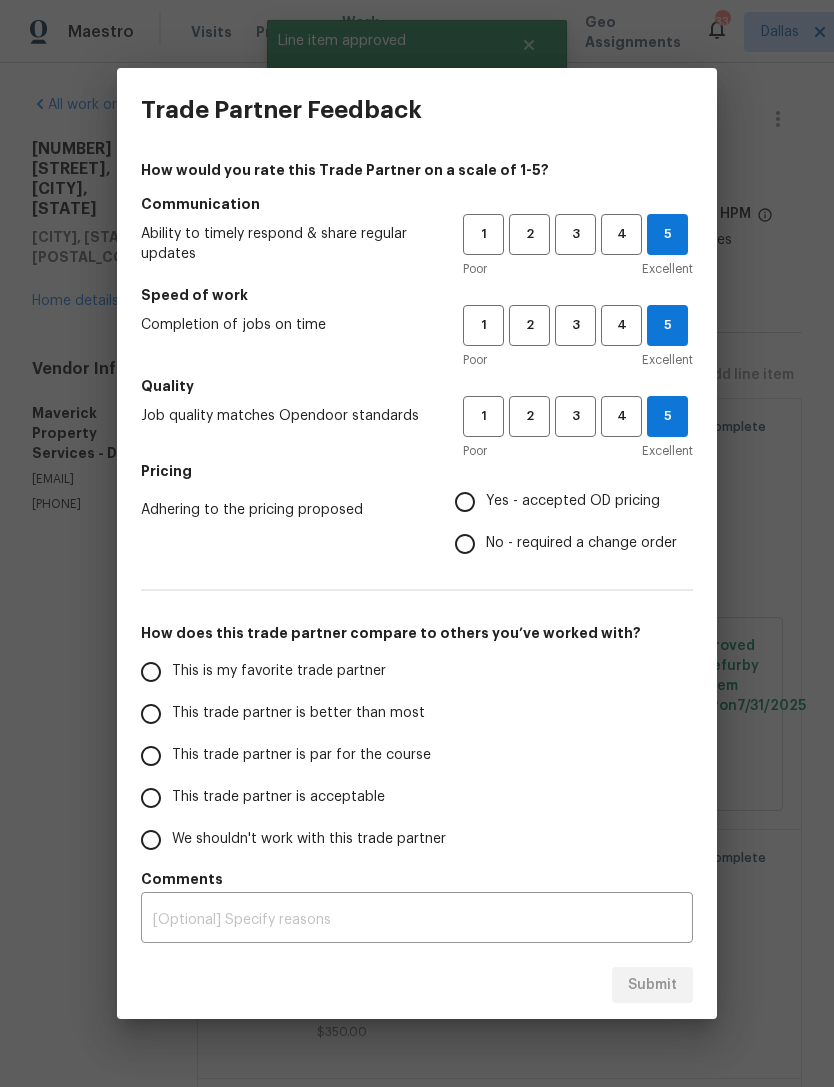 click on "Yes - accepted OD pricing" at bounding box center [560, 502] 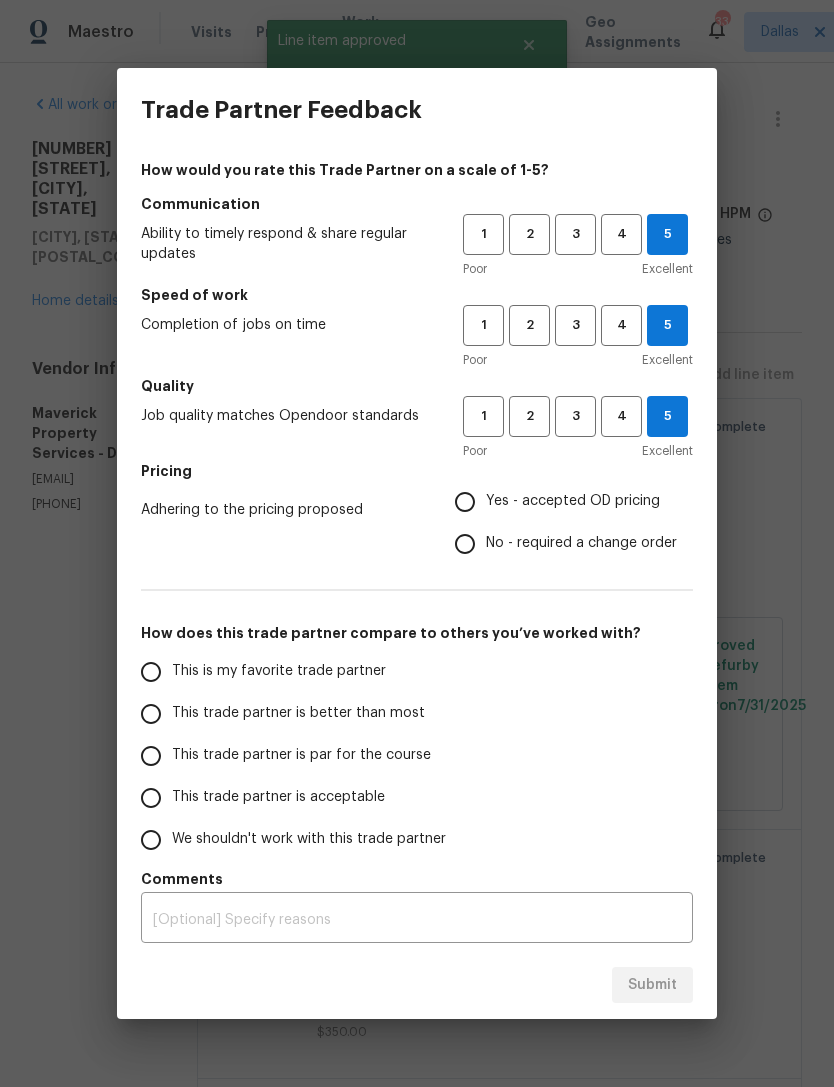 click on "Yes - accepted OD pricing" at bounding box center (465, 502) 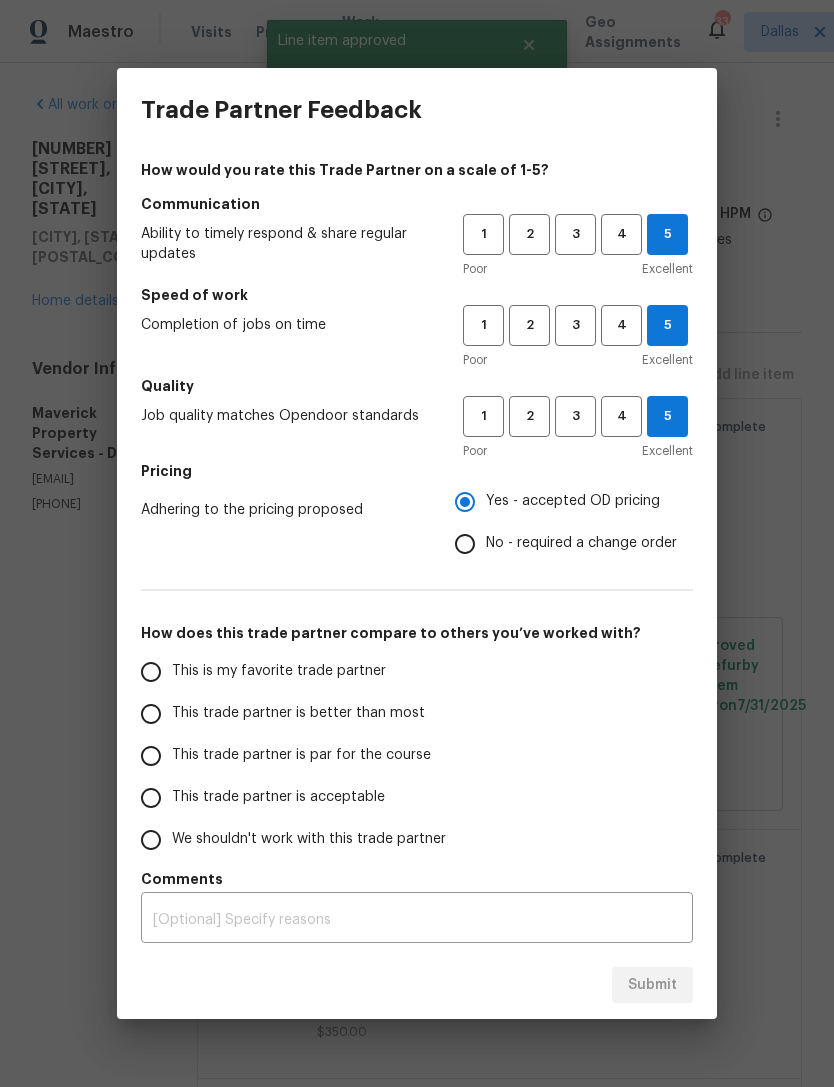 click on "This trade partner is better than most" at bounding box center [298, 713] 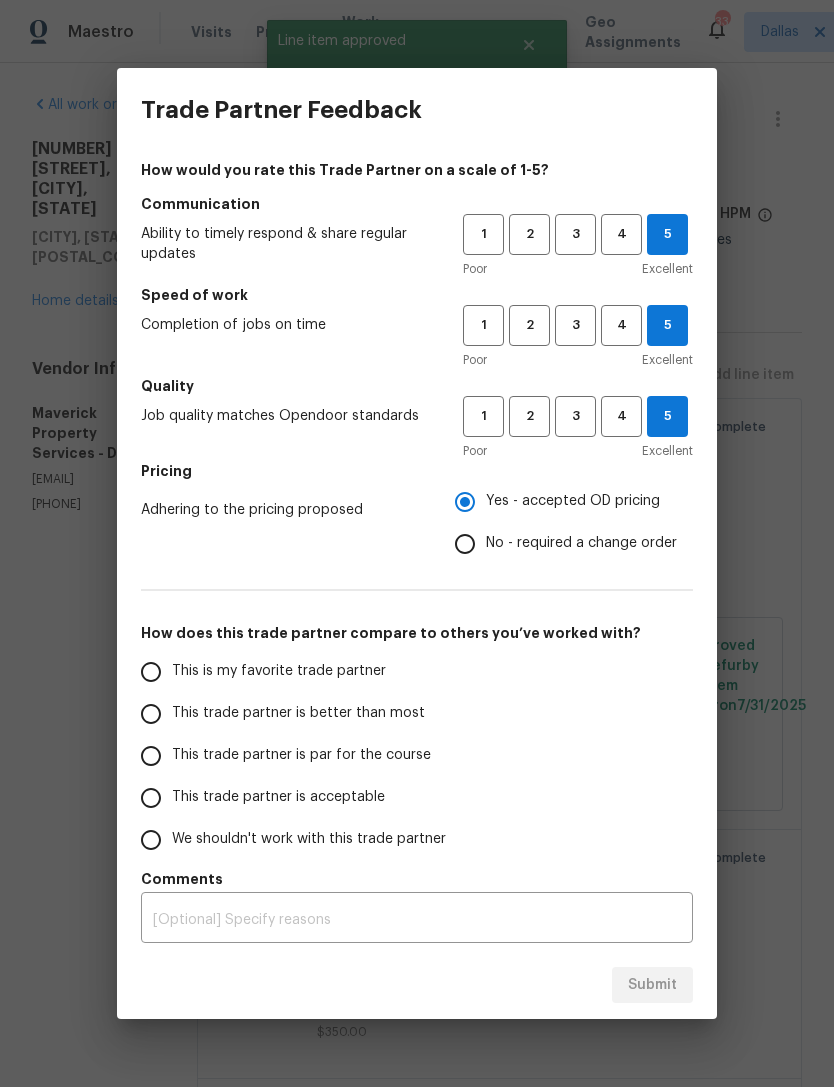 click on "This trade partner is better than most" at bounding box center (151, 714) 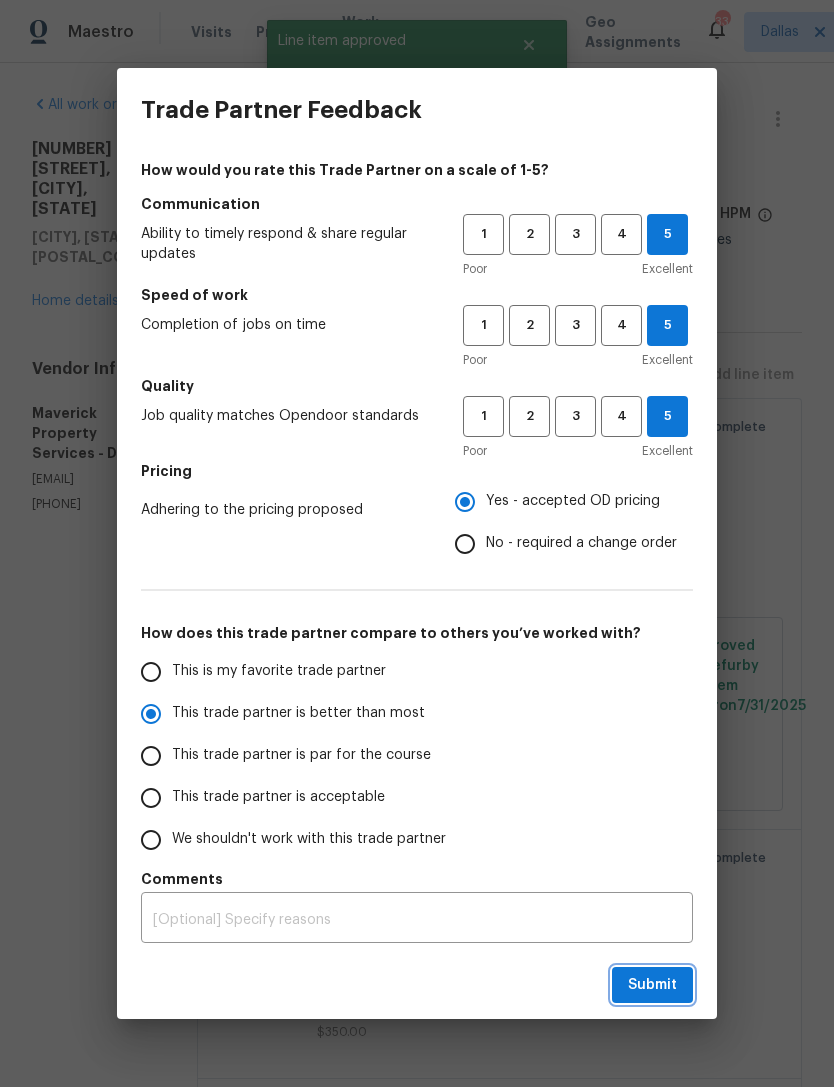 click on "Submit" at bounding box center (652, 985) 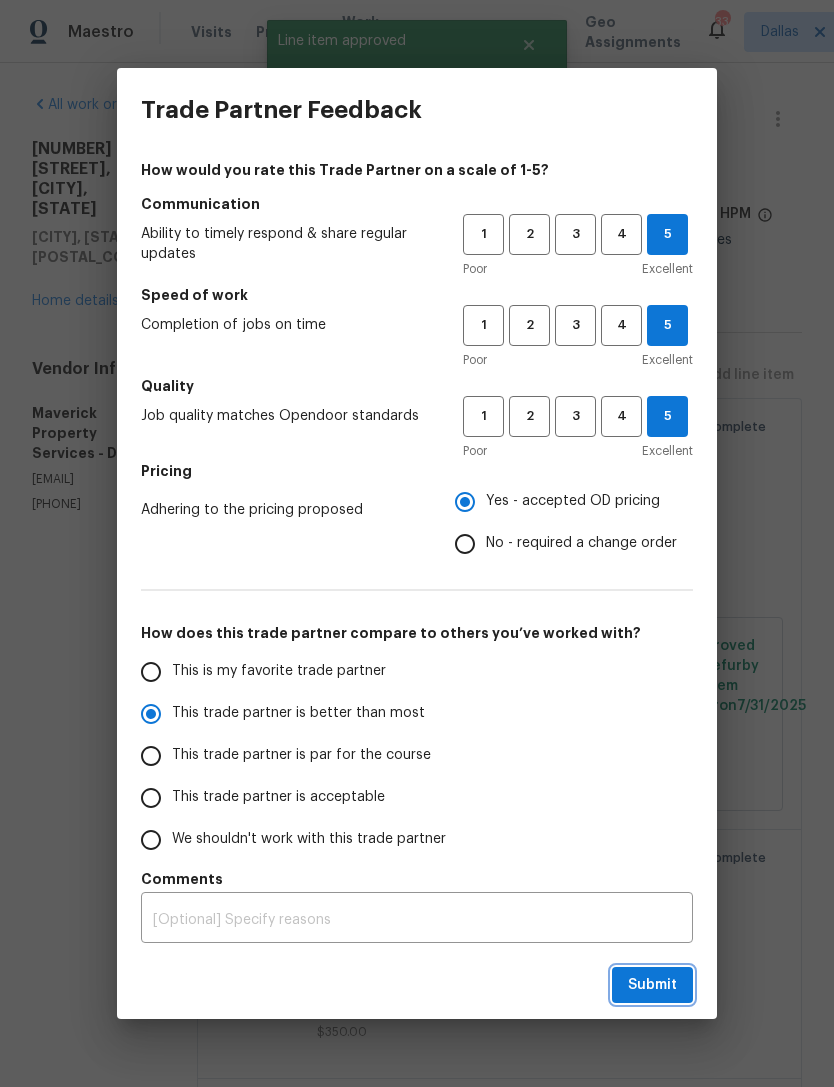 radio on "true" 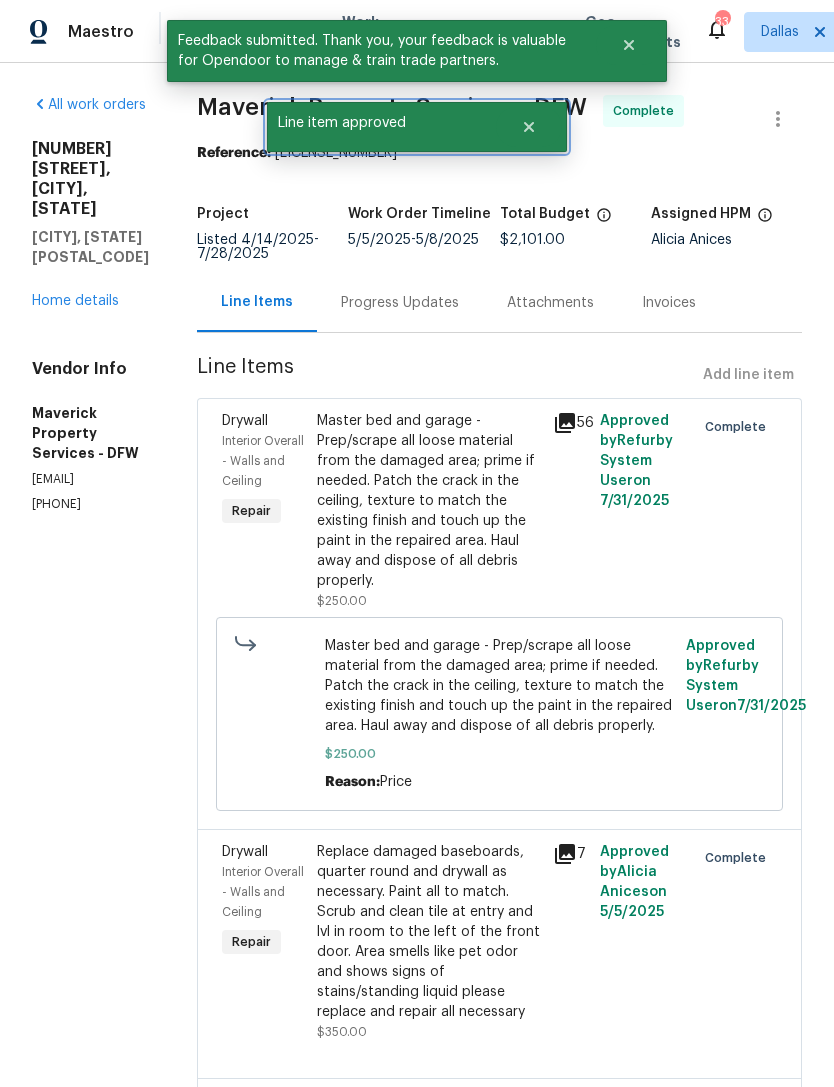 click at bounding box center [529, 127] 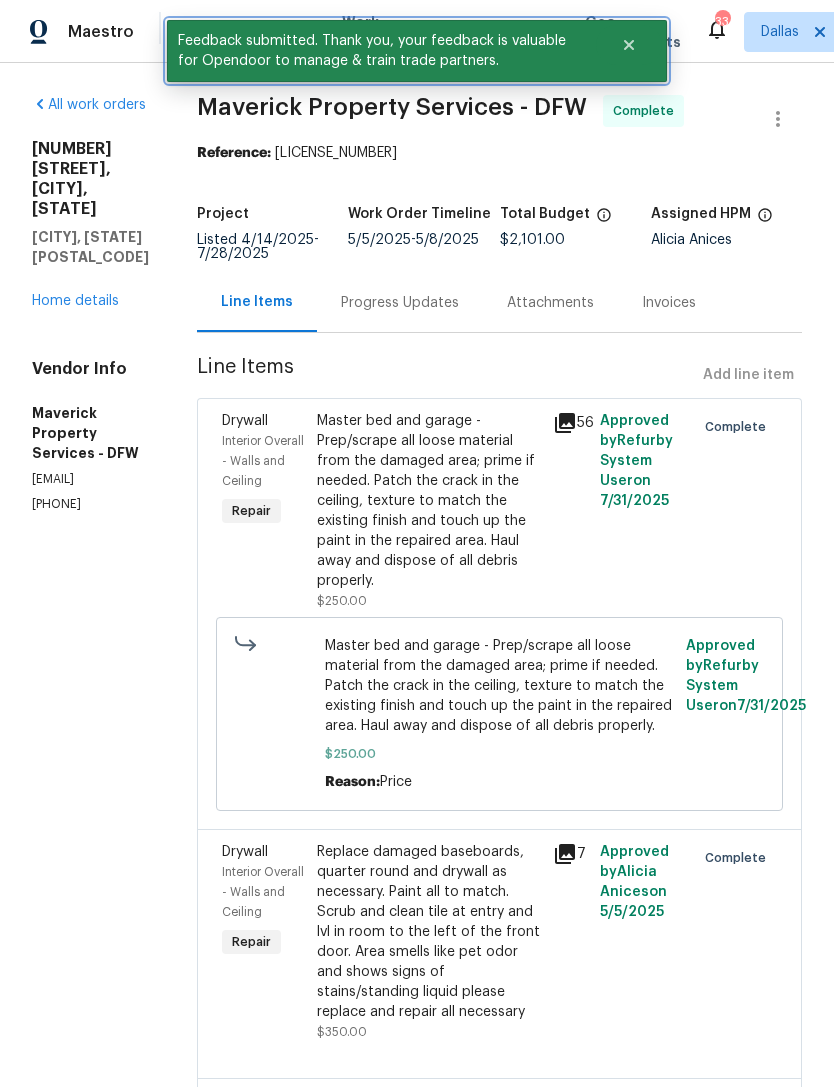 click at bounding box center (629, 45) 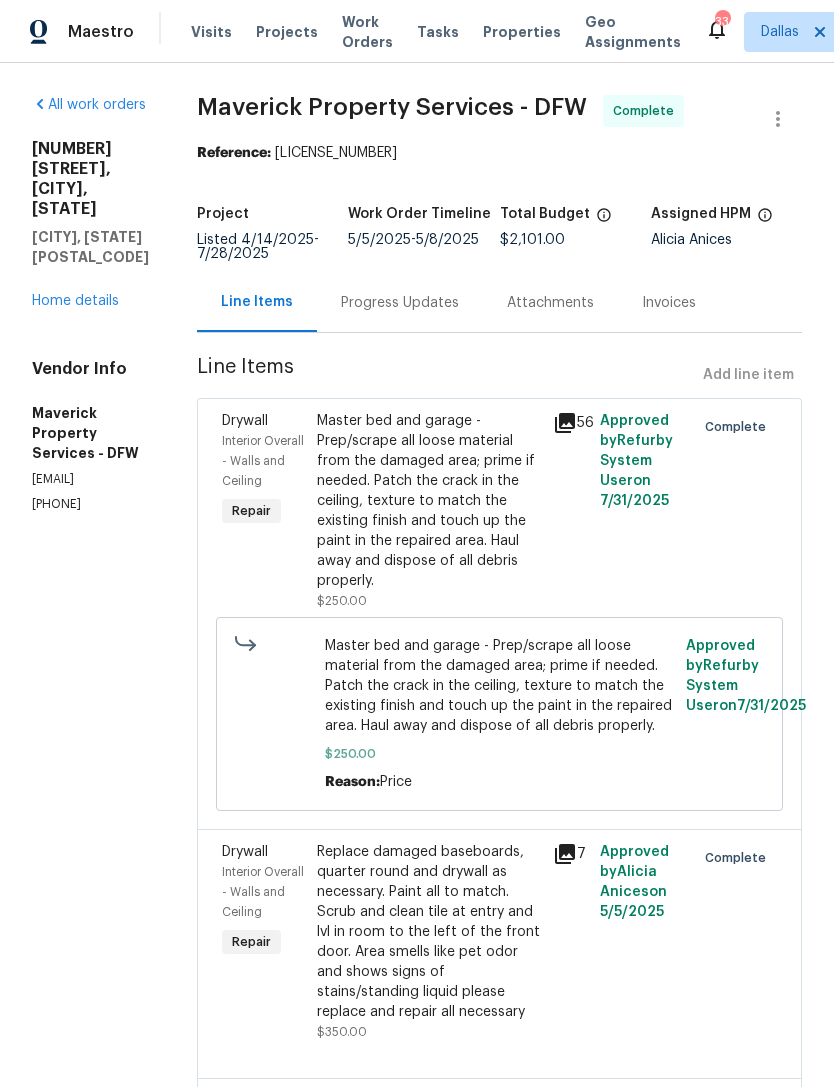 click on "Work Orders" at bounding box center [367, 32] 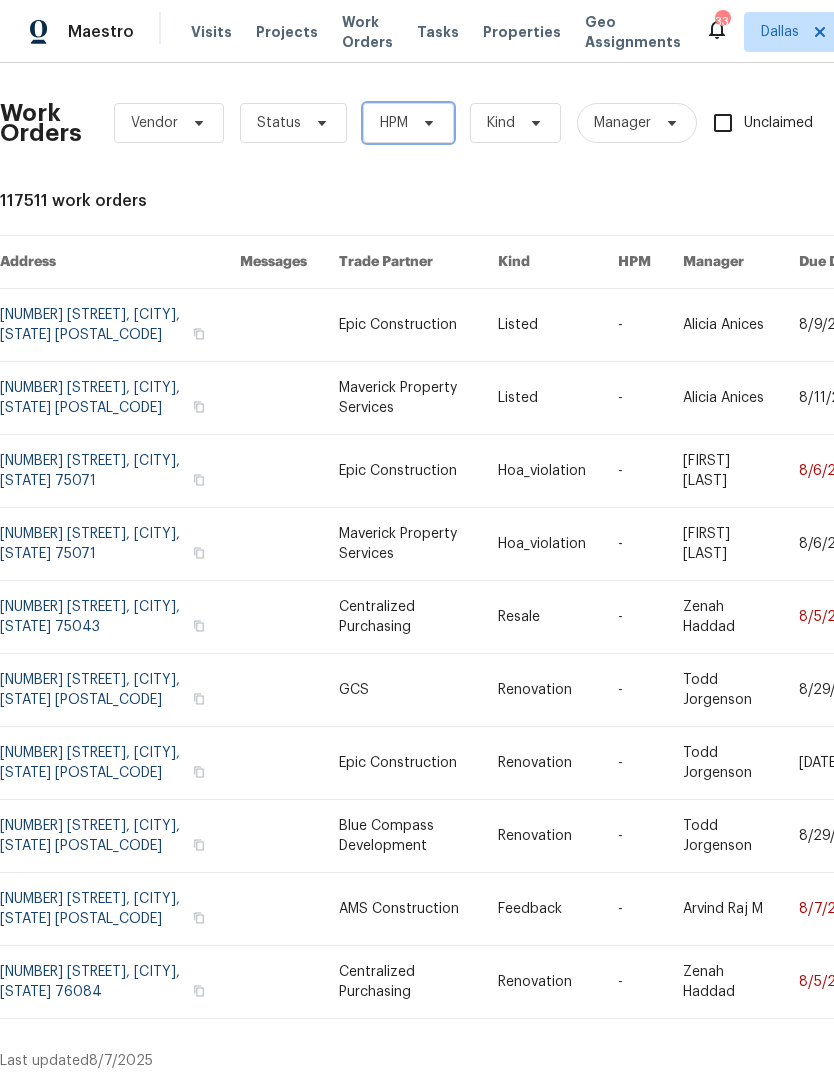 click on "HPM" at bounding box center (408, 123) 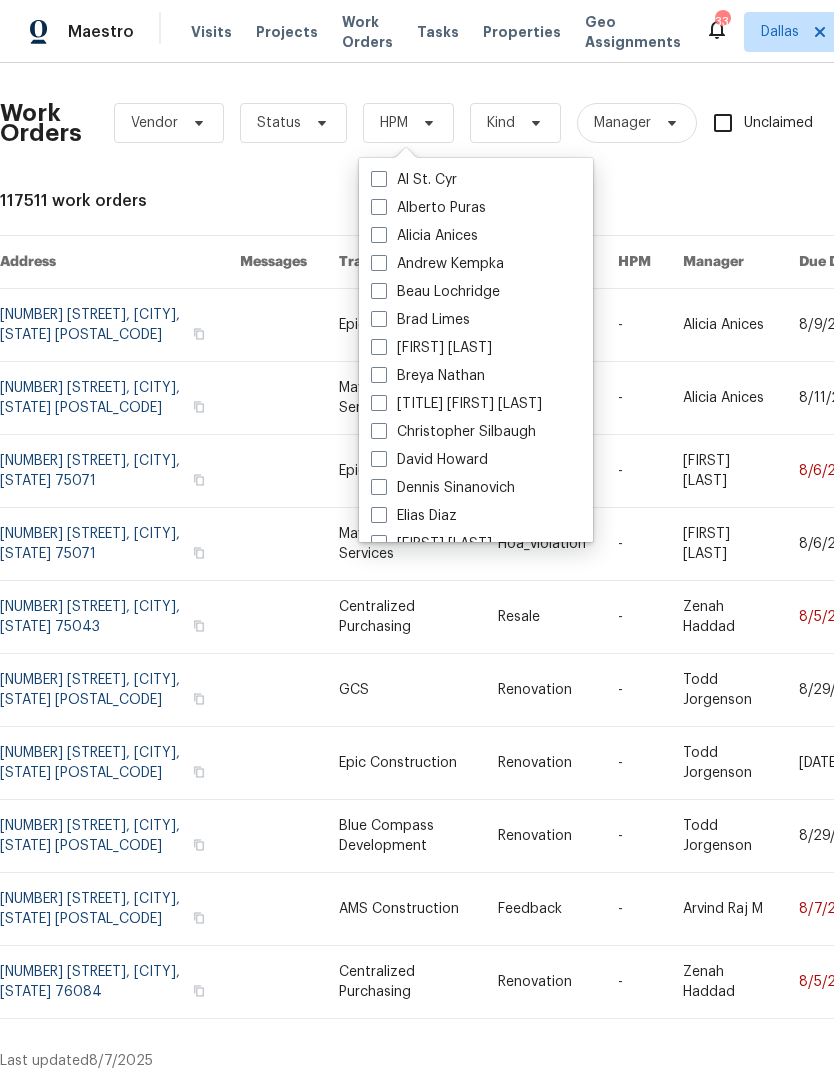 click on "Alicia Anices" at bounding box center [424, 236] 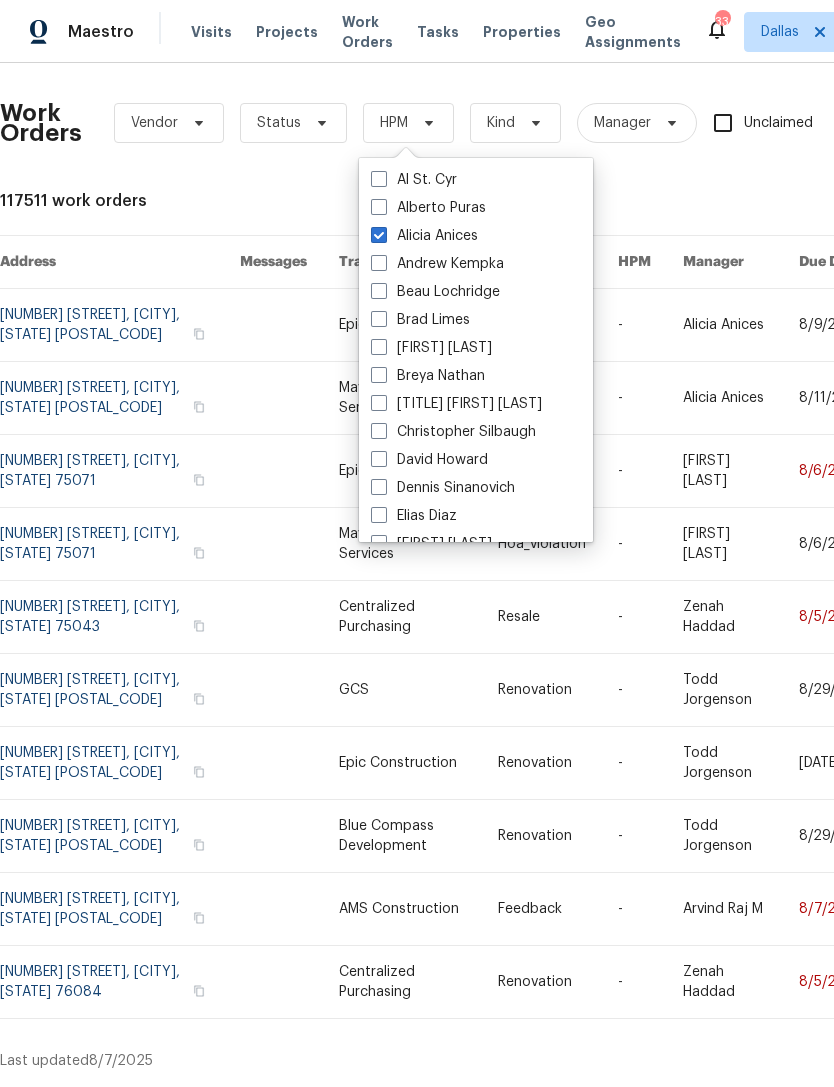 checkbox on "true" 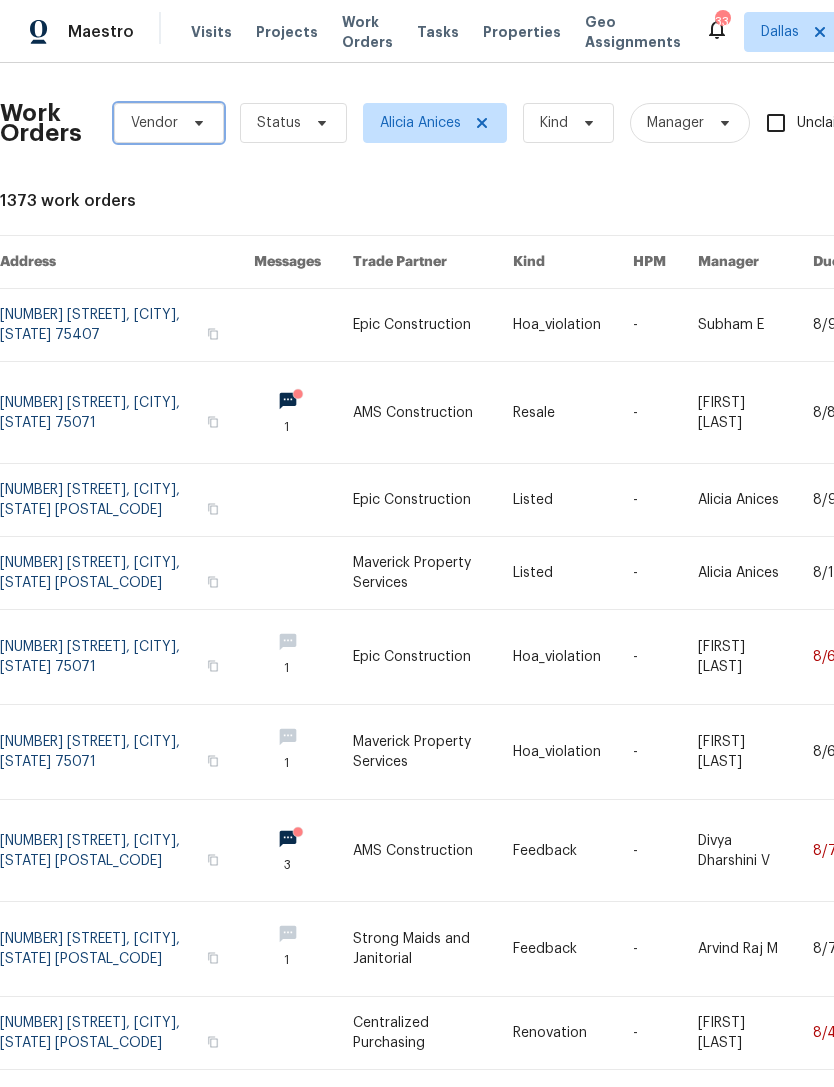 click 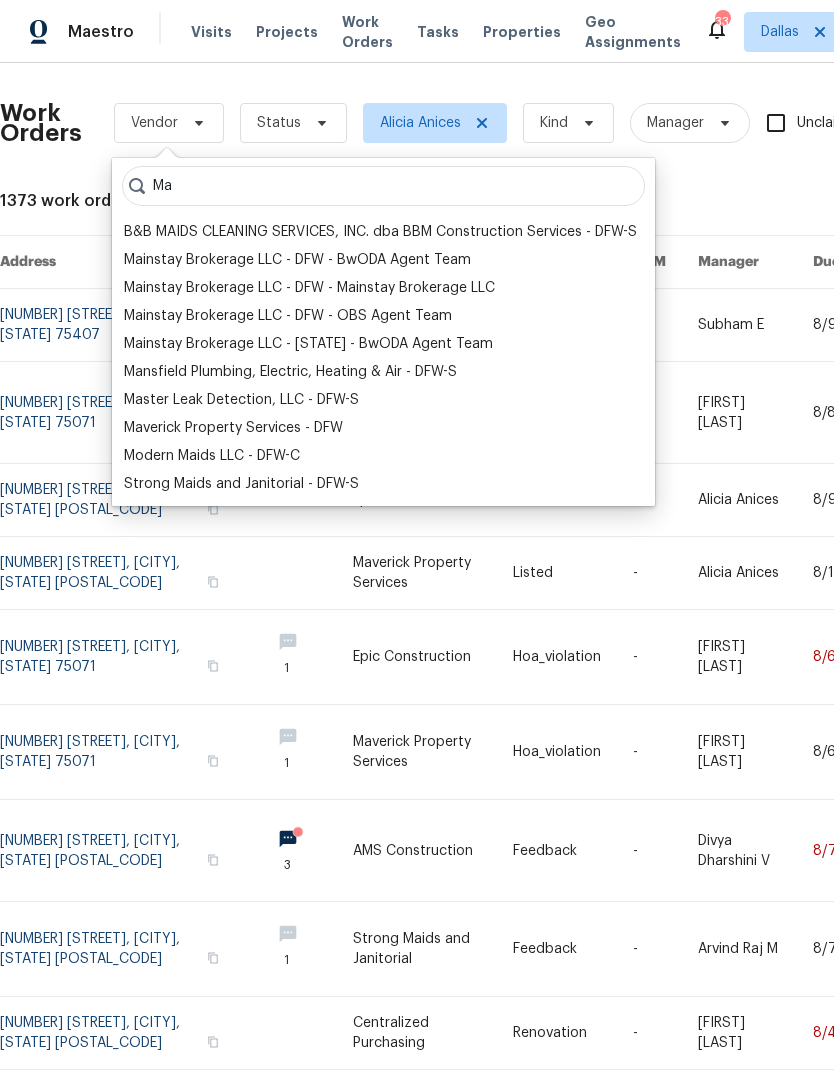 type on "Ma" 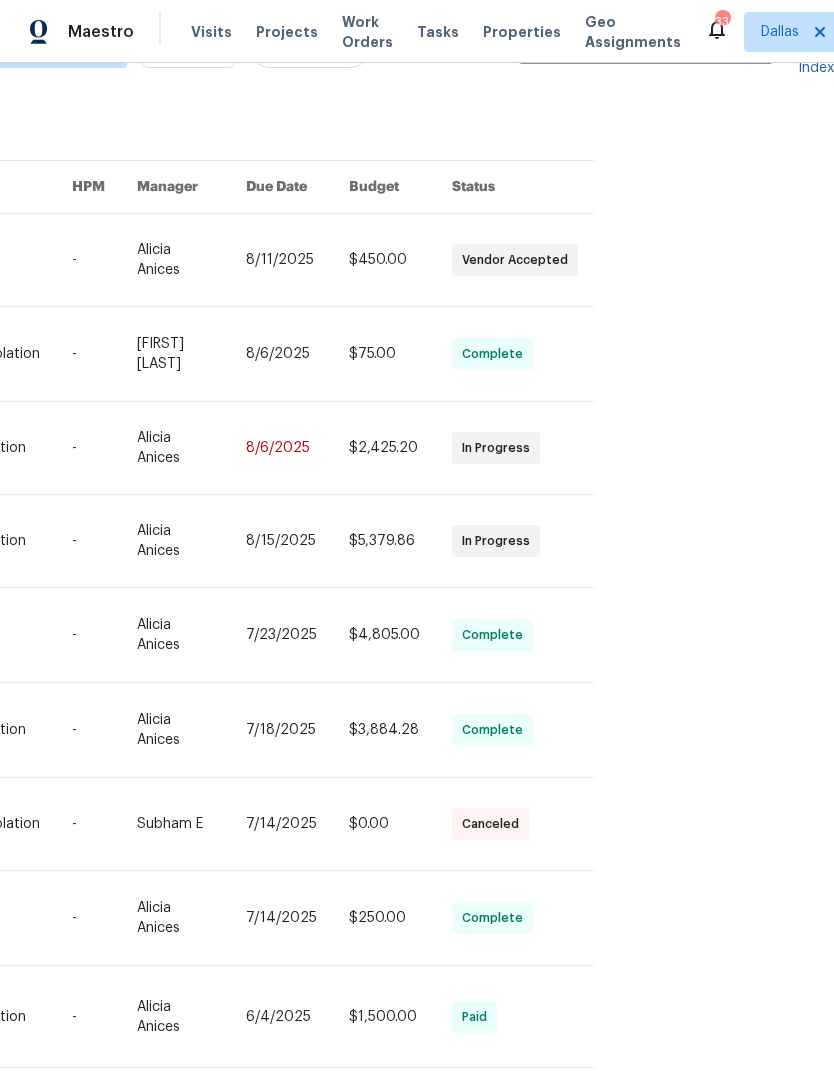 scroll, scrollTop: 75, scrollLeft: 555, axis: both 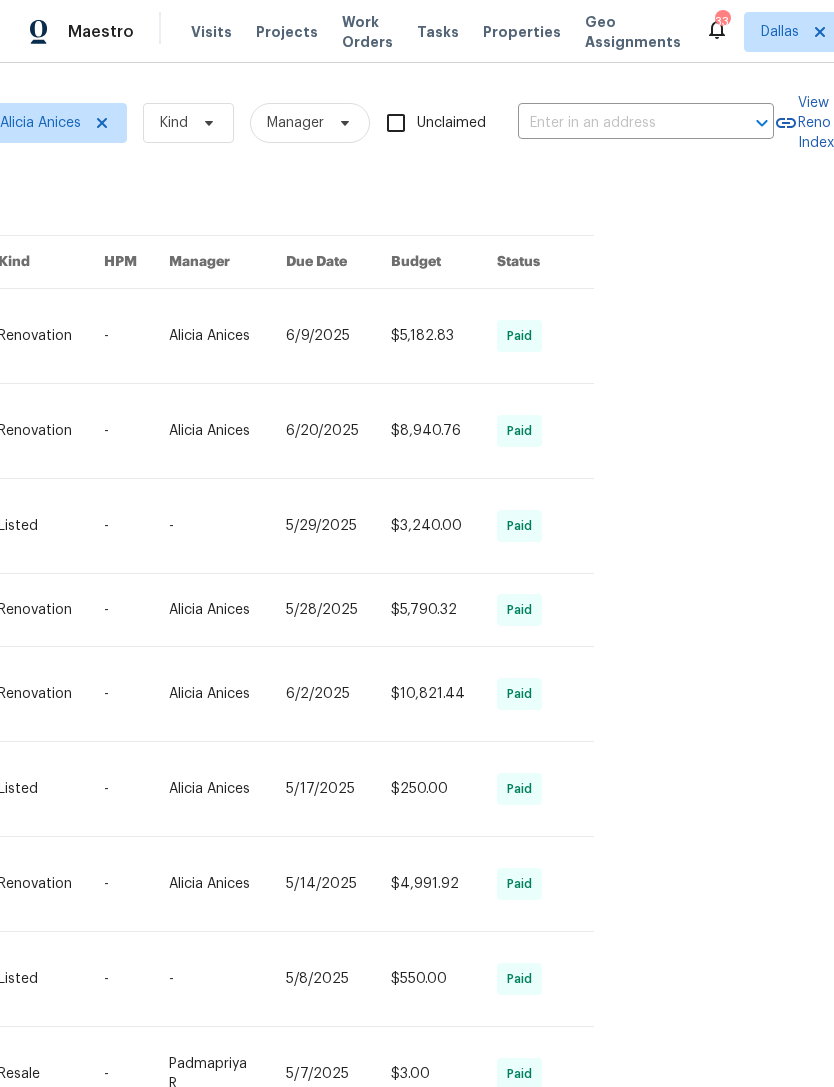 click on "Work Orders" at bounding box center [367, 32] 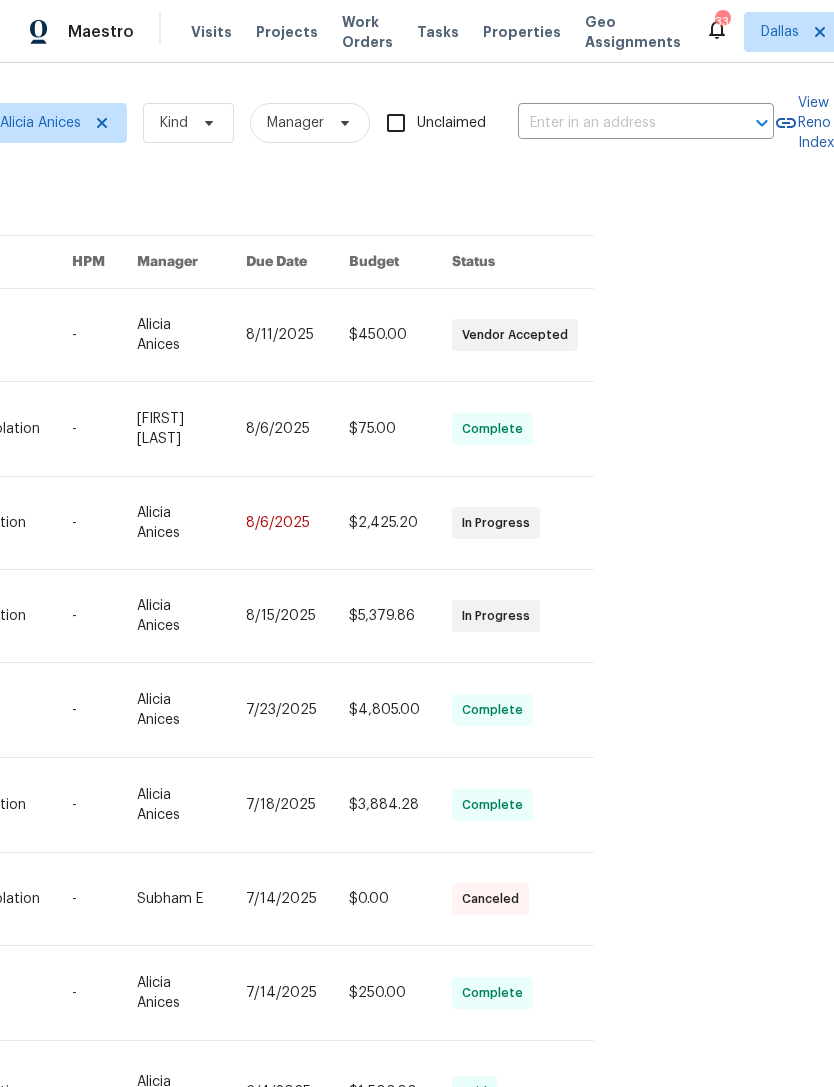 scroll, scrollTop: 0, scrollLeft: 555, axis: horizontal 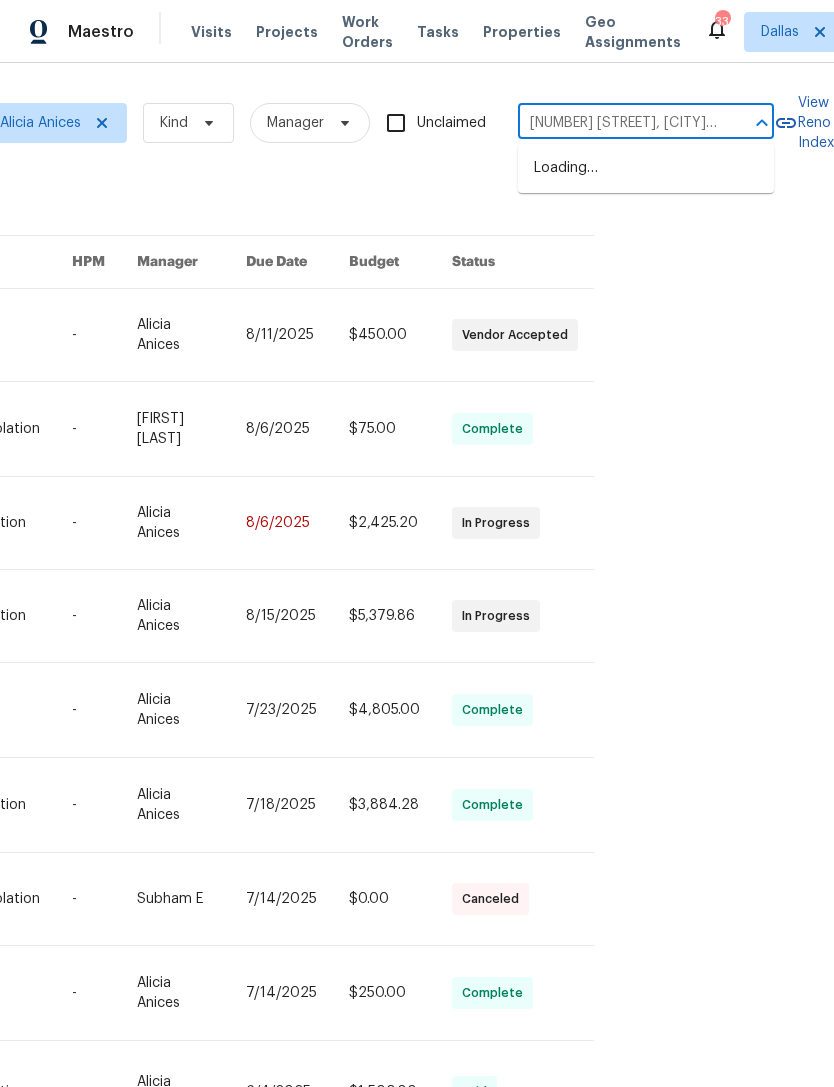 type on "[NUMBER] [STREET], [CITY], [STATE] [POSTAL_CODE]" 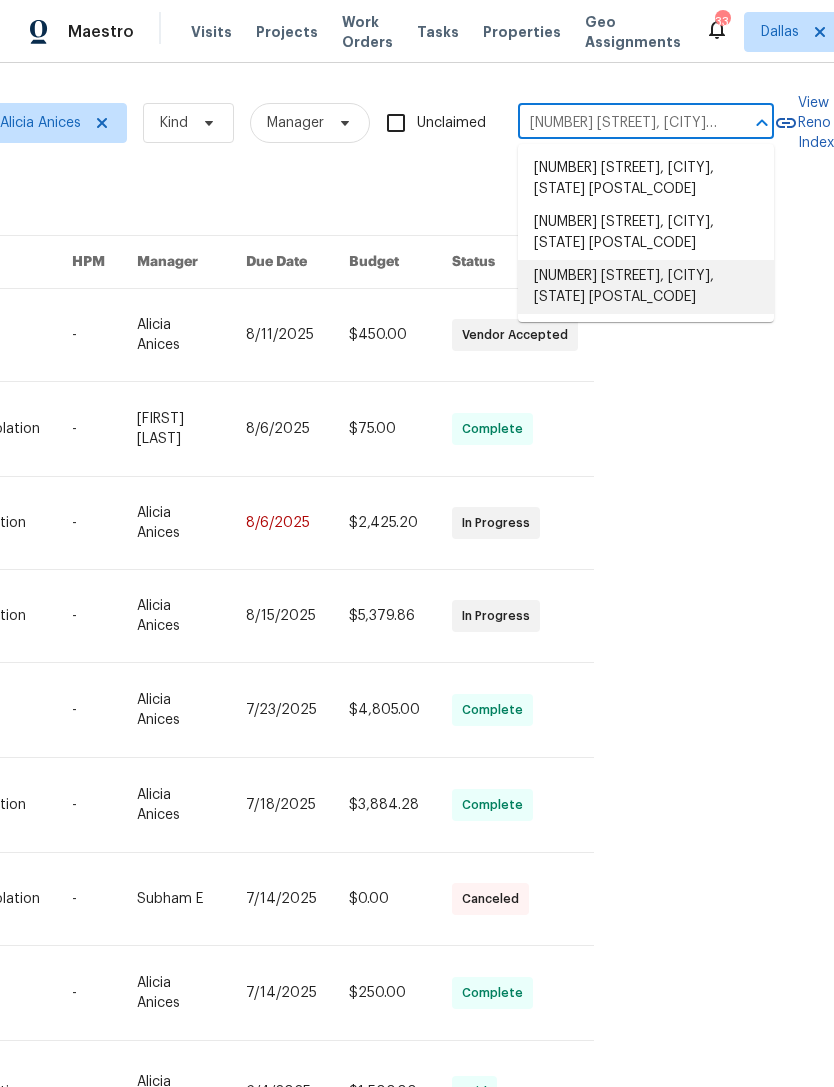 click on "[NUMBER] [STREET], [CITY], [STATE] [POSTAL_CODE]" at bounding box center (646, 287) 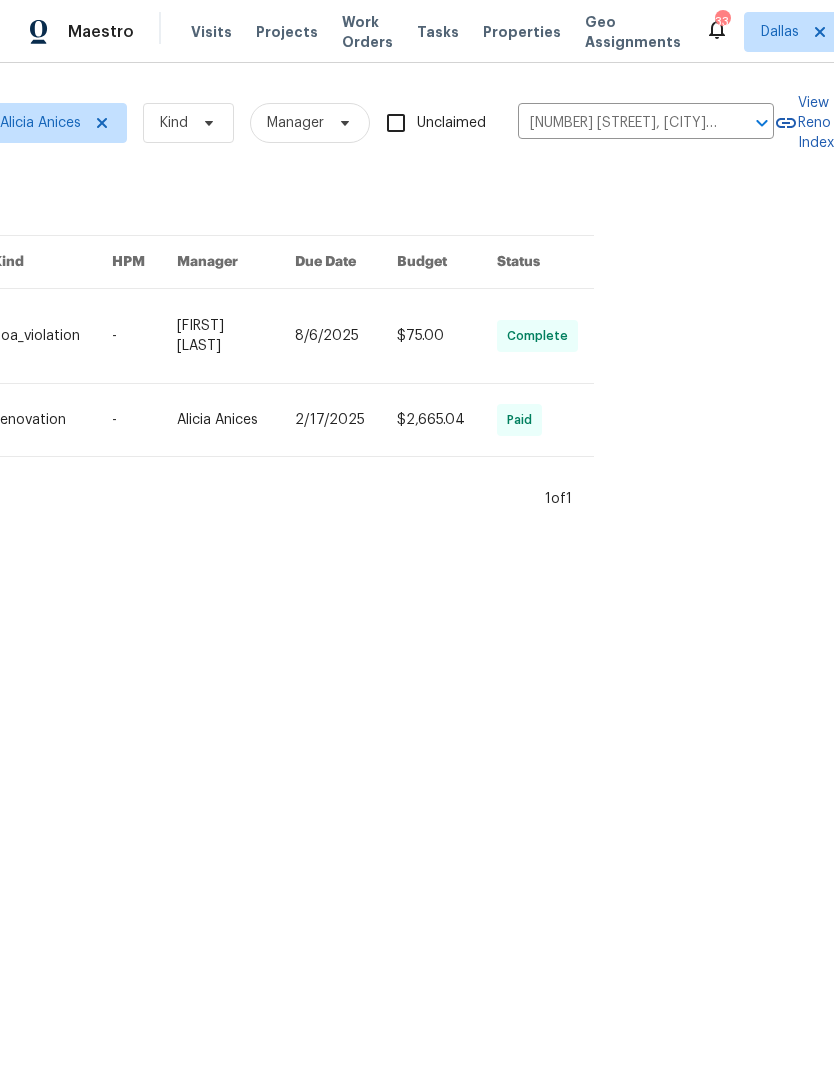 click at bounding box center [52, 336] 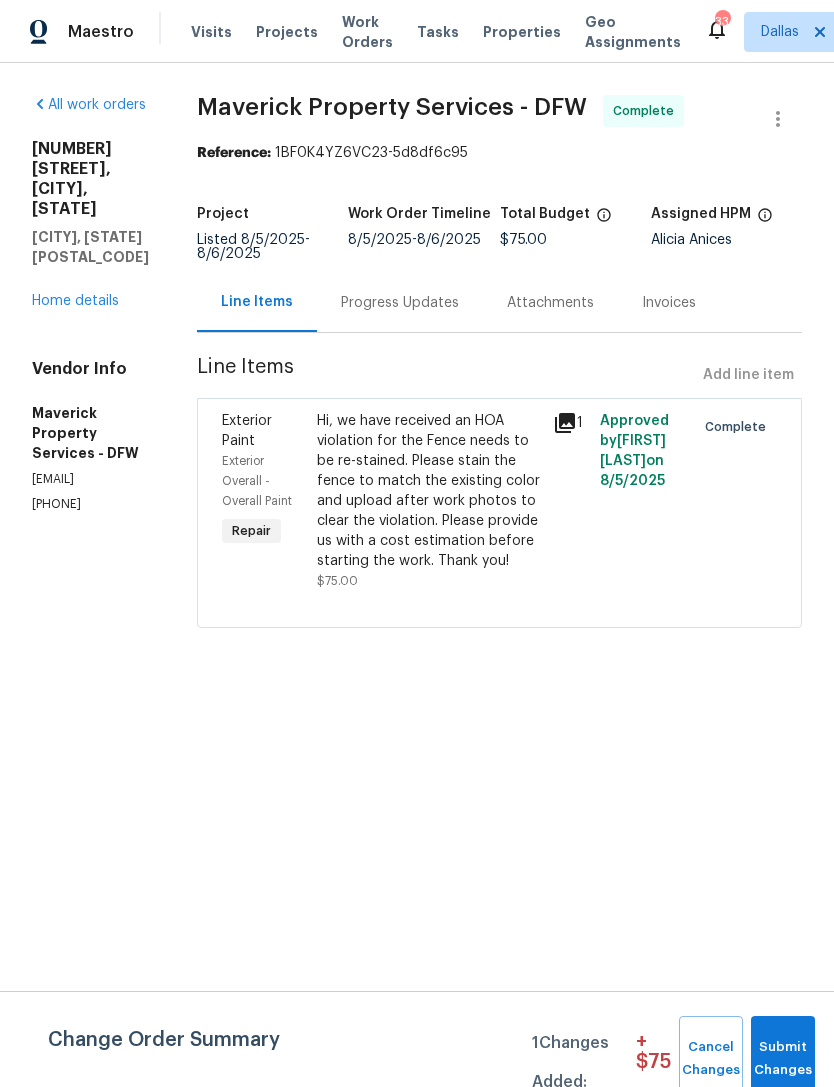click on "Home details" at bounding box center (75, 301) 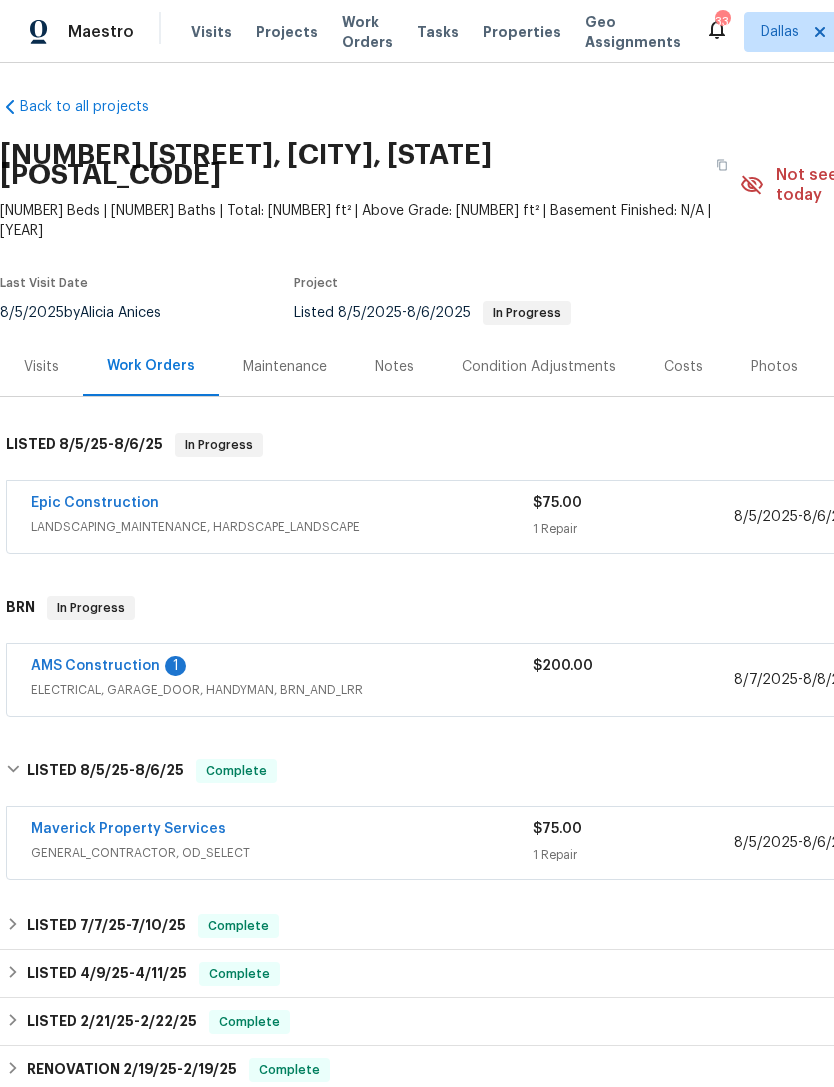 scroll, scrollTop: 6, scrollLeft: 0, axis: vertical 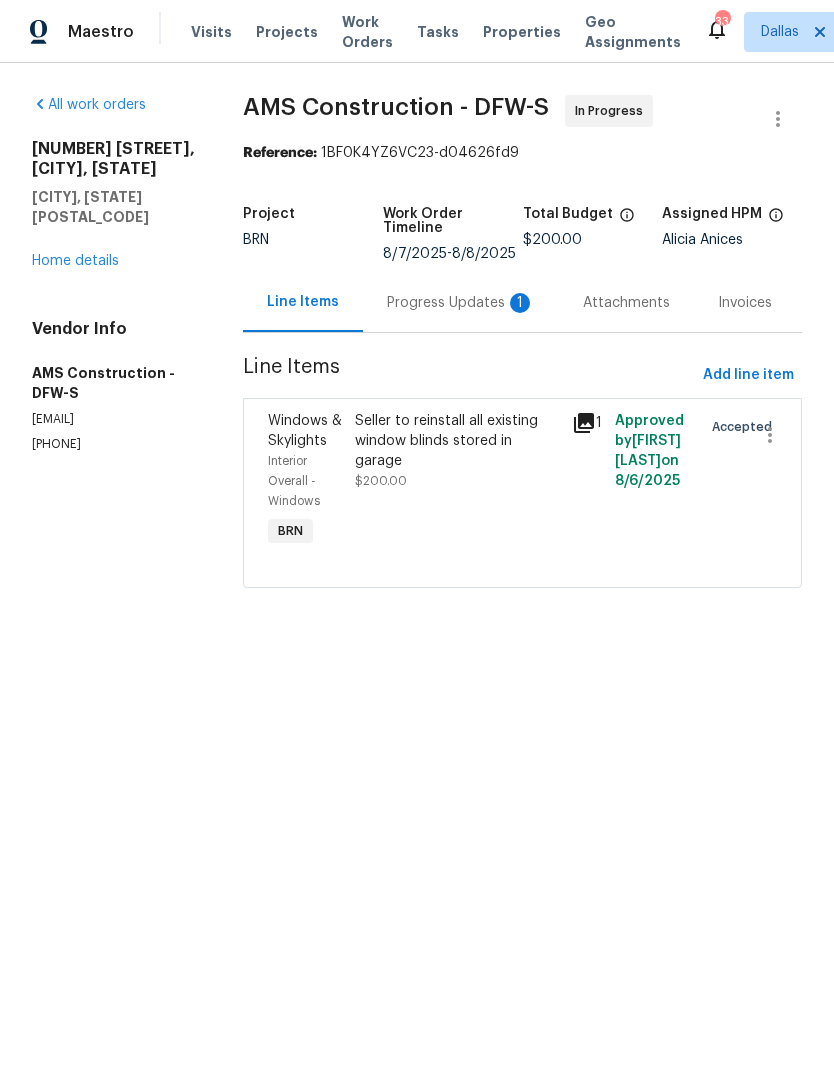 click on "All work orders [NUMBER] [STREET], [CITY], [STATE] [POSTAL_CODE] Home details Vendor Info [COMPANY] - DFW-S [EMAIL] ([PHONE])" at bounding box center [113, 274] 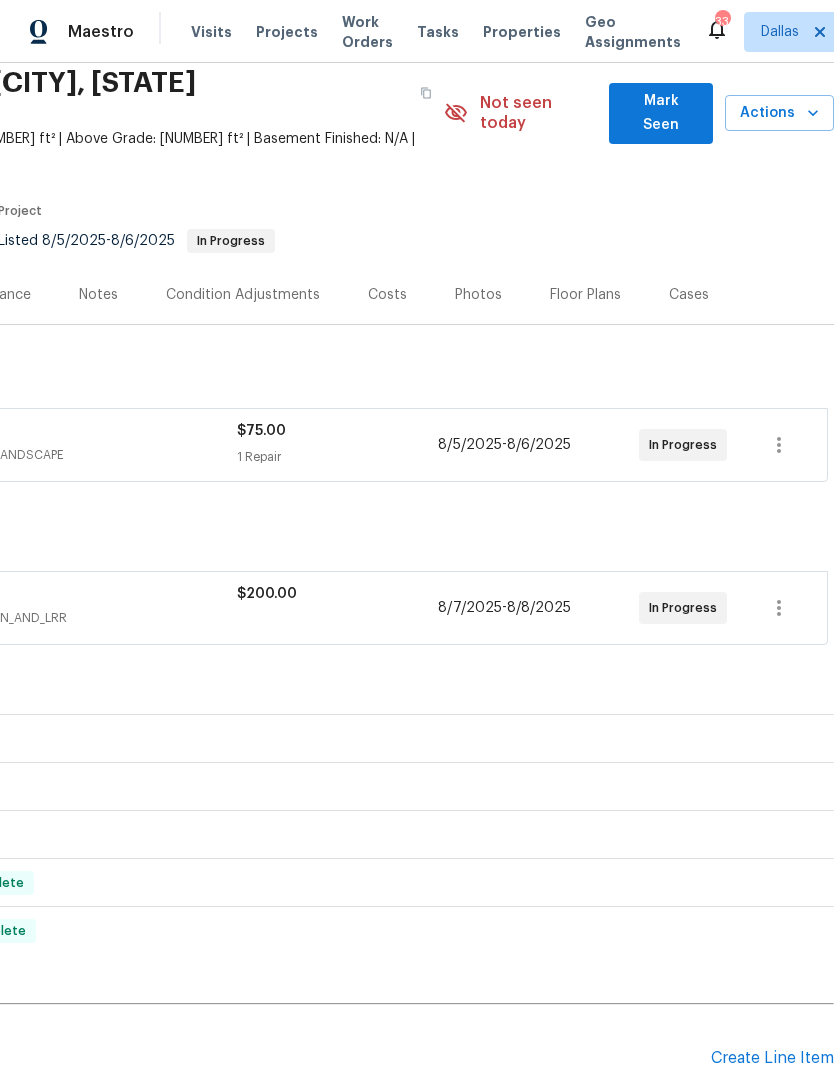 scroll, scrollTop: 78, scrollLeft: 296, axis: both 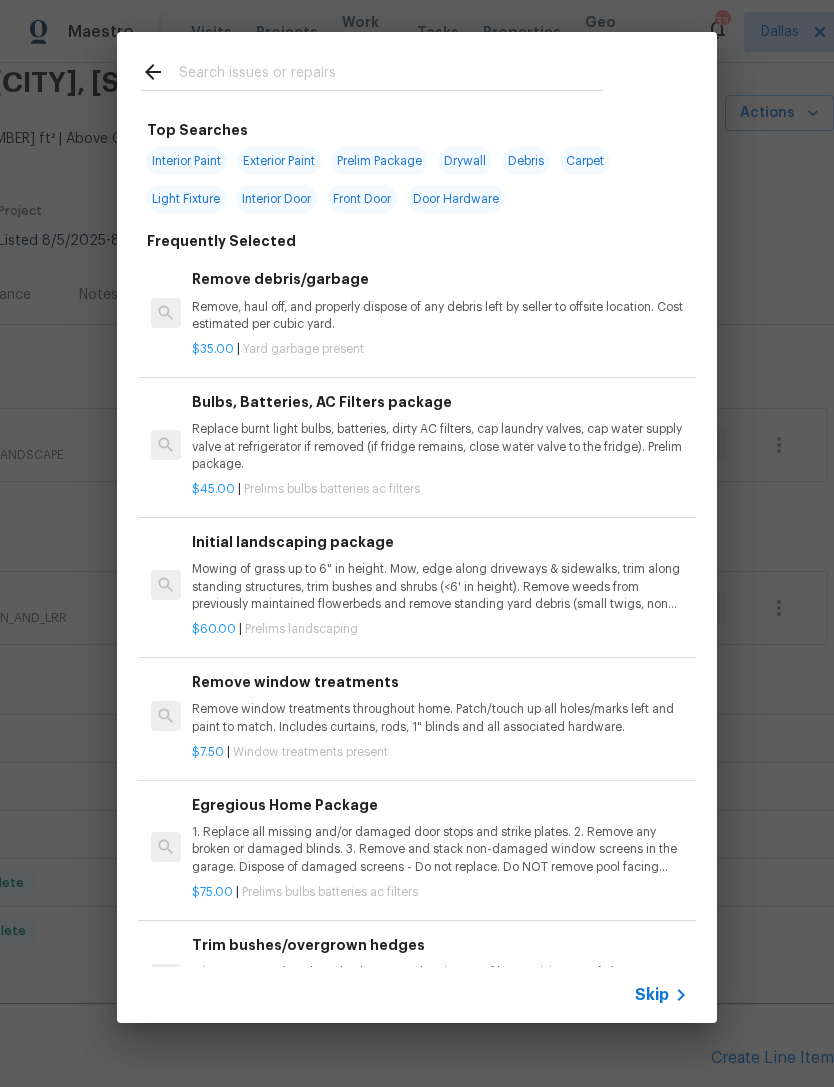 click at bounding box center (391, 75) 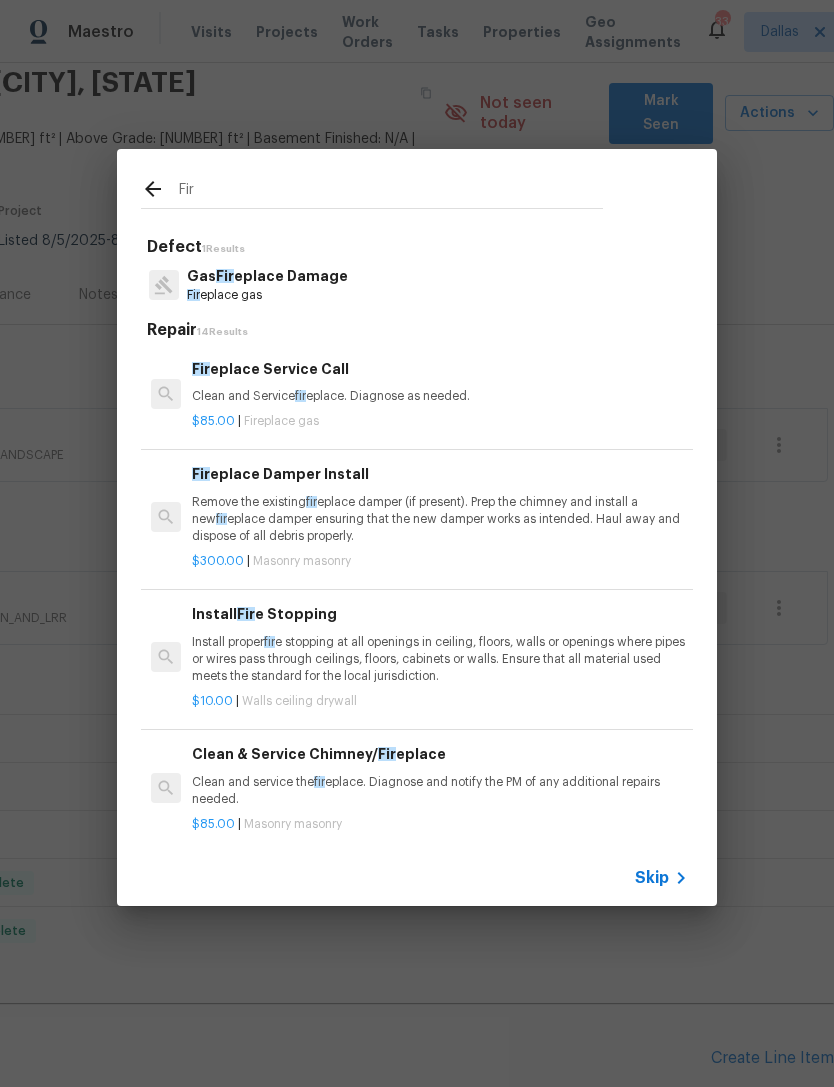 type on "Fire" 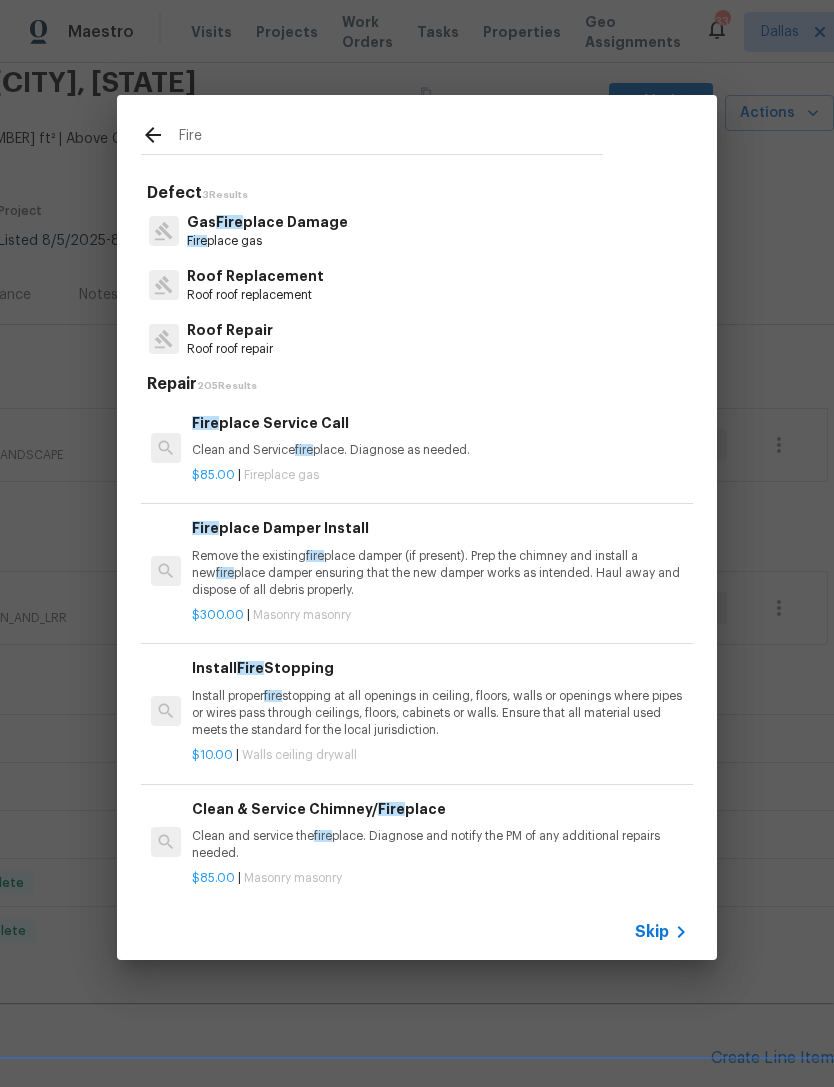 click on "Fire place gas" at bounding box center [267, 241] 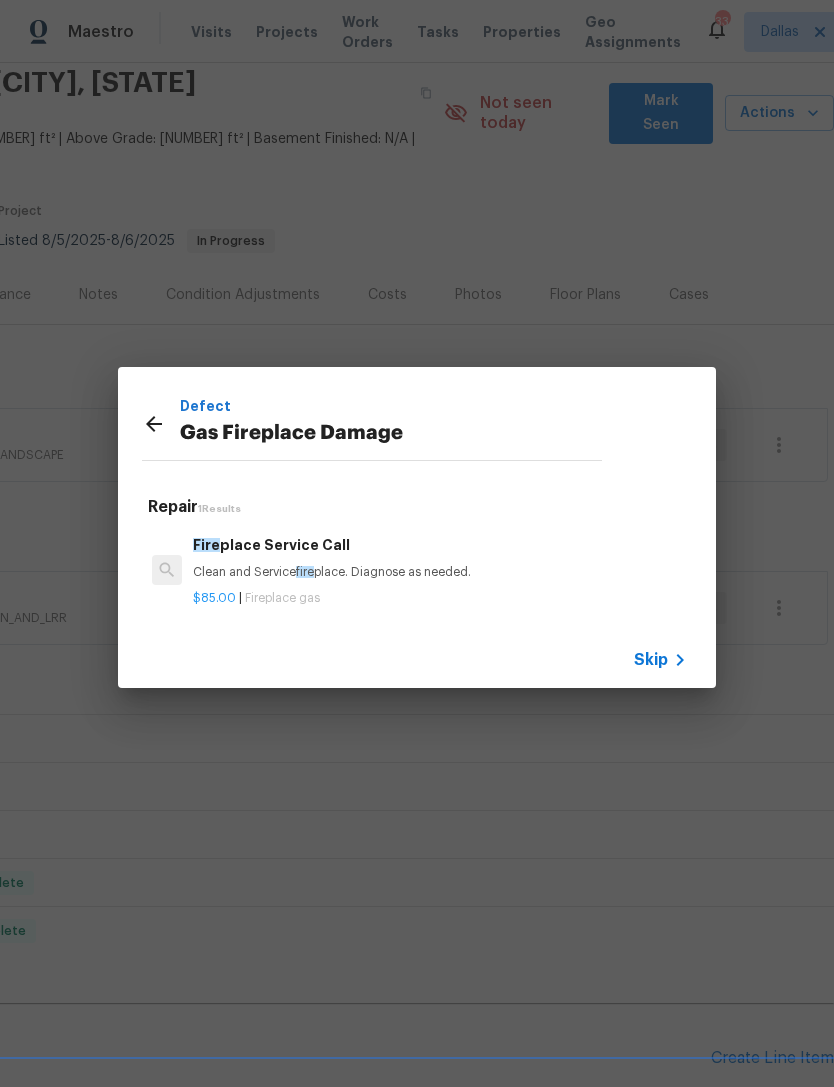 click on "Clean and Service  fire place. Diagnose as needed." at bounding box center [440, 572] 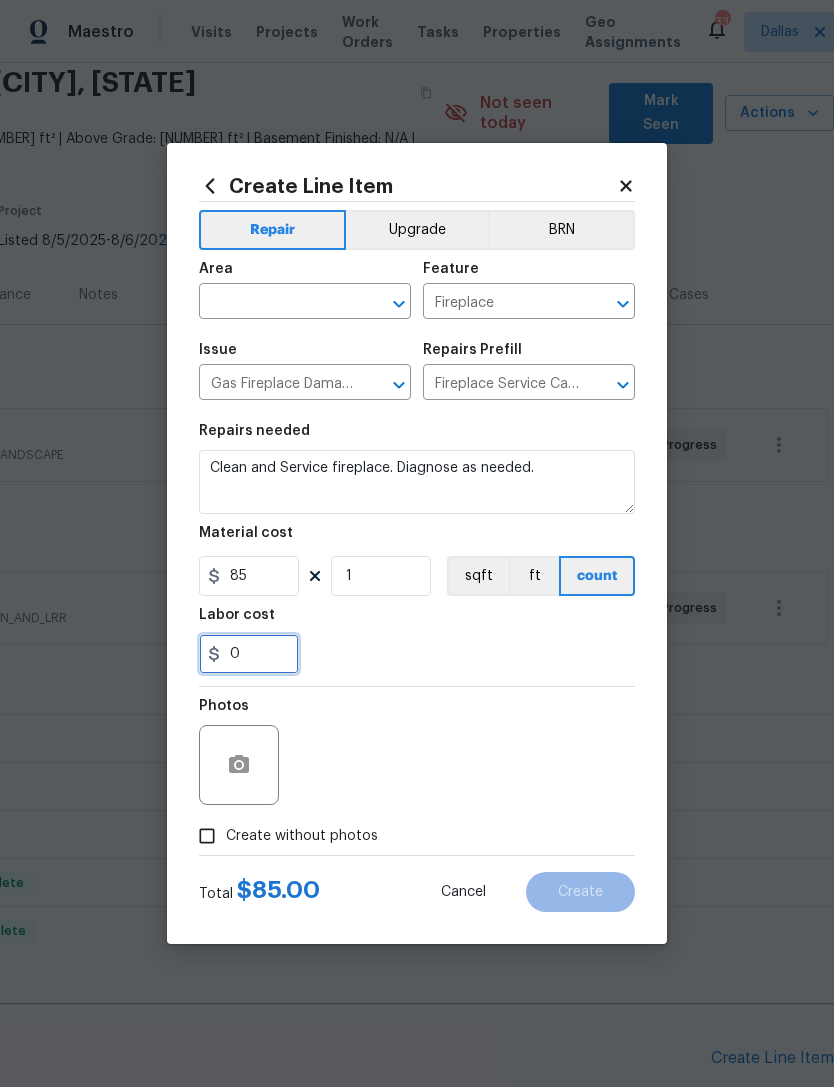 click on "0" at bounding box center (249, 654) 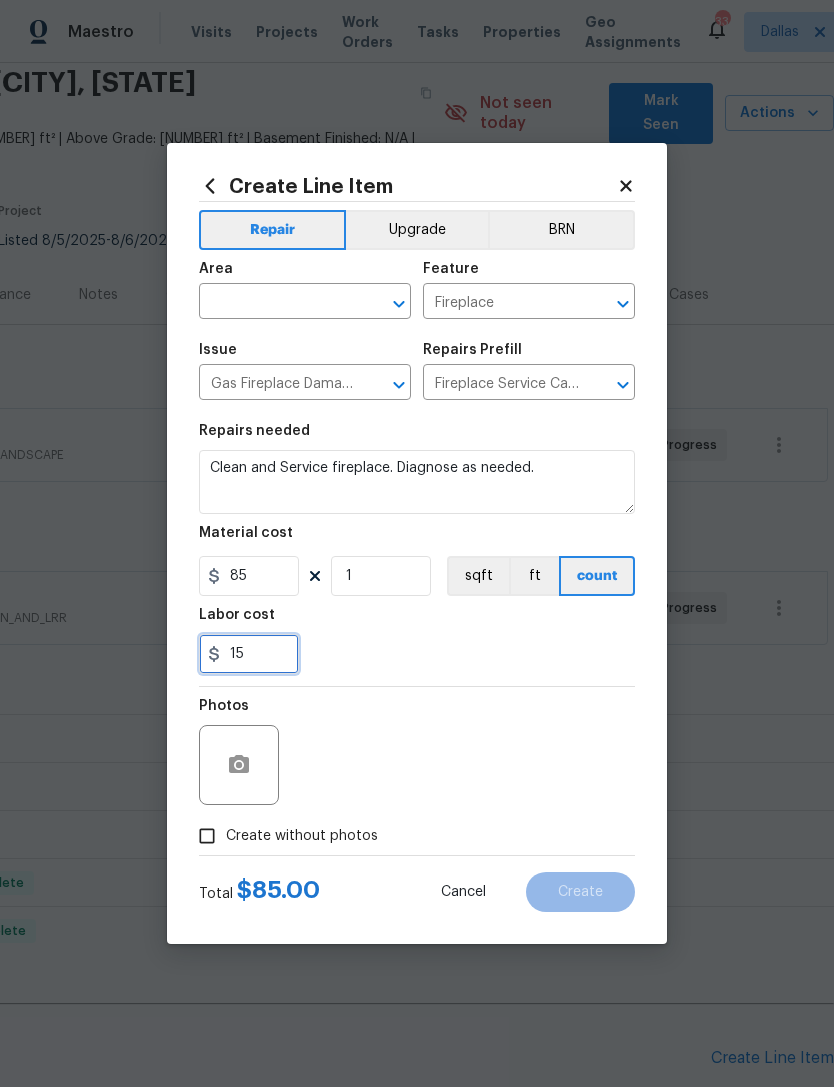 type on "15" 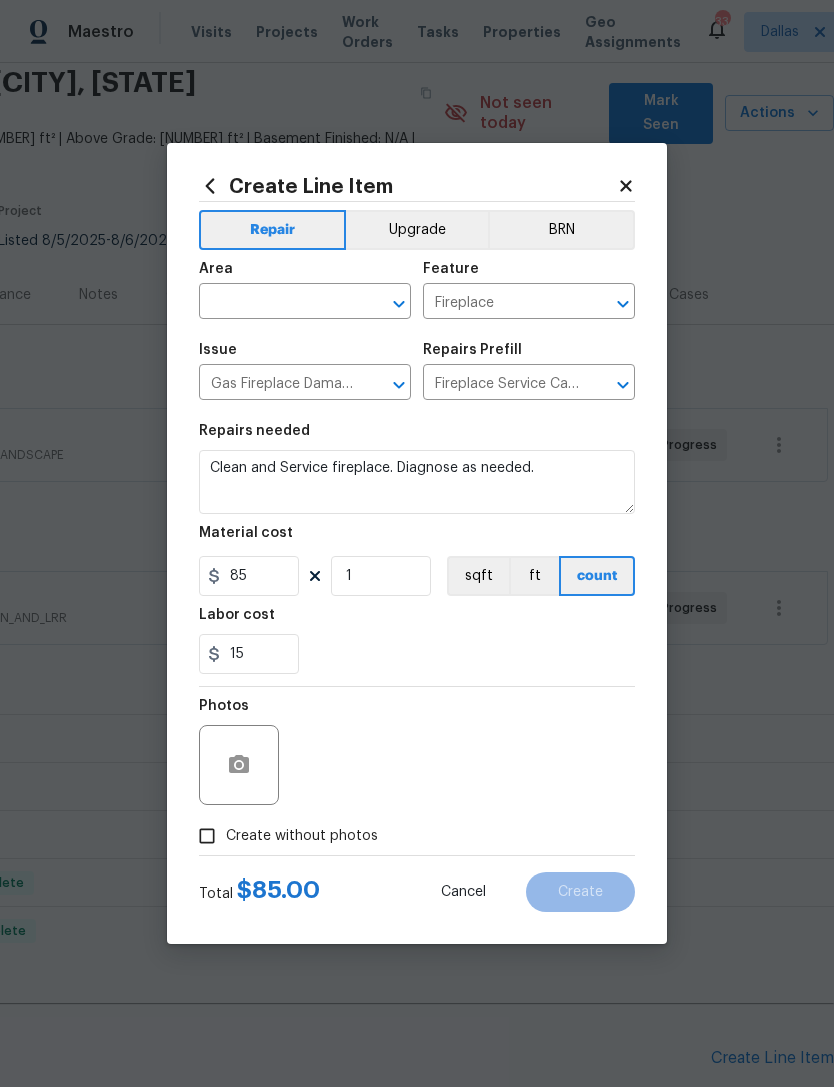 click on "15" at bounding box center (417, 654) 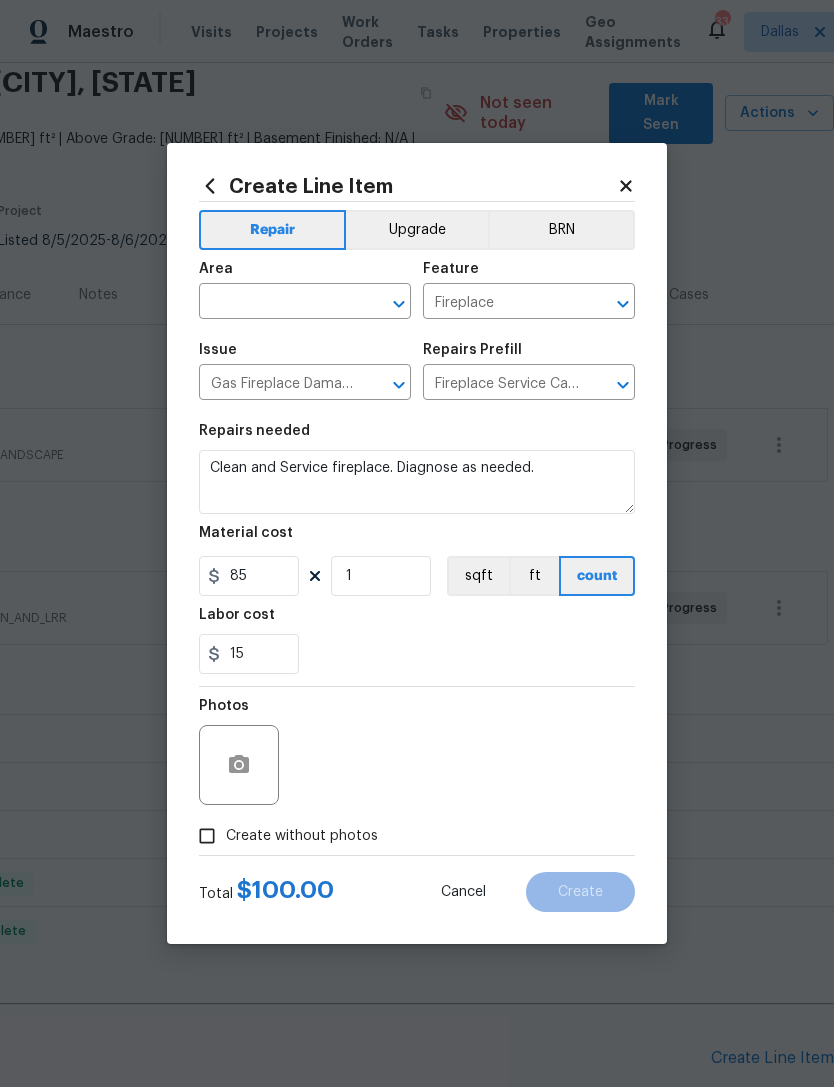 click at bounding box center [277, 303] 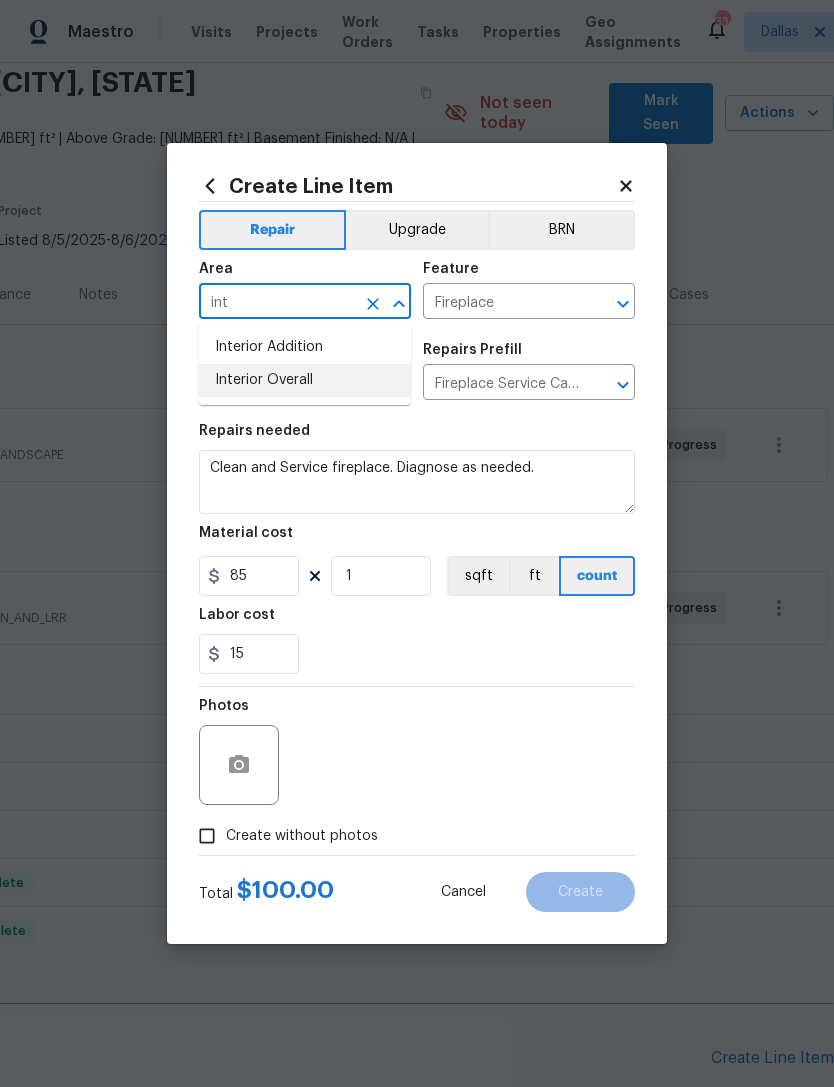click on "Interior Overall" at bounding box center (305, 380) 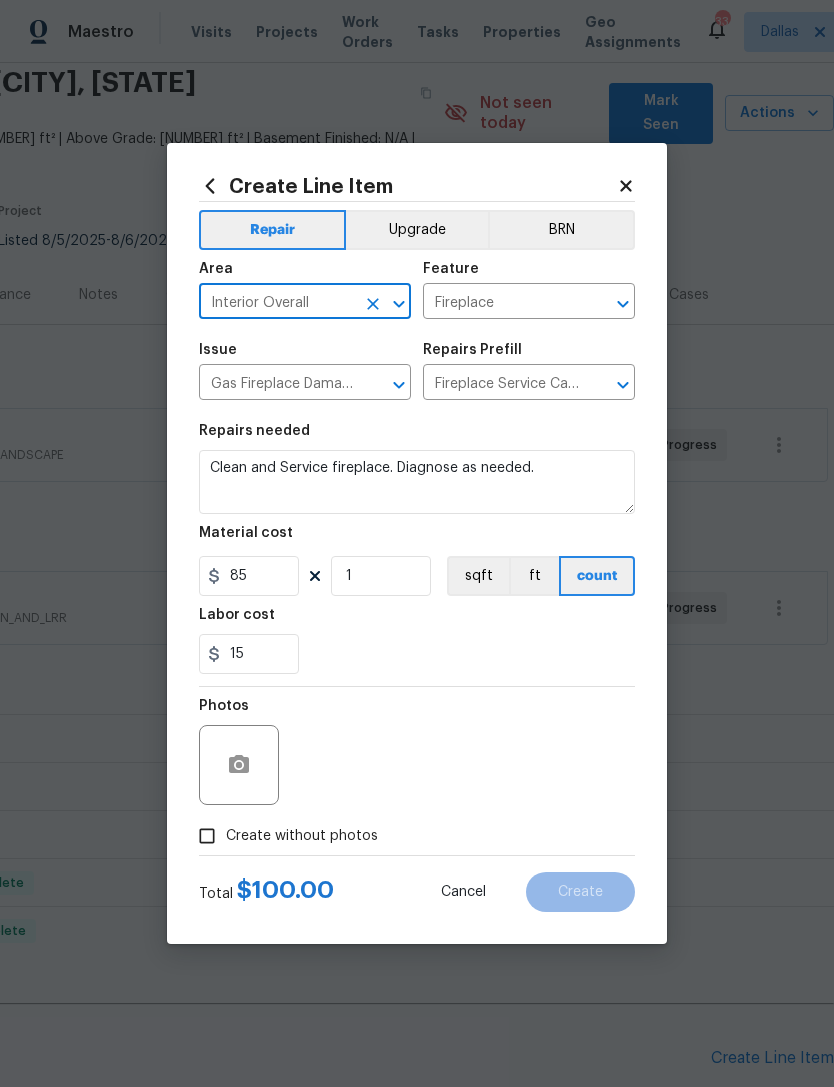 click on "Repairs needed Clean and Service fireplace. Diagnose as needed. Material cost [PRICE] [QUANTITY] Labor cost [PRICE]" at bounding box center [417, 549] 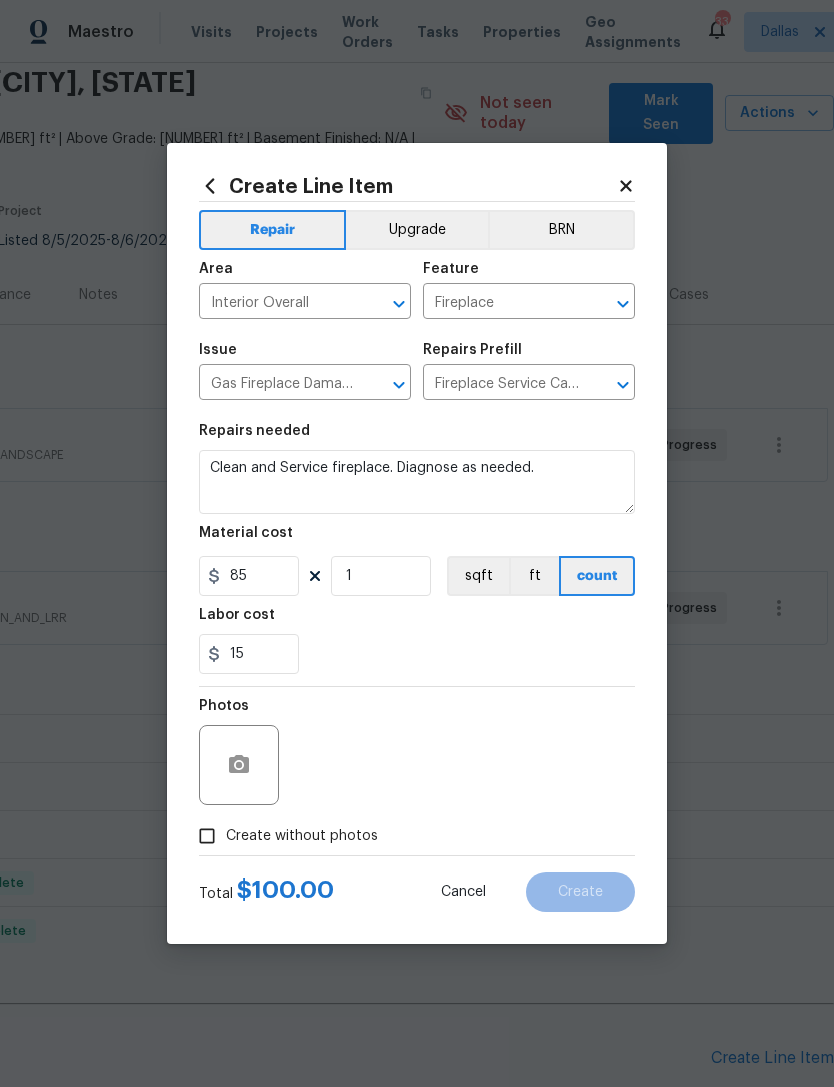 click on "Create without photos" at bounding box center (302, 836) 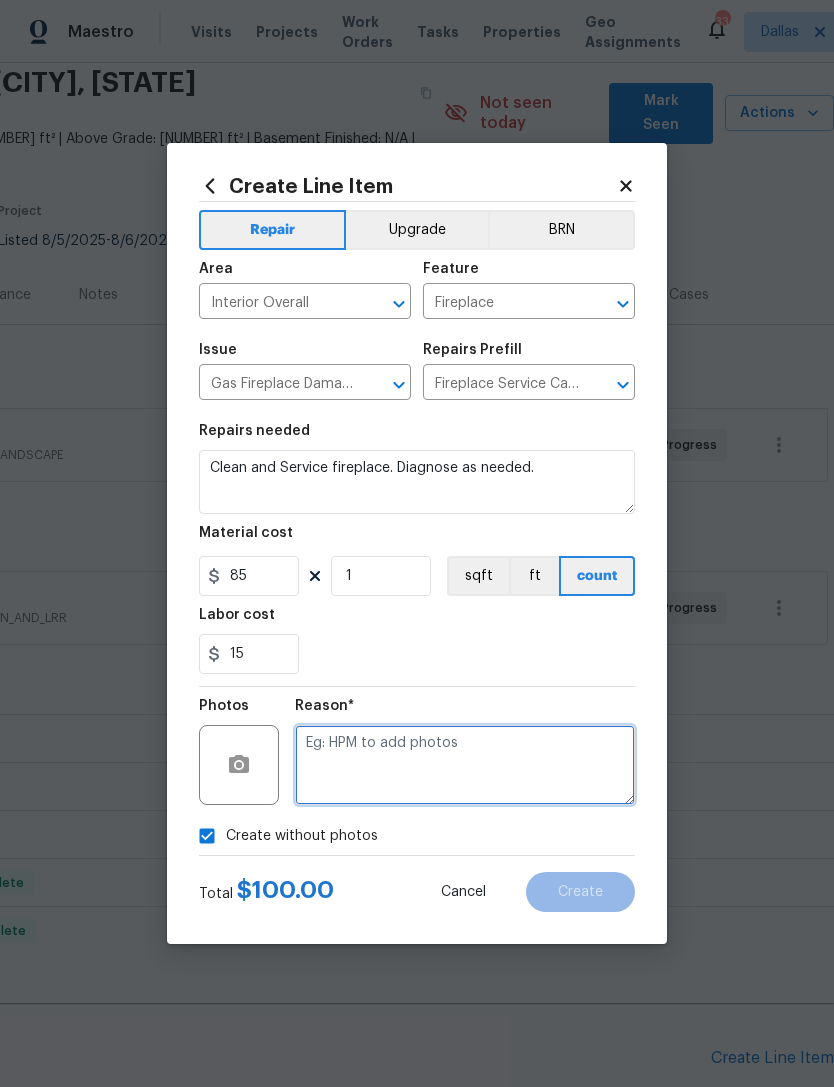 click at bounding box center (465, 765) 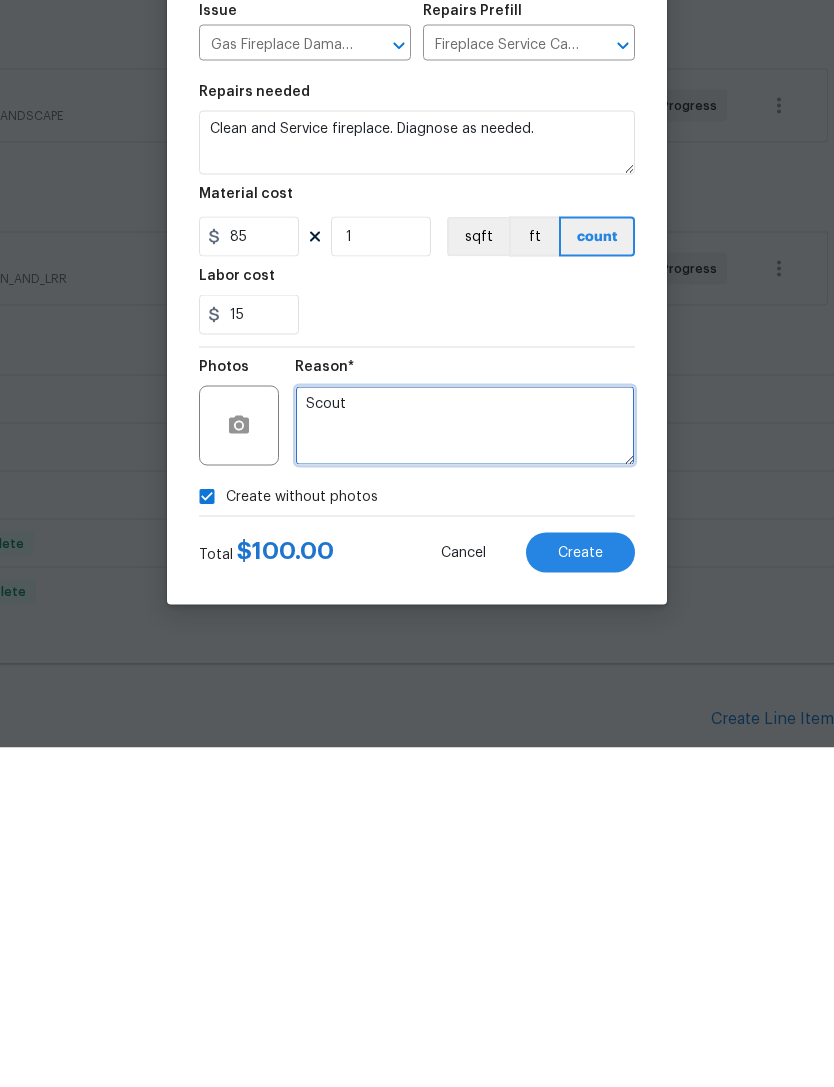 type on "Scout" 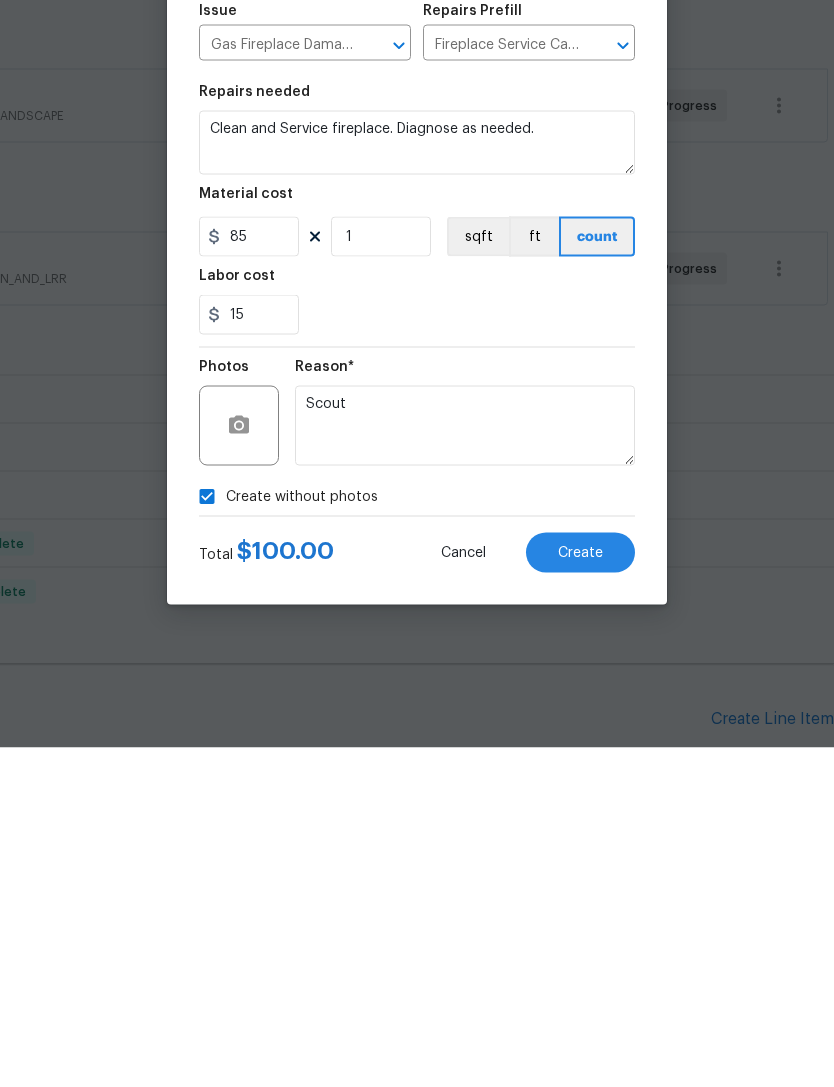 click on "Create" at bounding box center [580, 892] 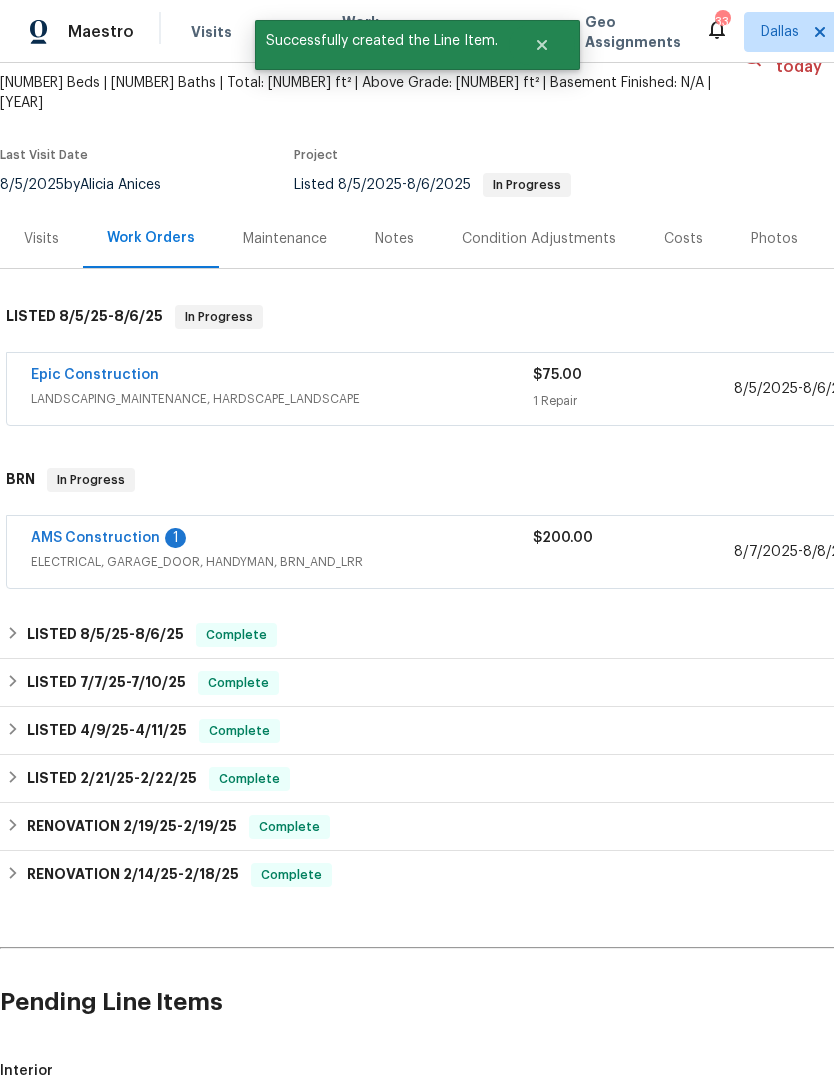 scroll, scrollTop: 137, scrollLeft: 0, axis: vertical 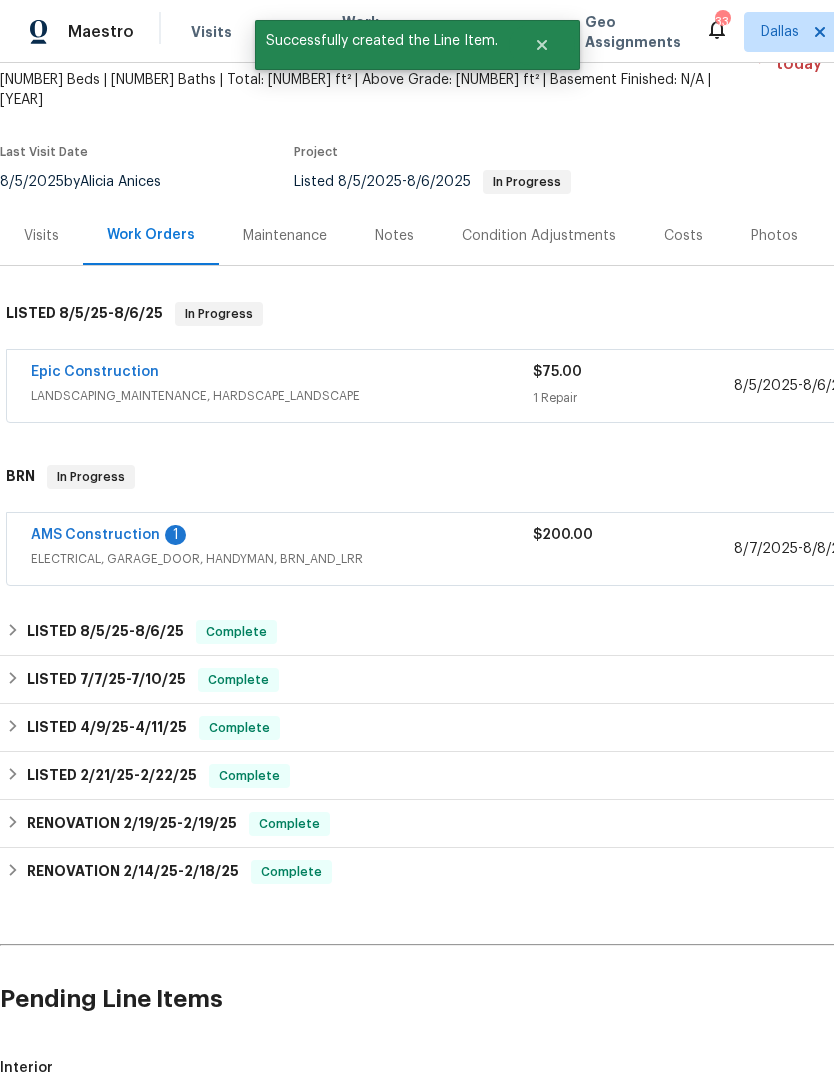 click at bounding box center [58, 1124] 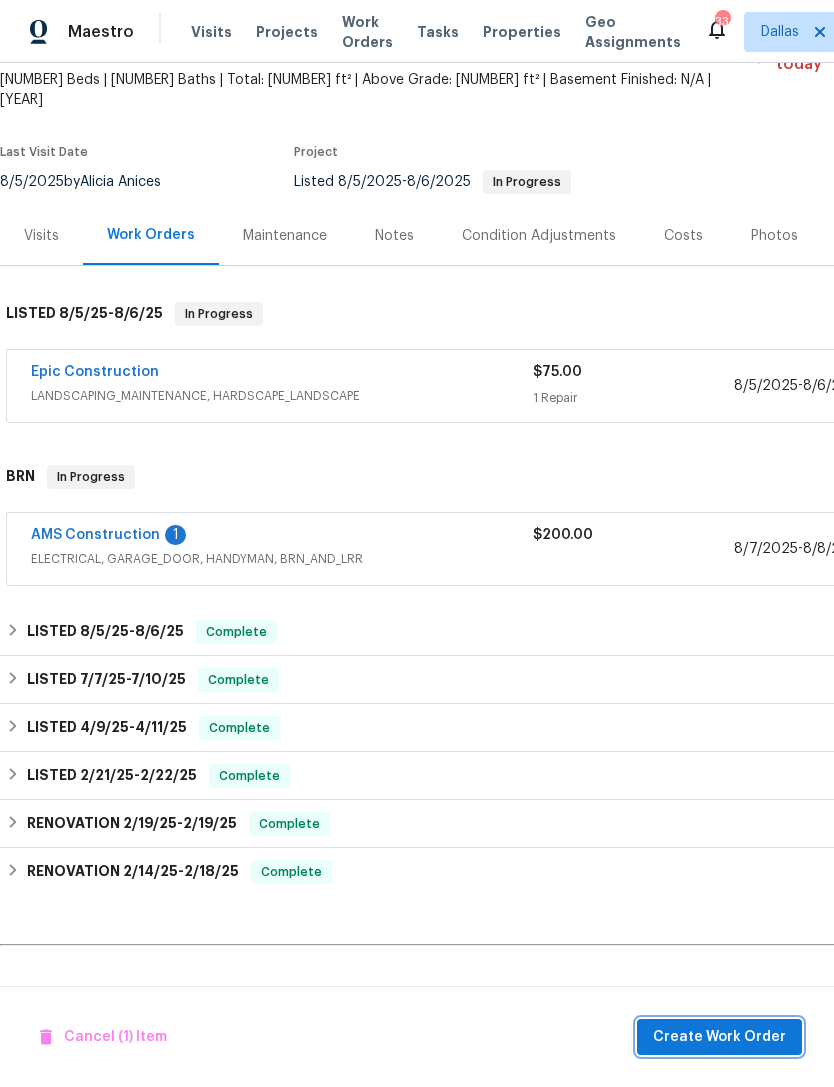 click on "Create Work Order" at bounding box center [719, 1037] 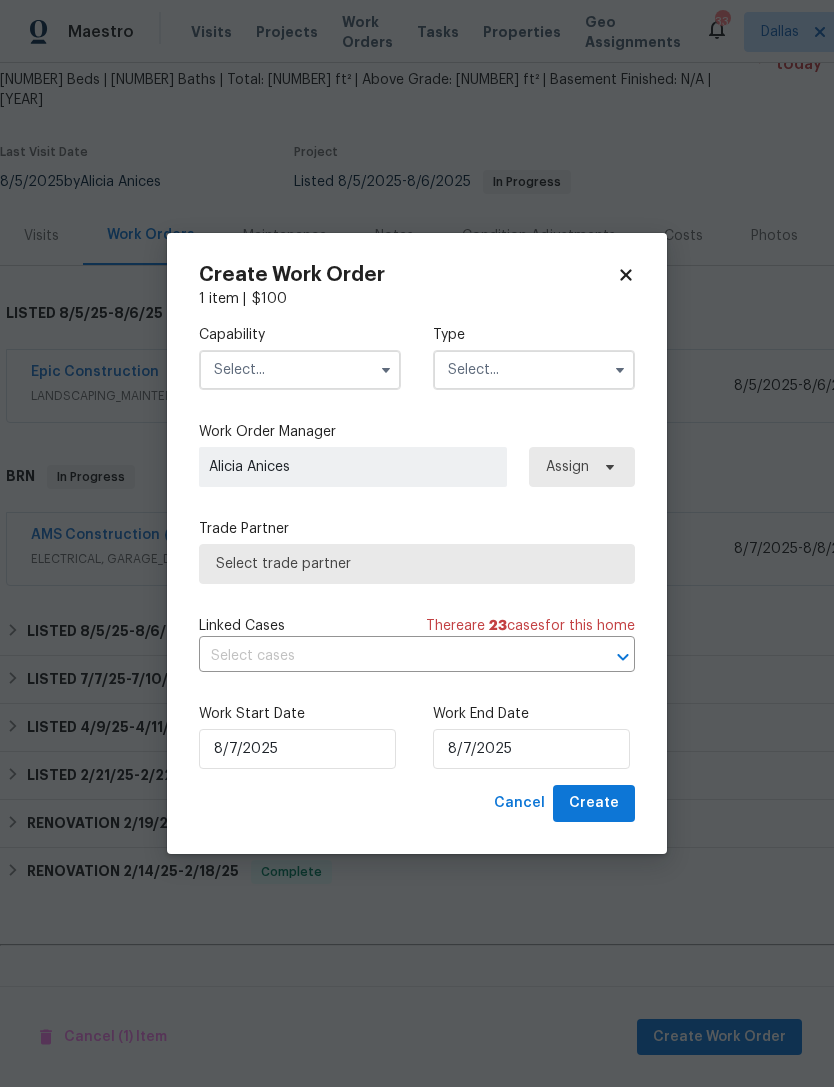 click at bounding box center (300, 370) 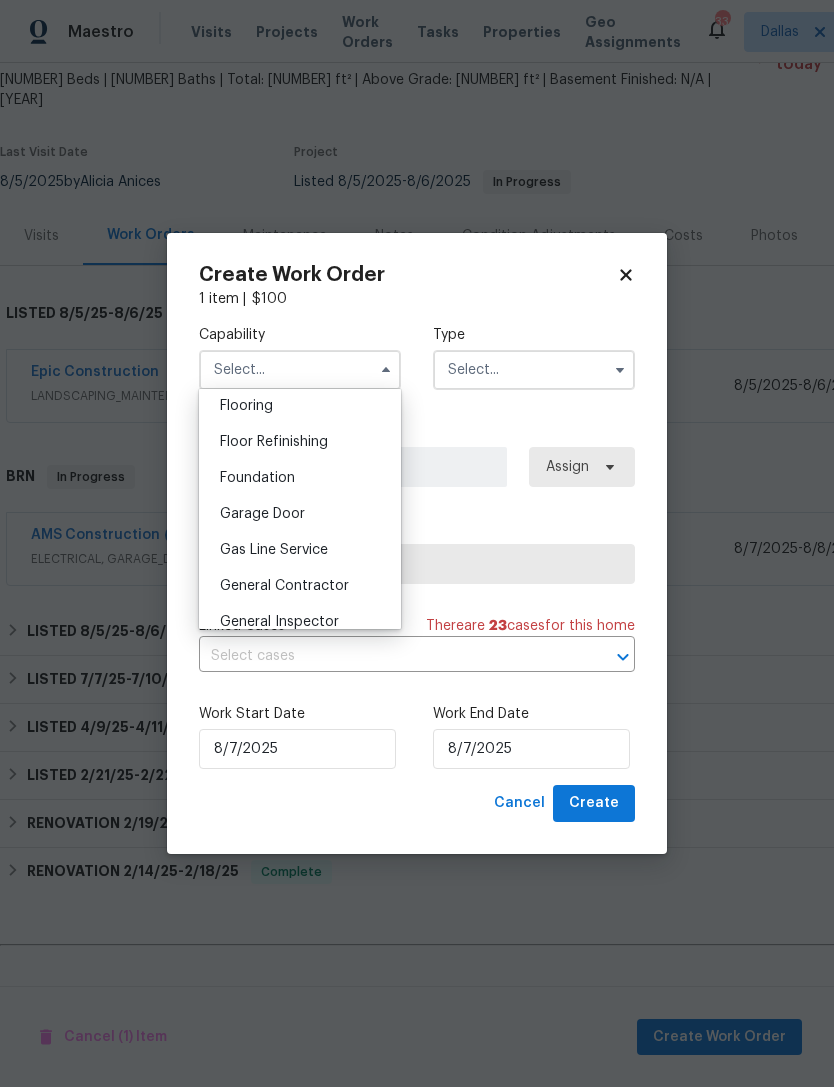 scroll, scrollTop: 785, scrollLeft: 0, axis: vertical 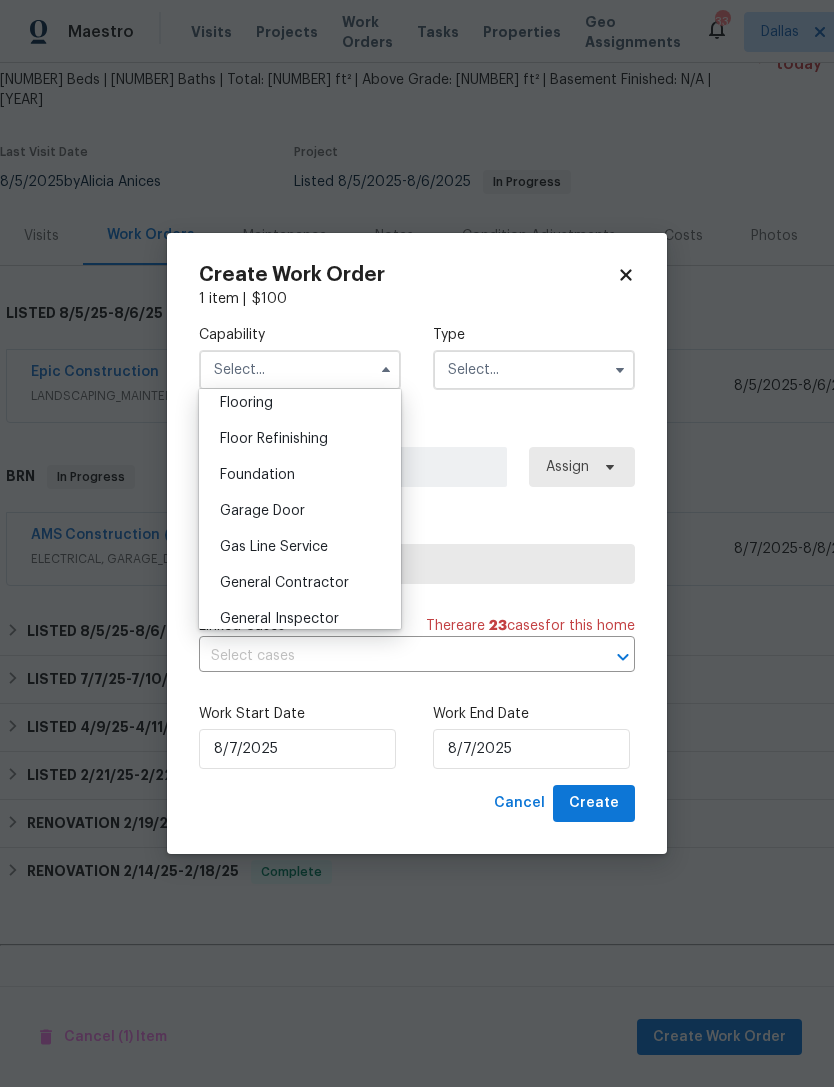 click on "General Contractor" at bounding box center [300, 583] 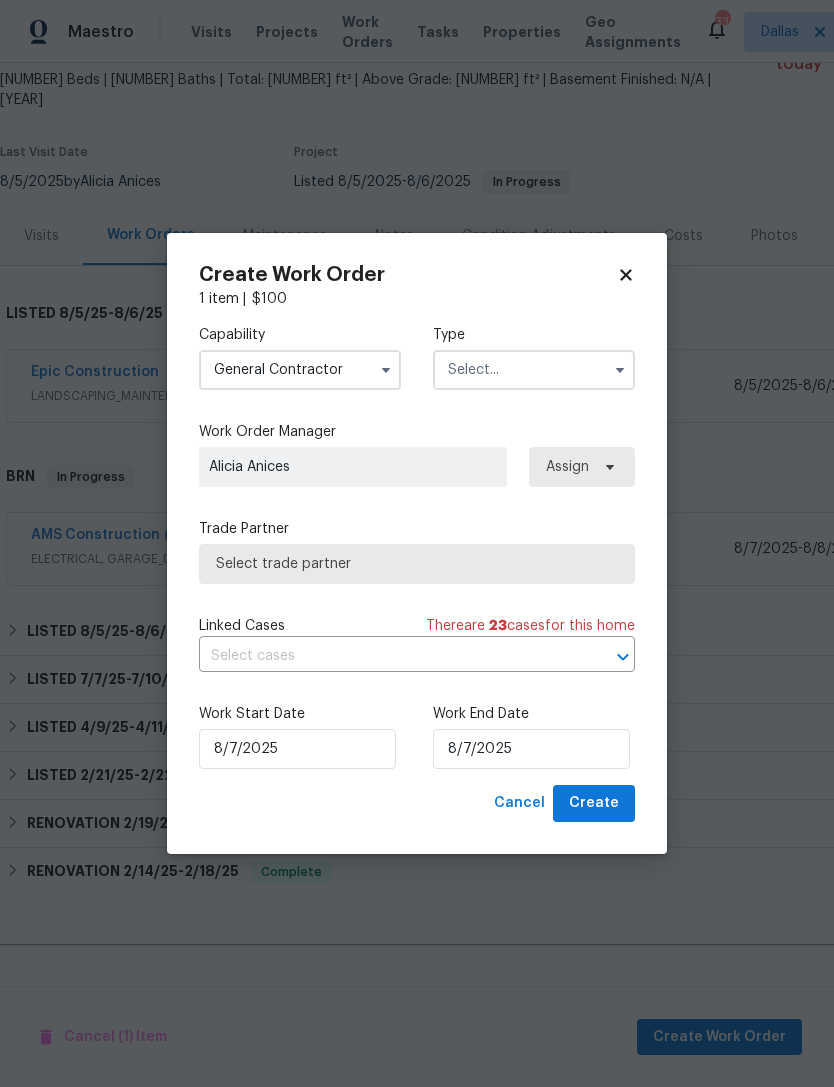 click at bounding box center [534, 370] 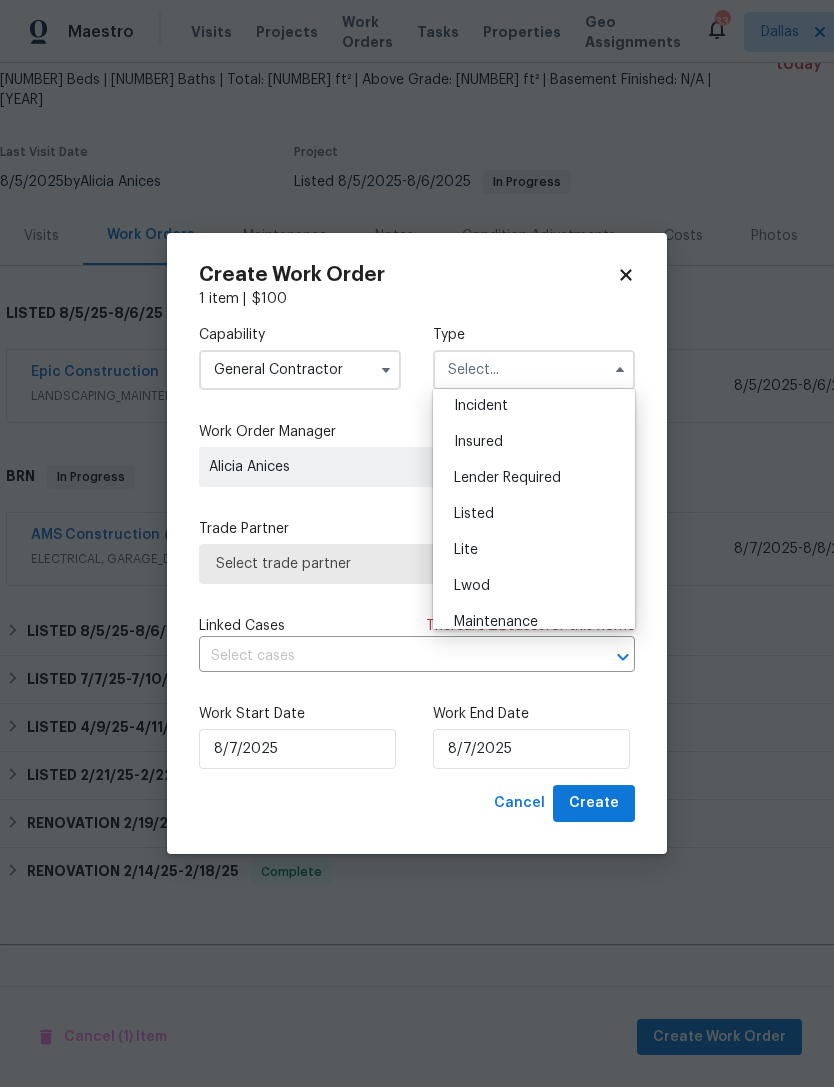 scroll, scrollTop: 115, scrollLeft: 0, axis: vertical 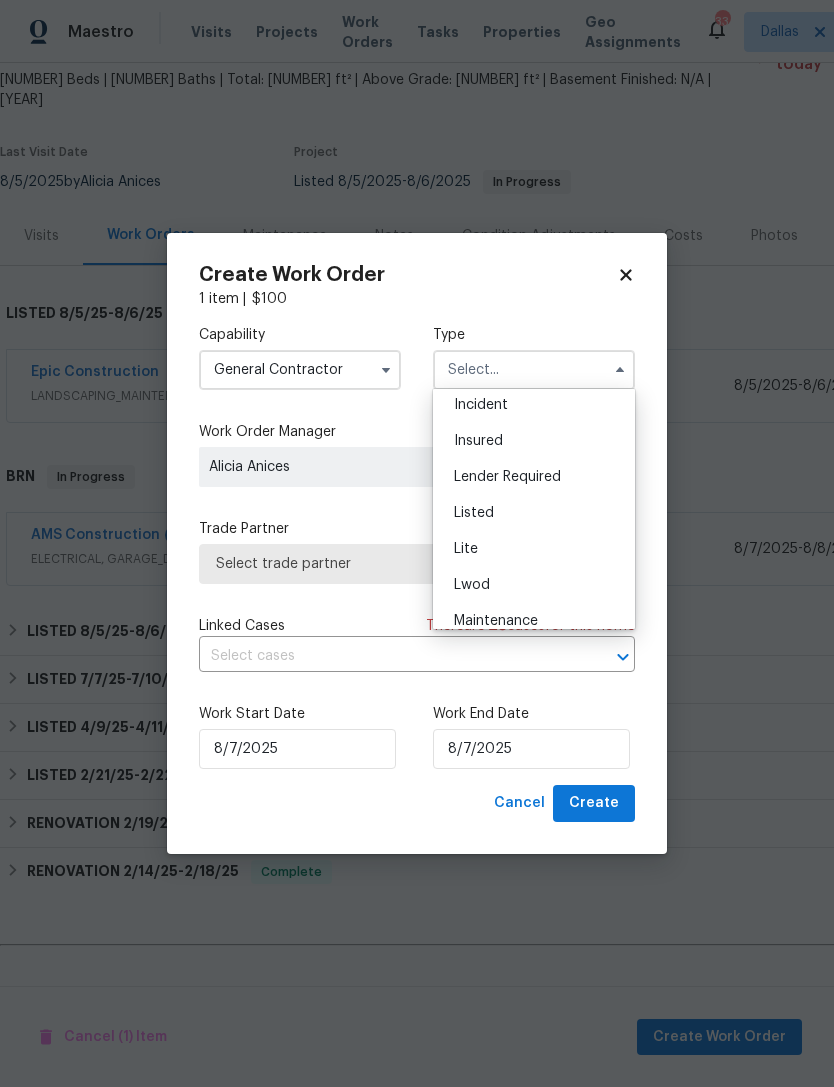 click on "Listed" at bounding box center (534, 513) 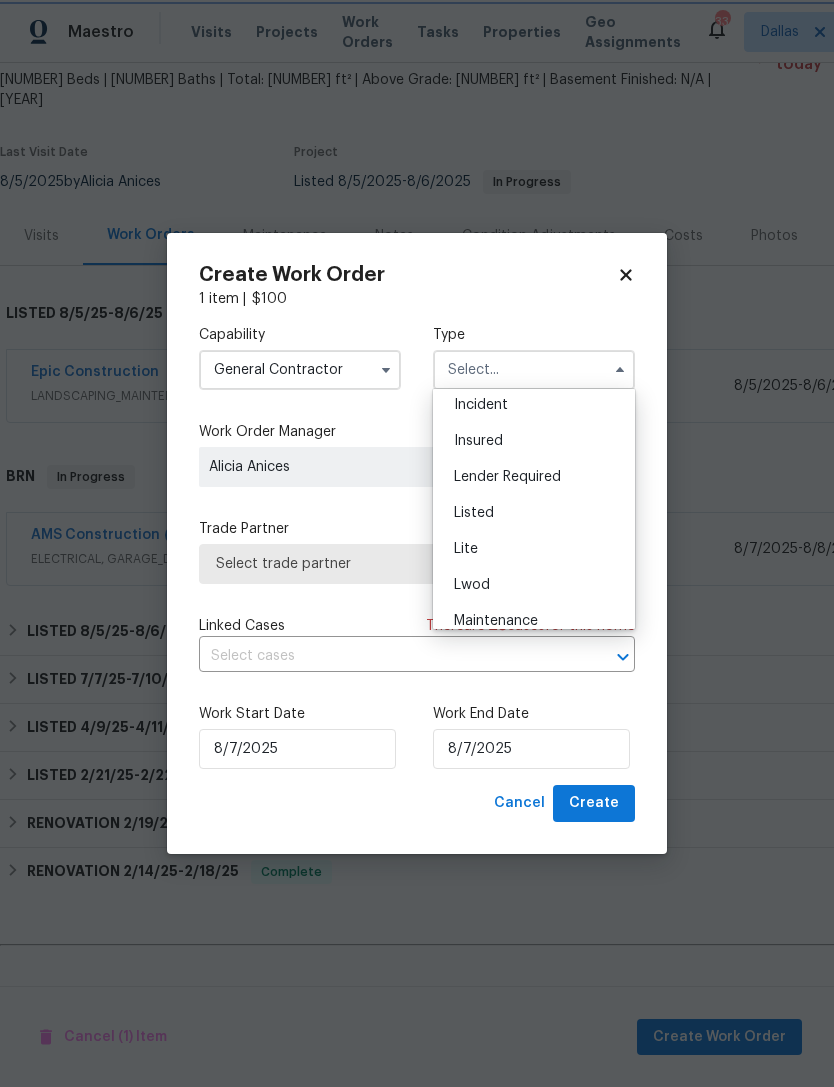 type on "Listed" 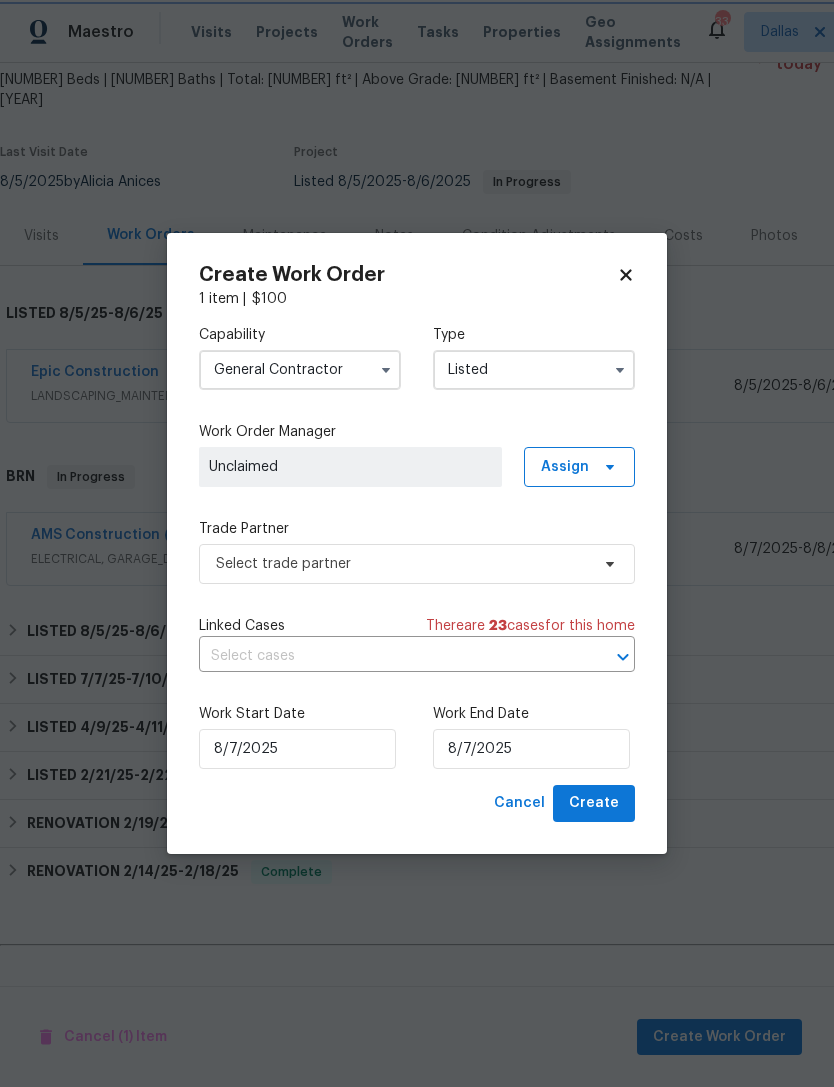 scroll, scrollTop: 0, scrollLeft: 0, axis: both 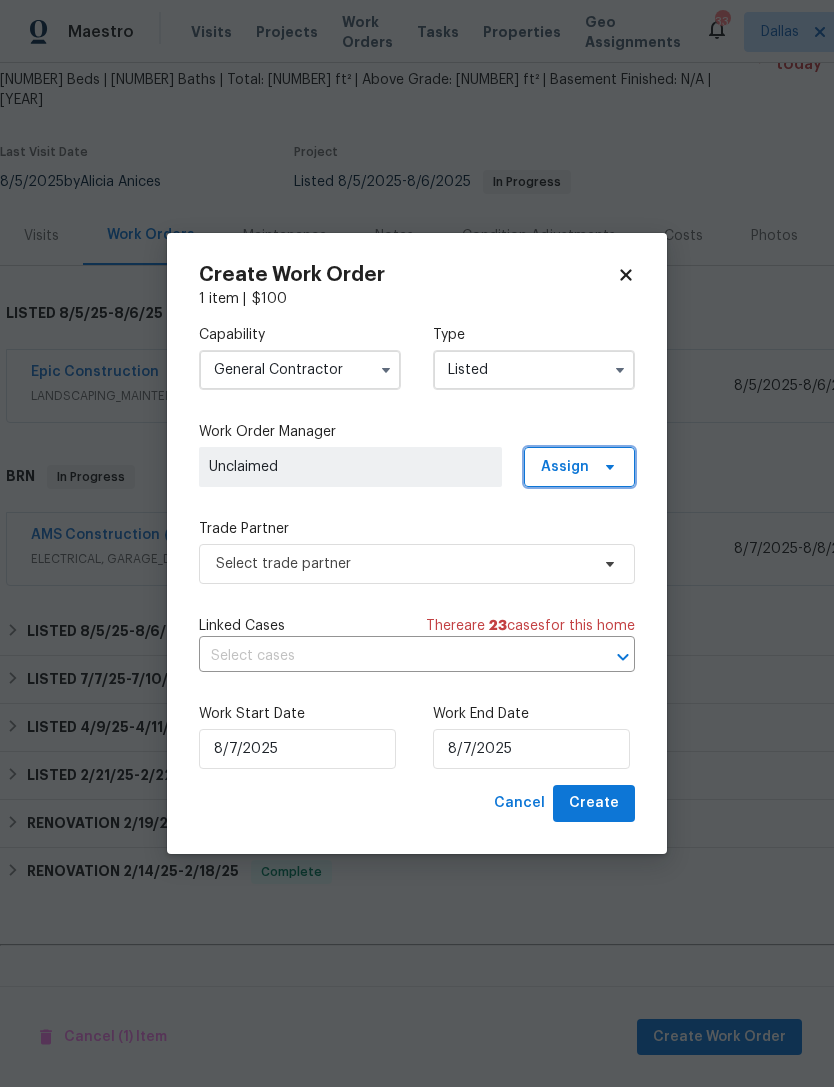 click on "Assign" at bounding box center (579, 467) 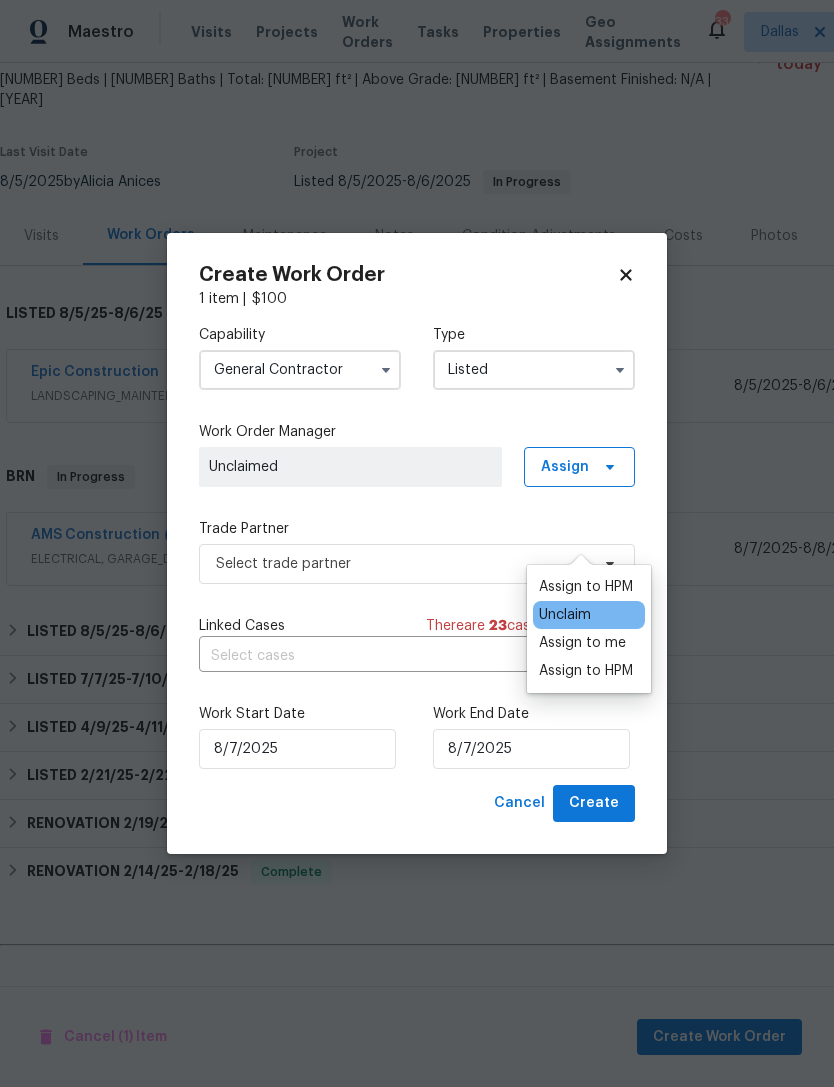 click on "Assign to HPM" at bounding box center [586, 587] 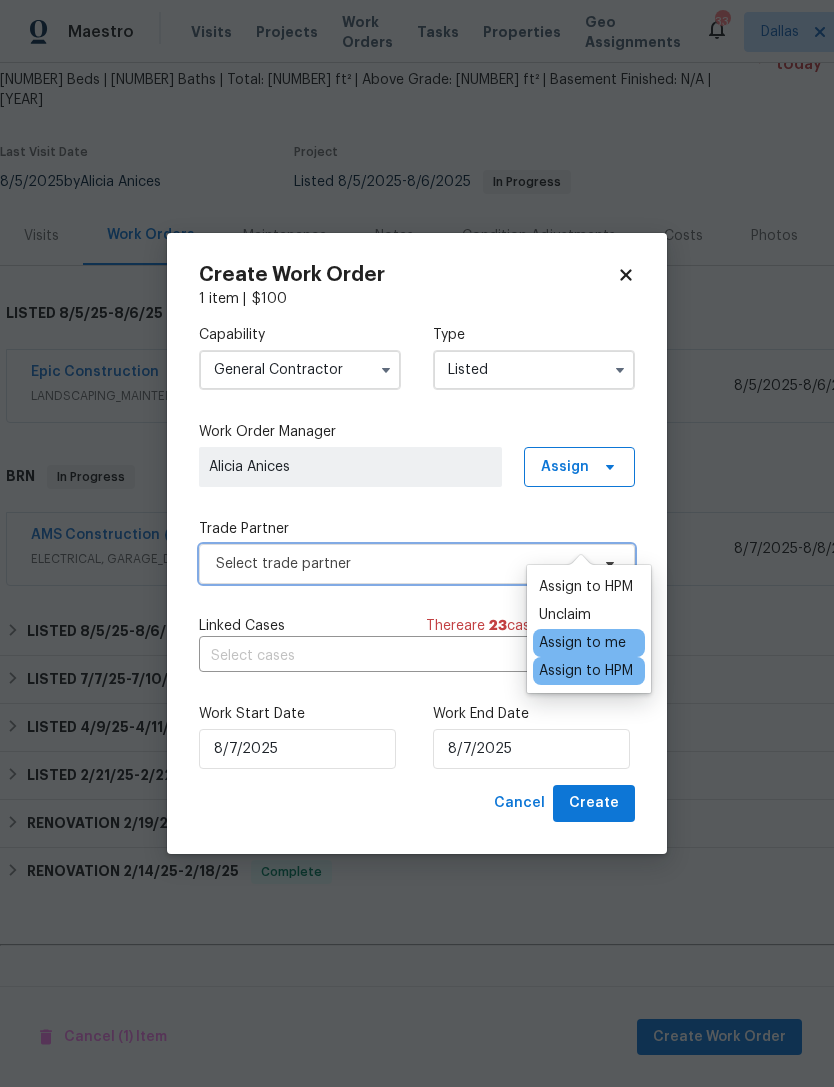 click on "Select trade partner" at bounding box center (417, 564) 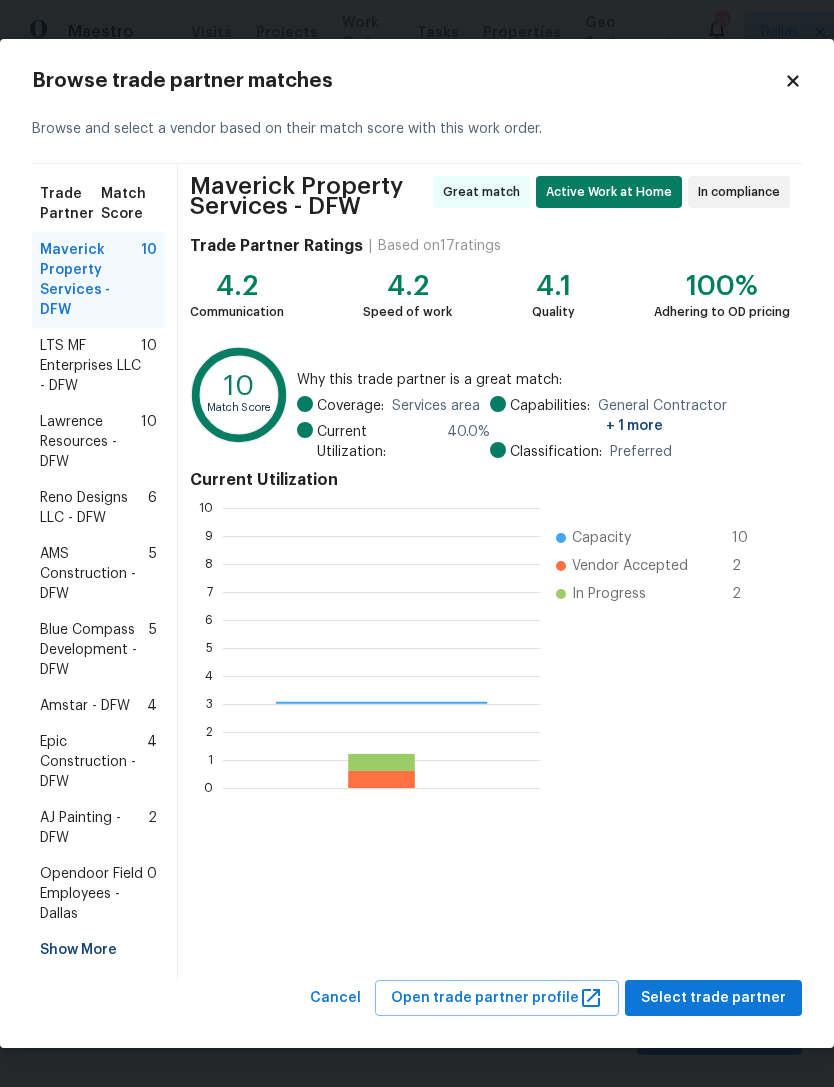 scroll, scrollTop: 2, scrollLeft: 2, axis: both 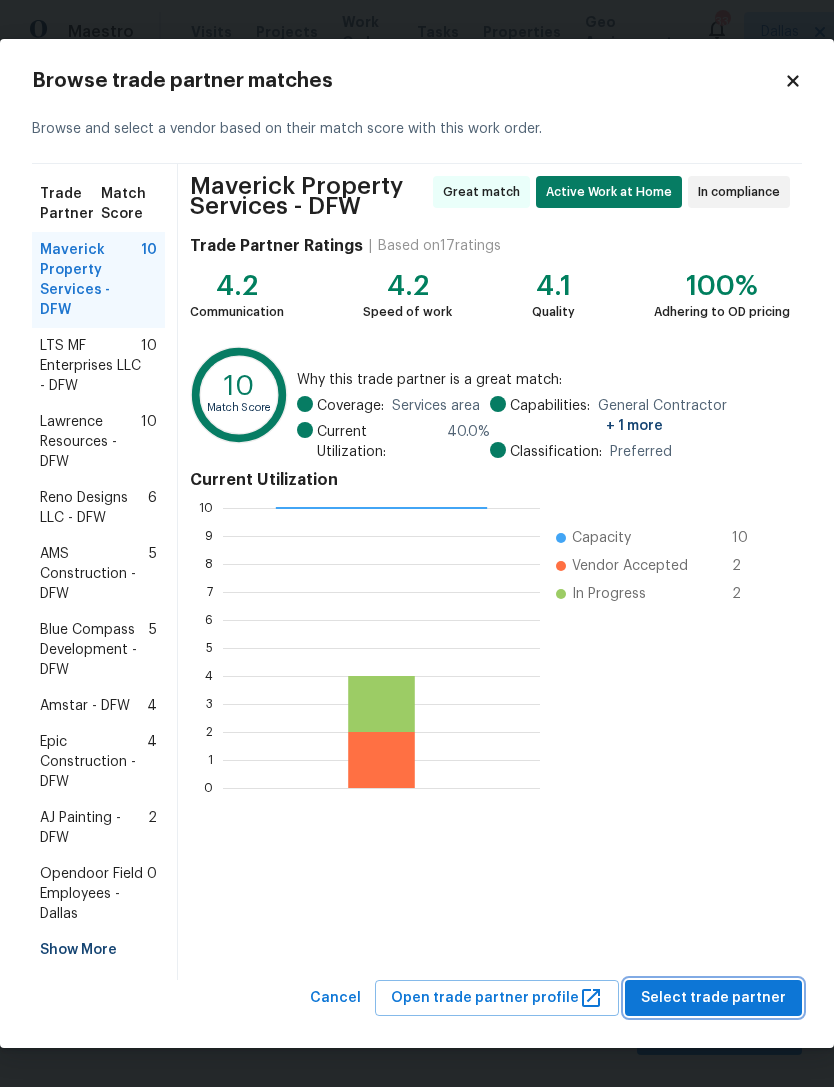 click on "Select trade partner" at bounding box center [713, 998] 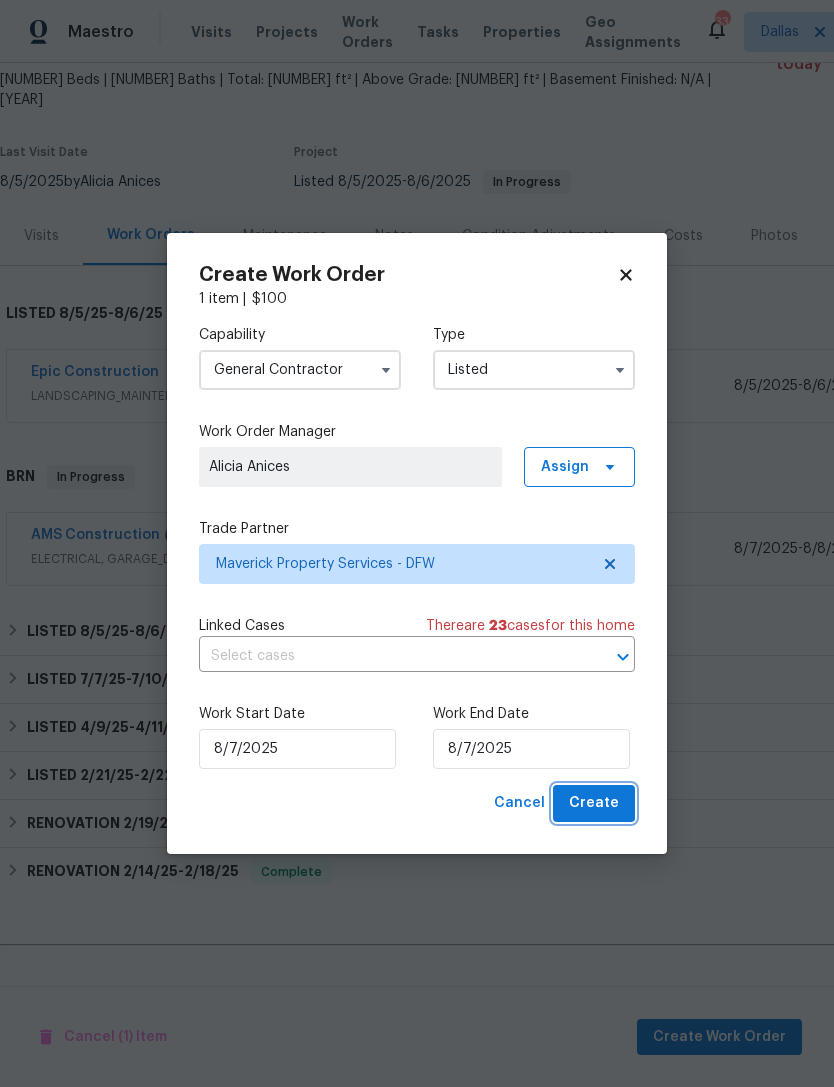 click on "Create" at bounding box center [594, 803] 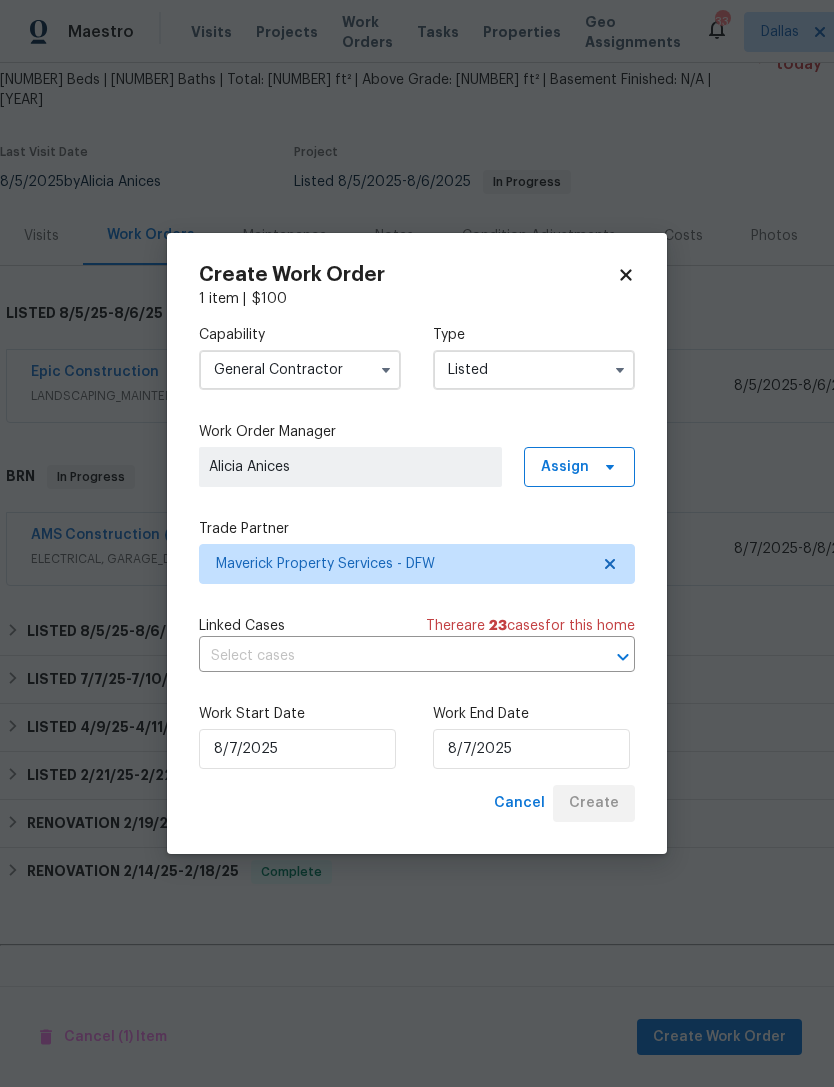 checkbox on "false" 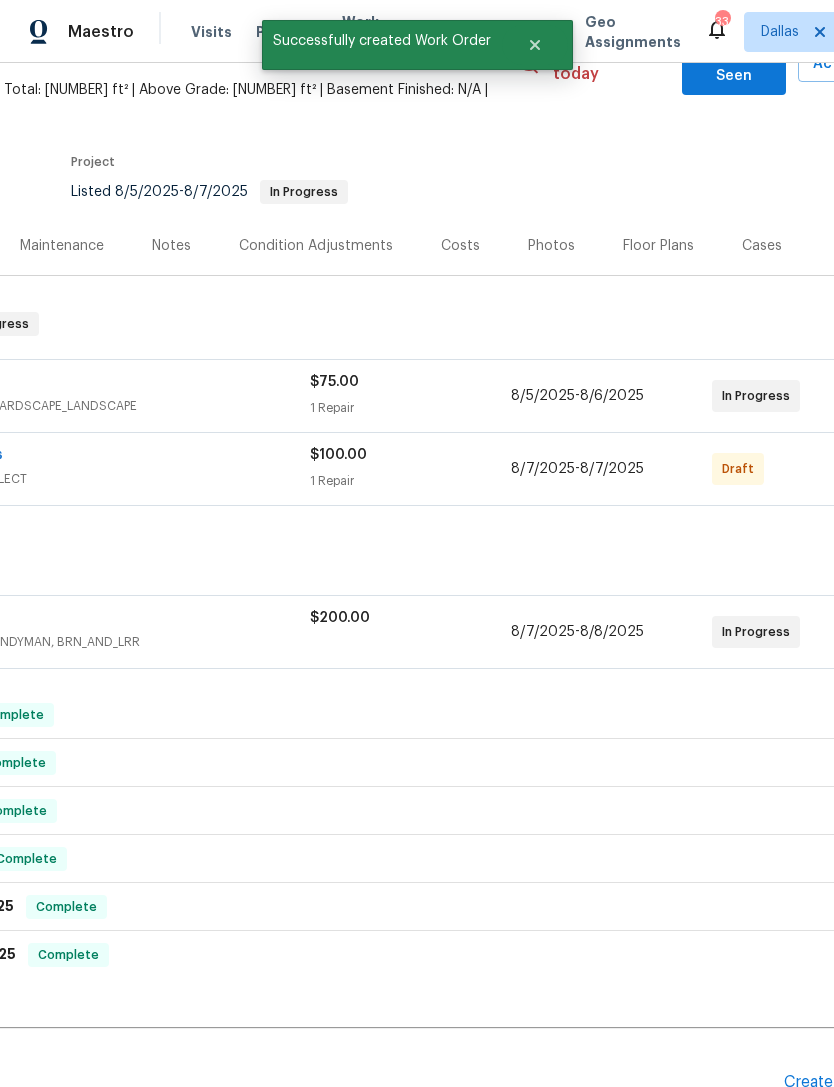 scroll, scrollTop: 131, scrollLeft: 258, axis: both 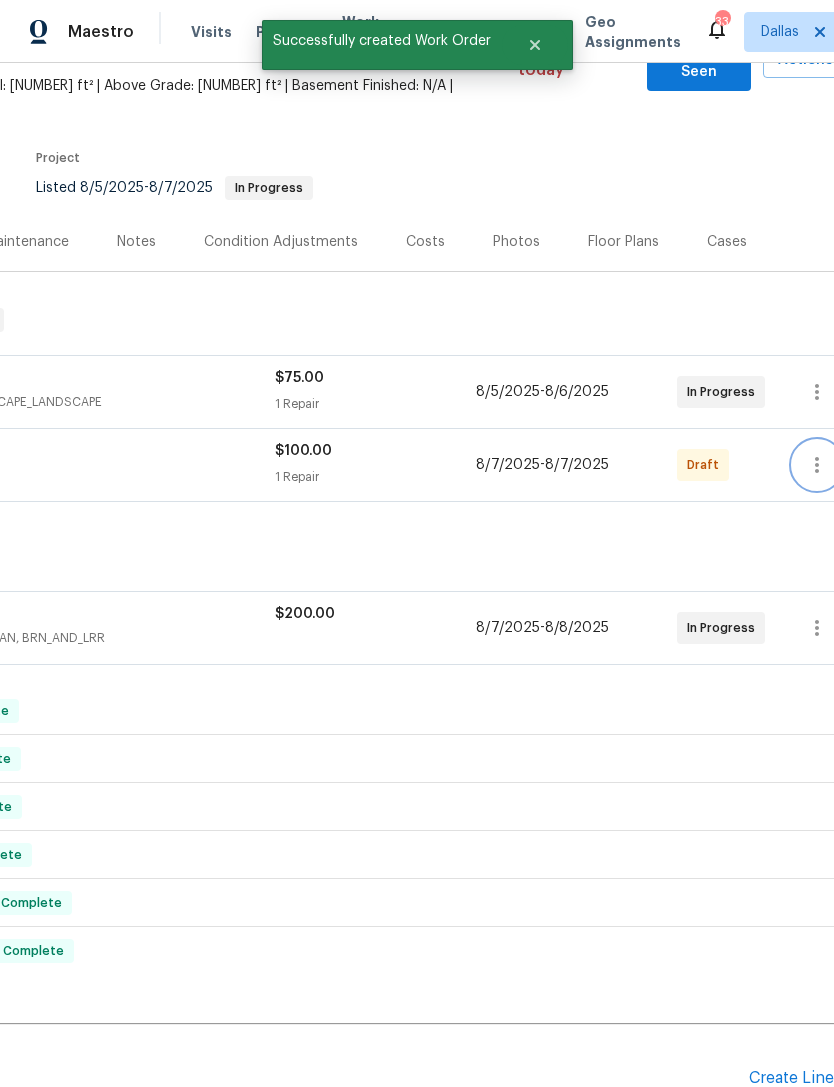 click 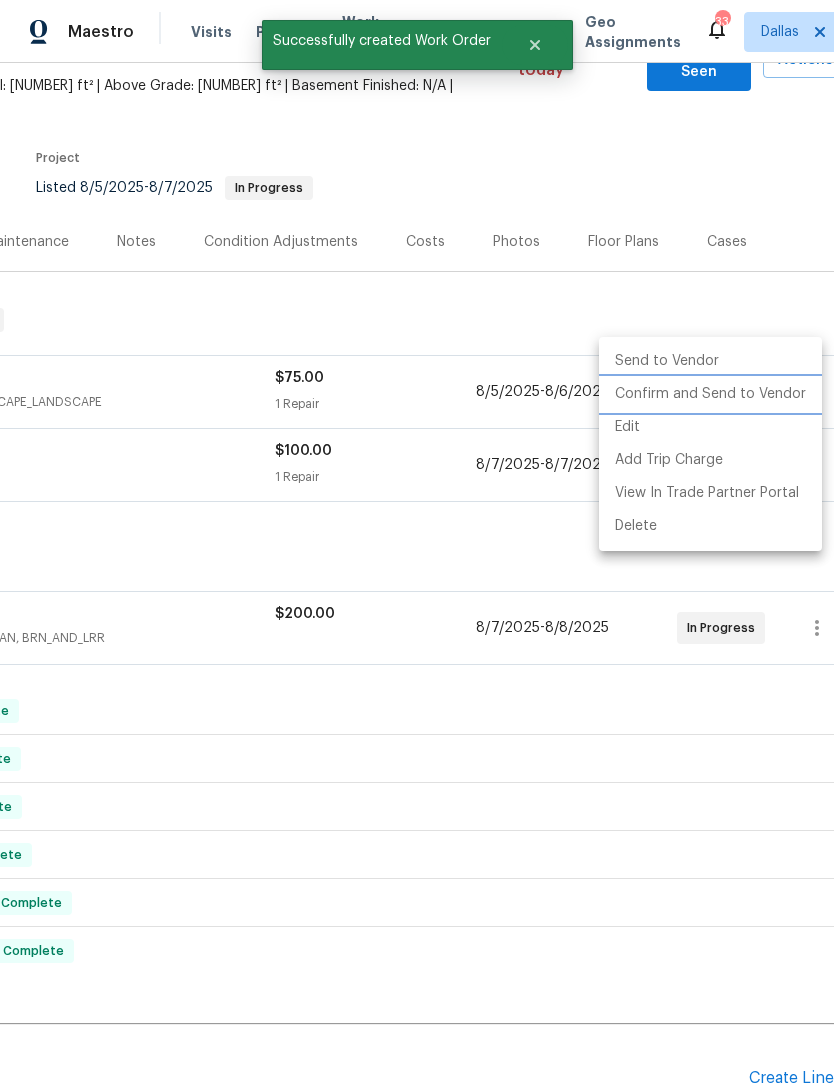 click on "Confirm and Send to Vendor" at bounding box center [710, 394] 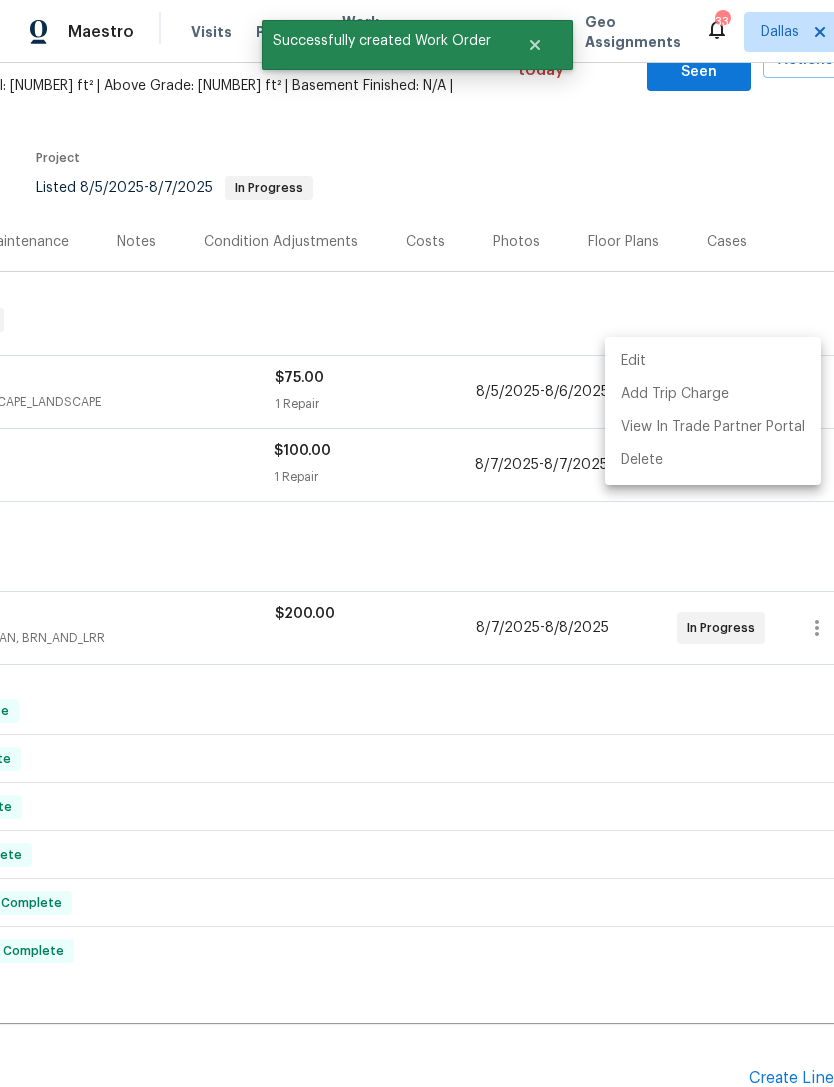 click at bounding box center (417, 543) 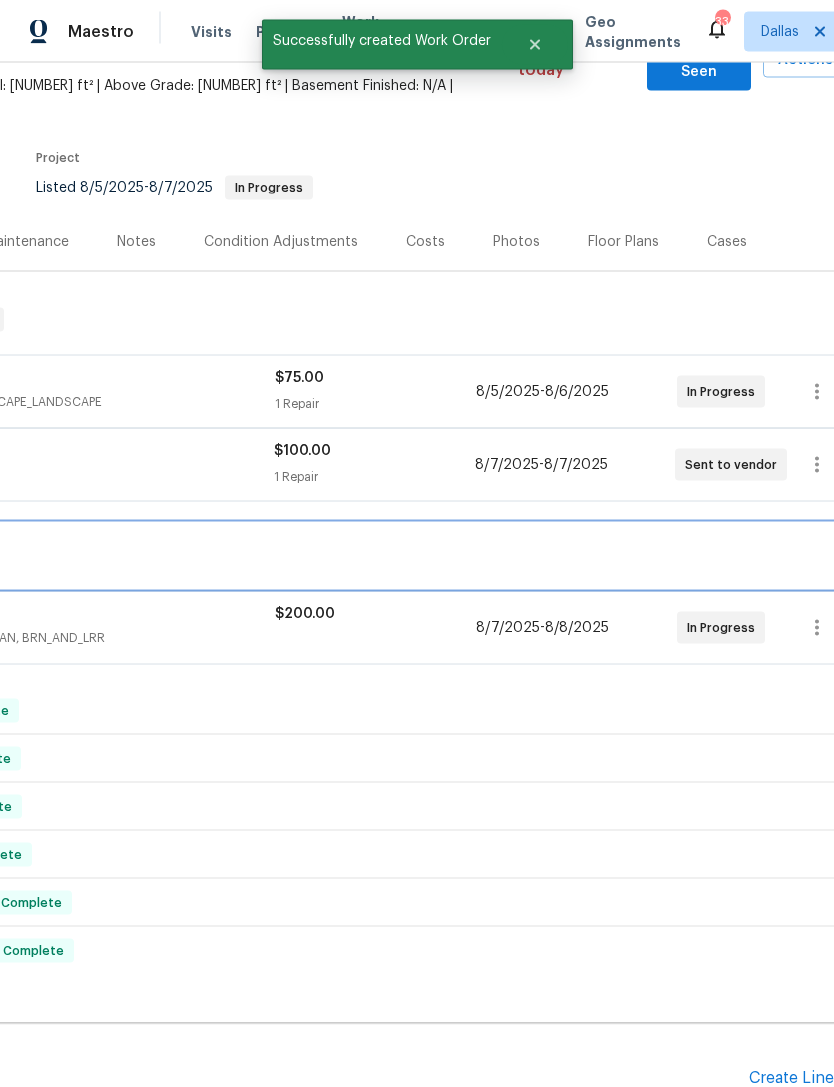 click on "BRN   In Progress" at bounding box center (307, 556) 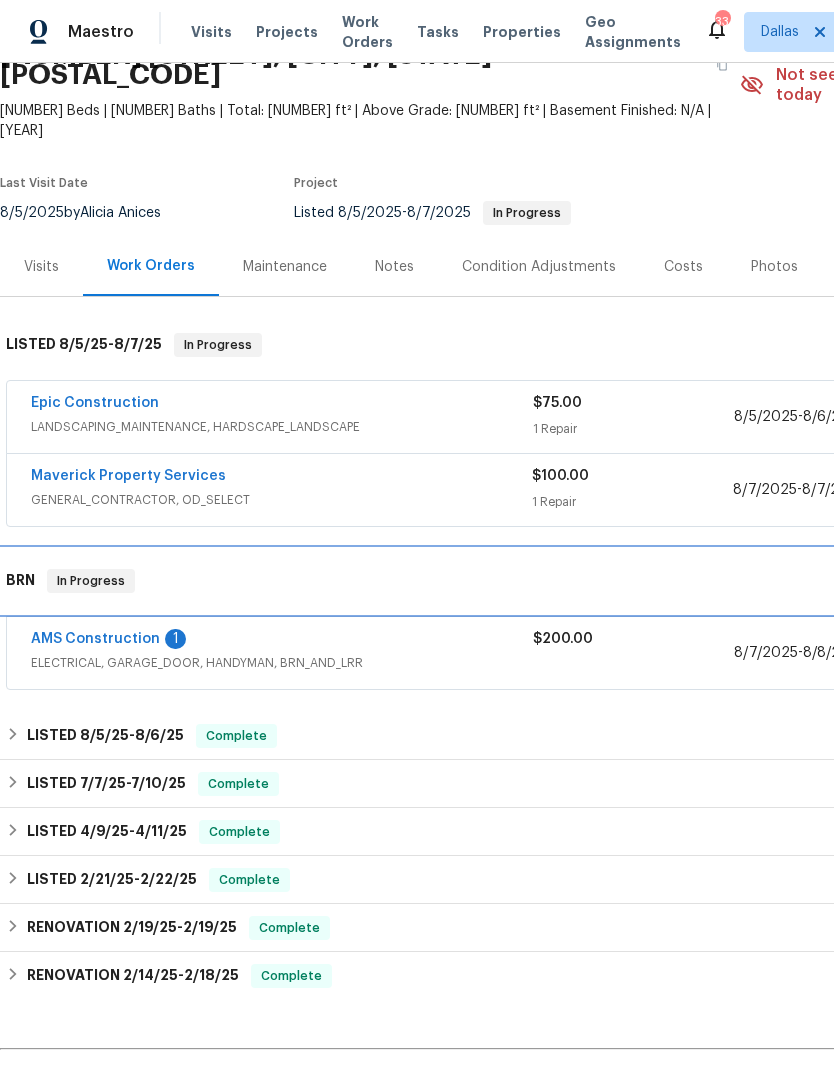 scroll, scrollTop: 106, scrollLeft: 0, axis: vertical 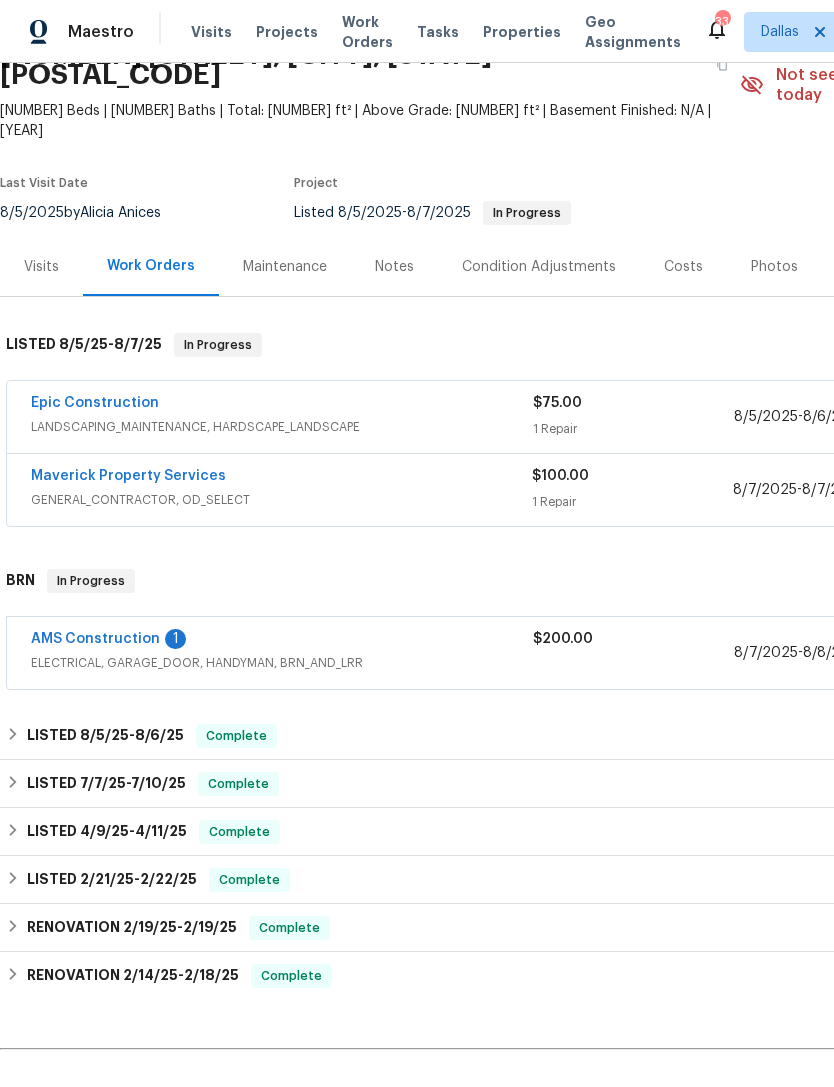 click on "Maverick Property Services" at bounding box center (128, 476) 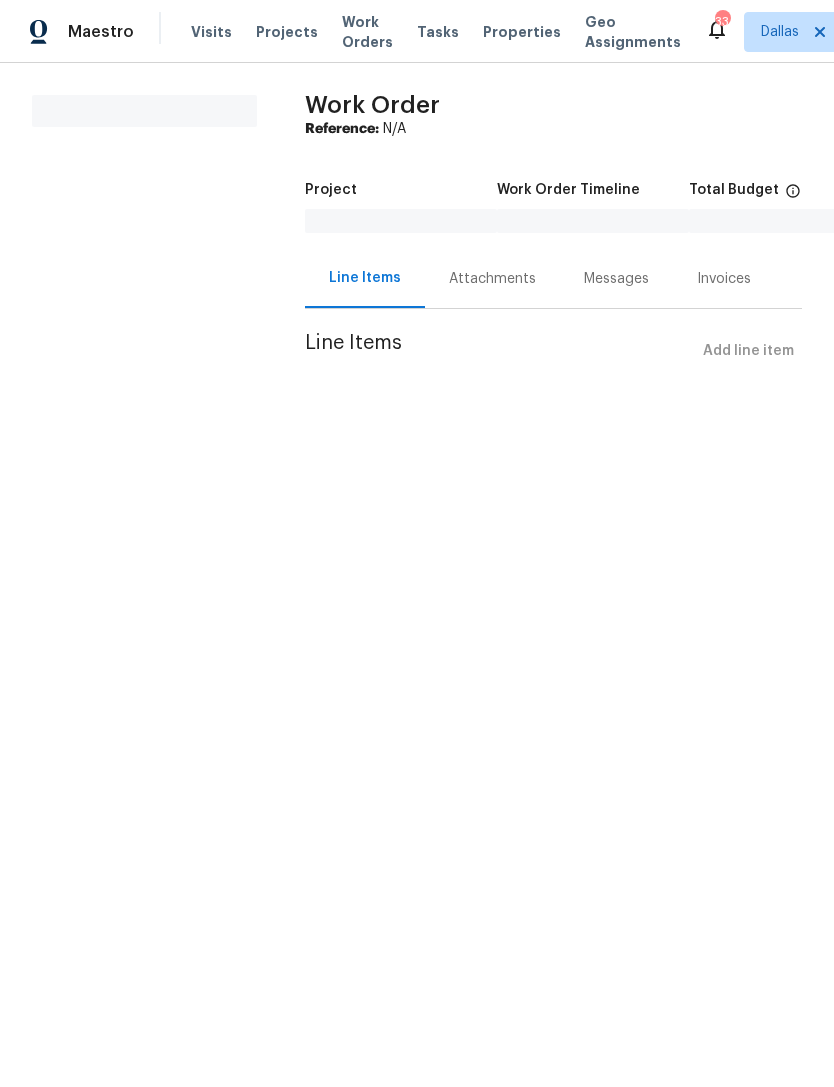 scroll, scrollTop: 0, scrollLeft: 0, axis: both 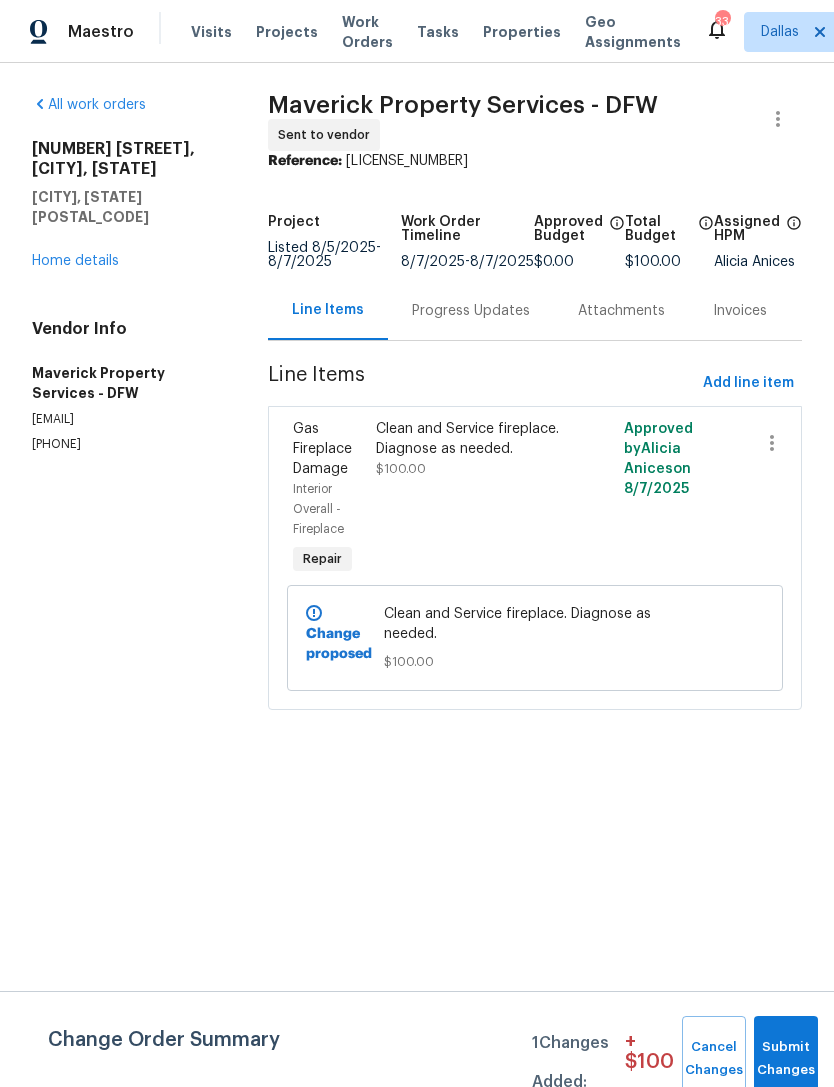 click on "Progress Updates" at bounding box center [471, 311] 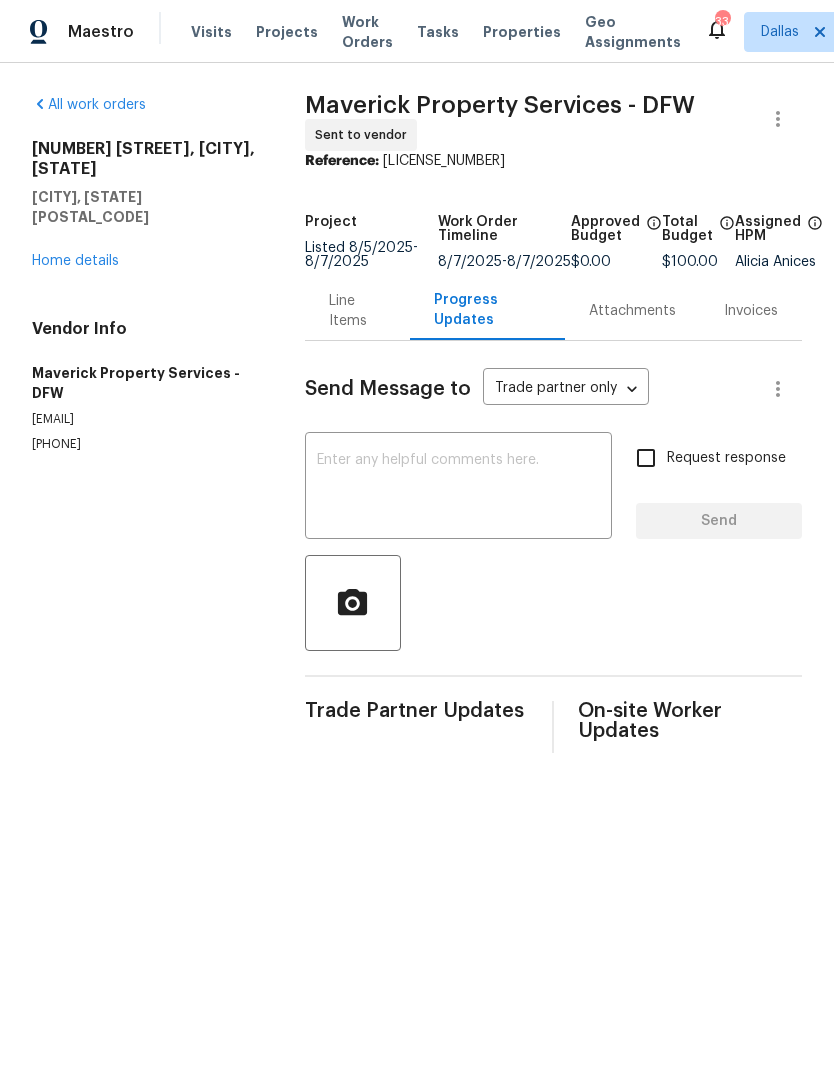 click at bounding box center (458, 488) 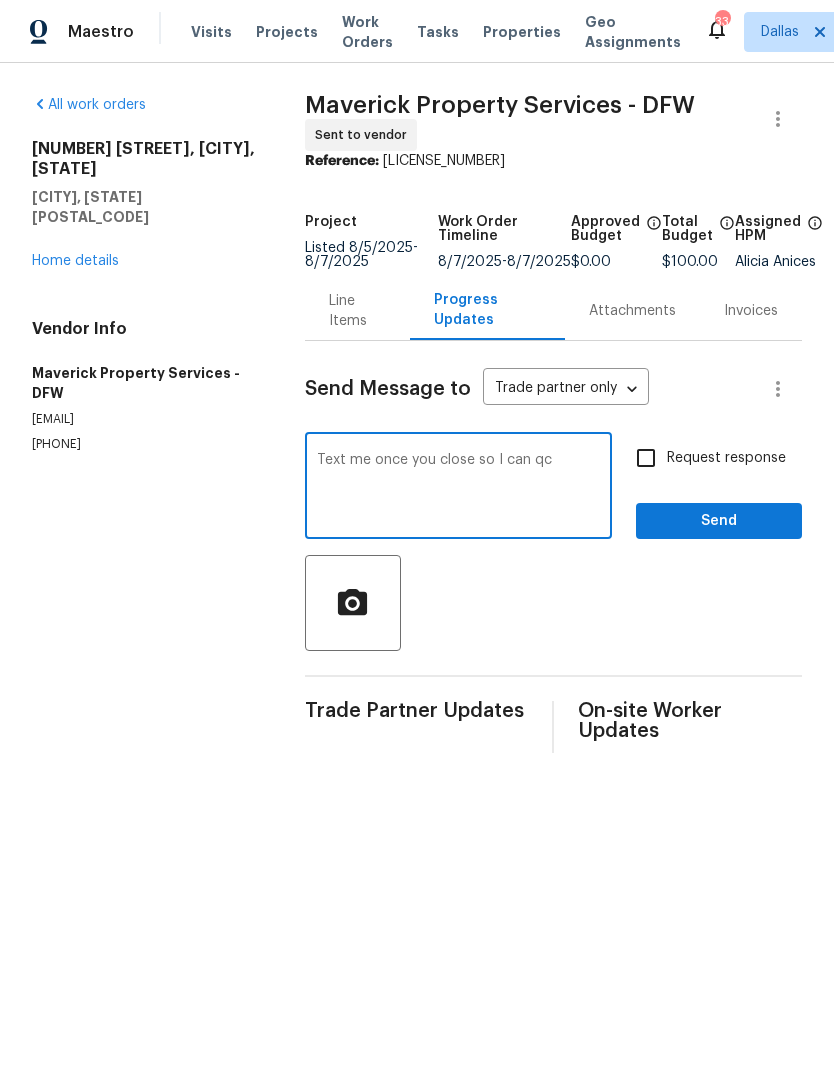 type on "Text me once you close so I can qc" 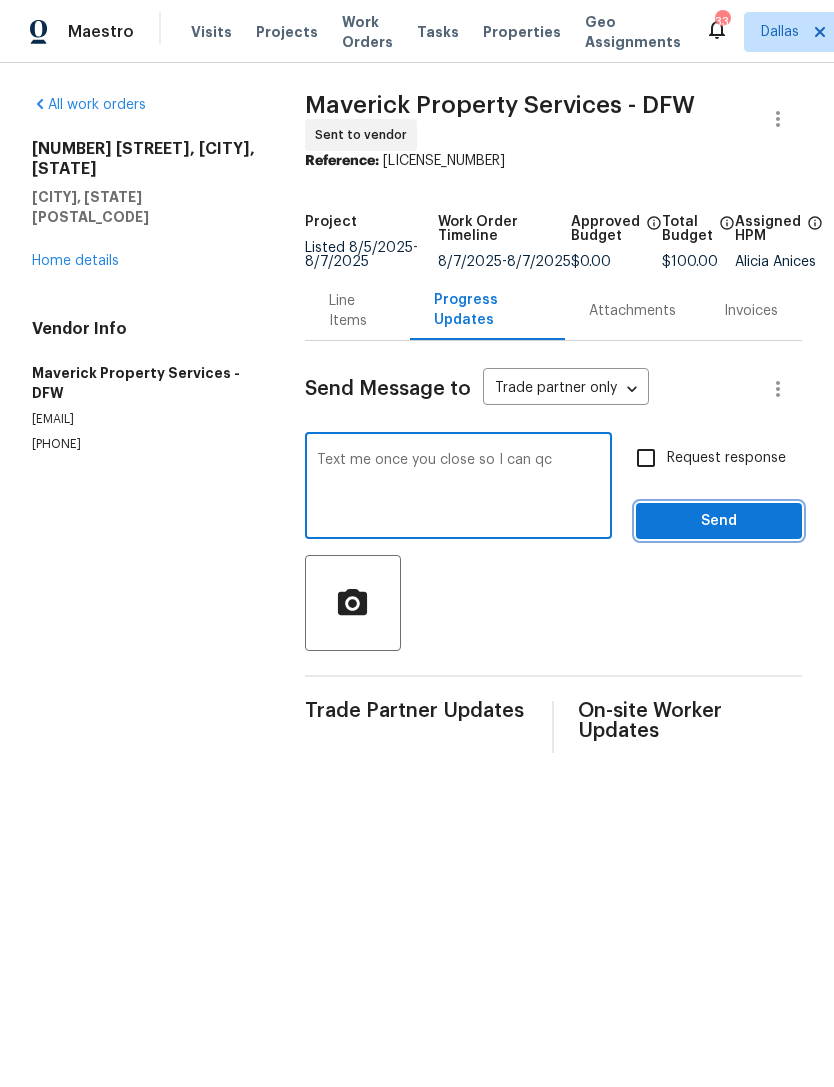 click on "Send" at bounding box center [719, 521] 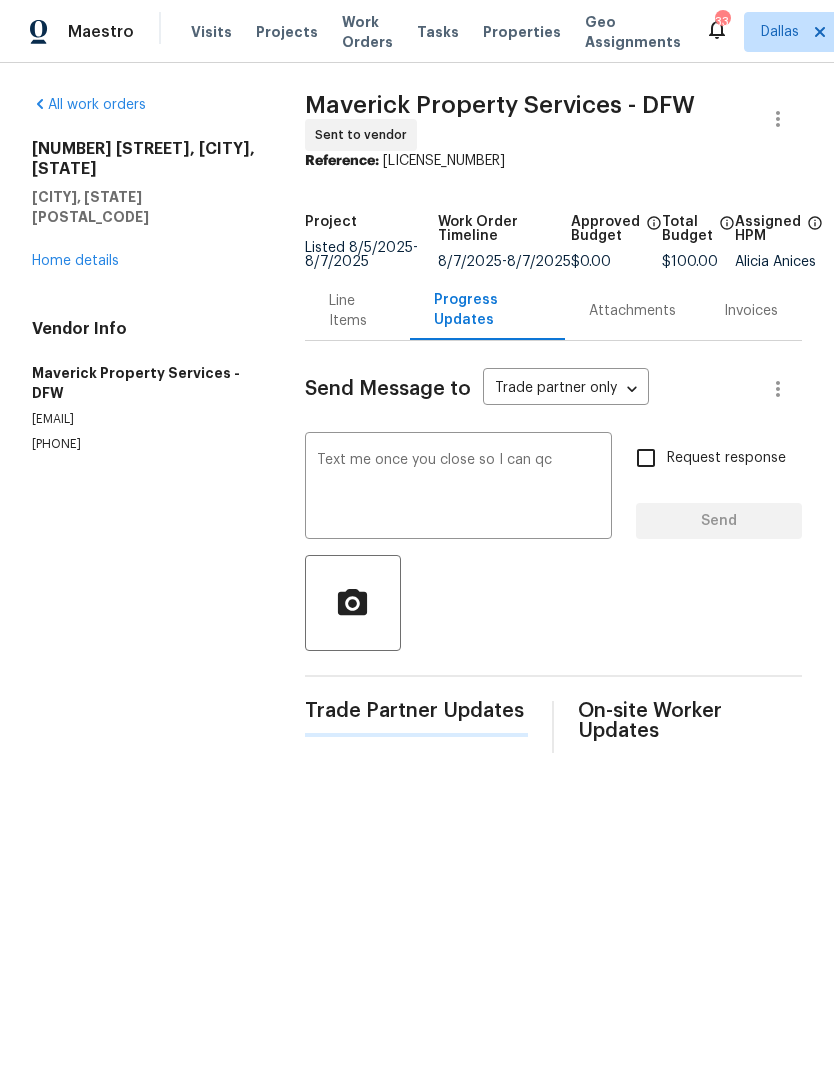 type 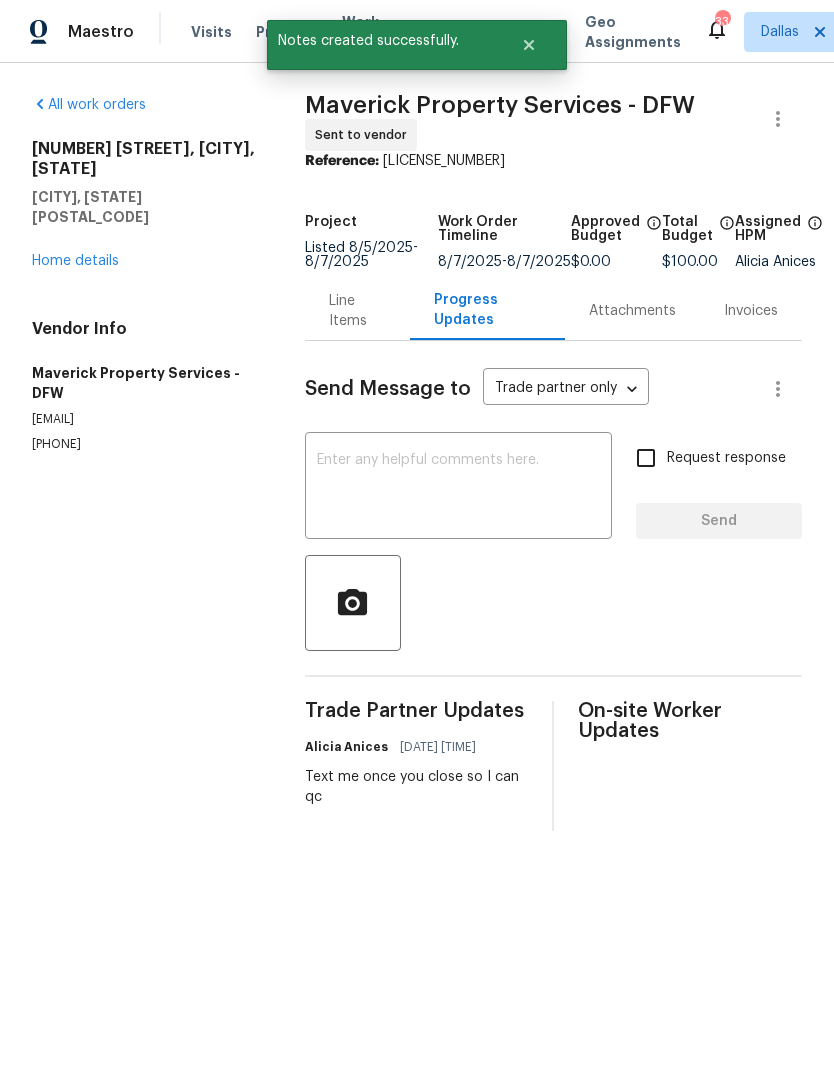 click on "Home details" at bounding box center (75, 261) 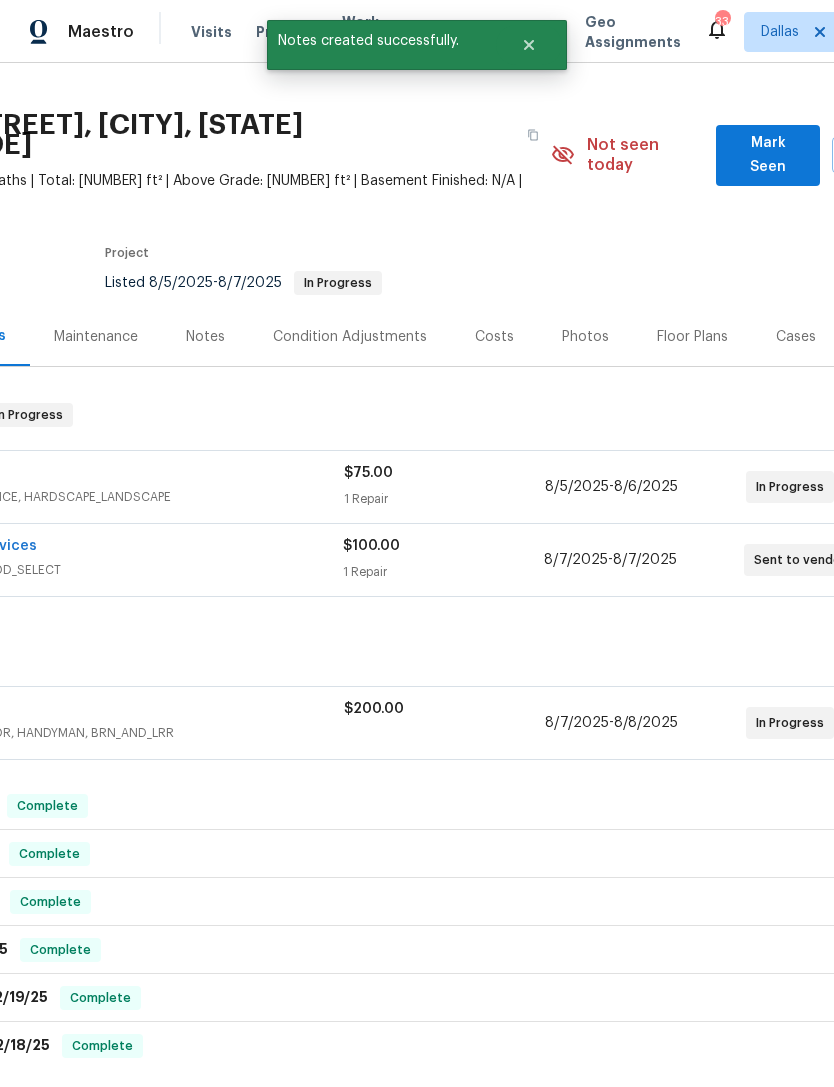 scroll, scrollTop: 37, scrollLeft: 190, axis: both 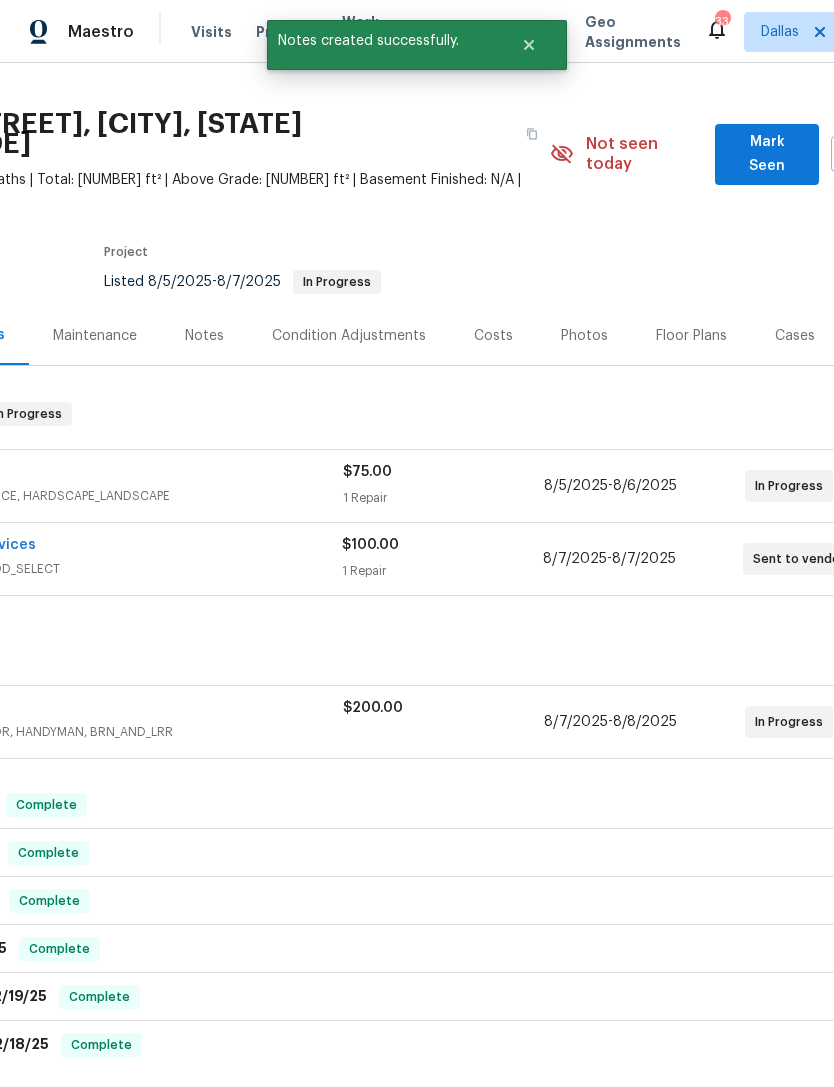 click on "GENERAL_CONTRACTOR, OD_SELECT" at bounding box center [91, 569] 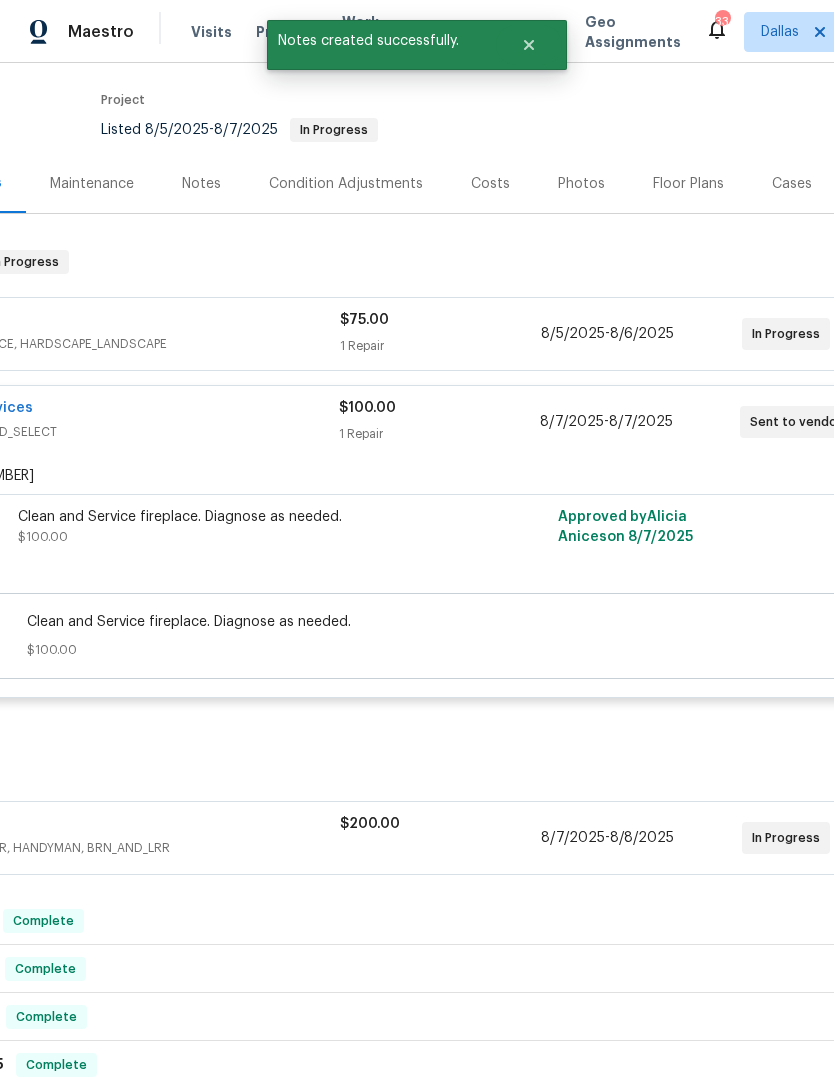 scroll, scrollTop: 184, scrollLeft: 199, axis: both 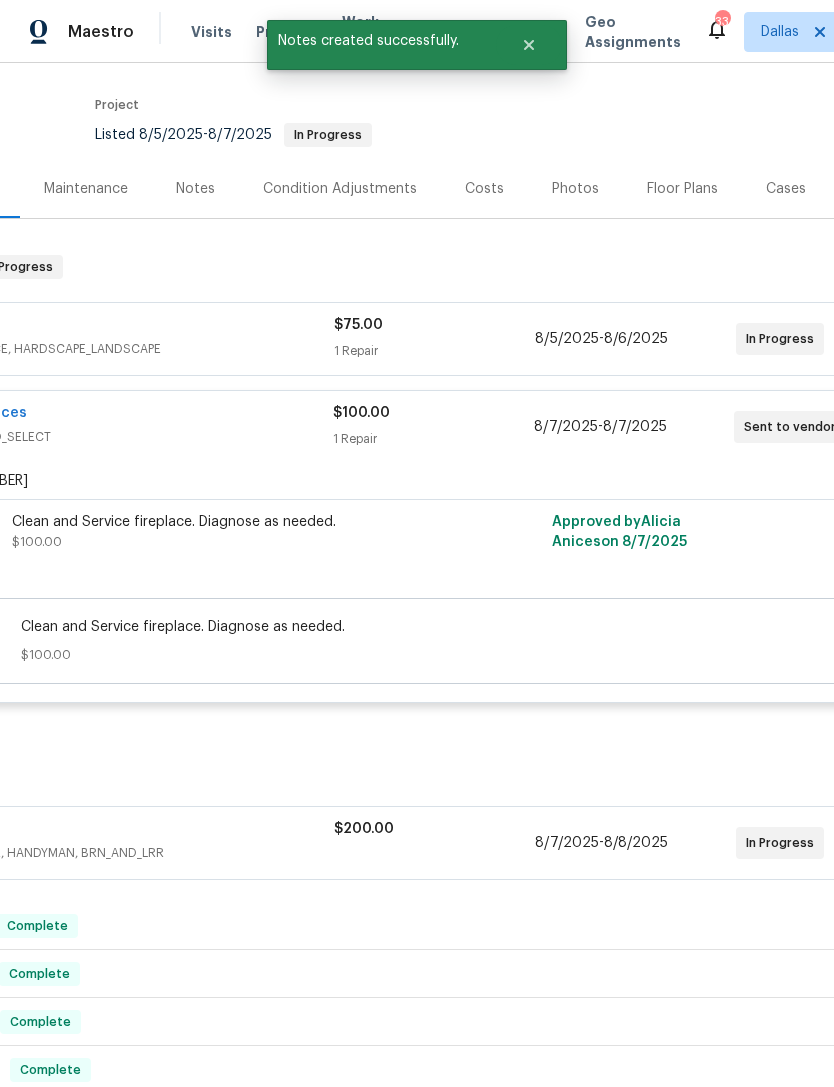 click on "GENERAL_CONTRACTOR, OD_SELECT" at bounding box center [82, 437] 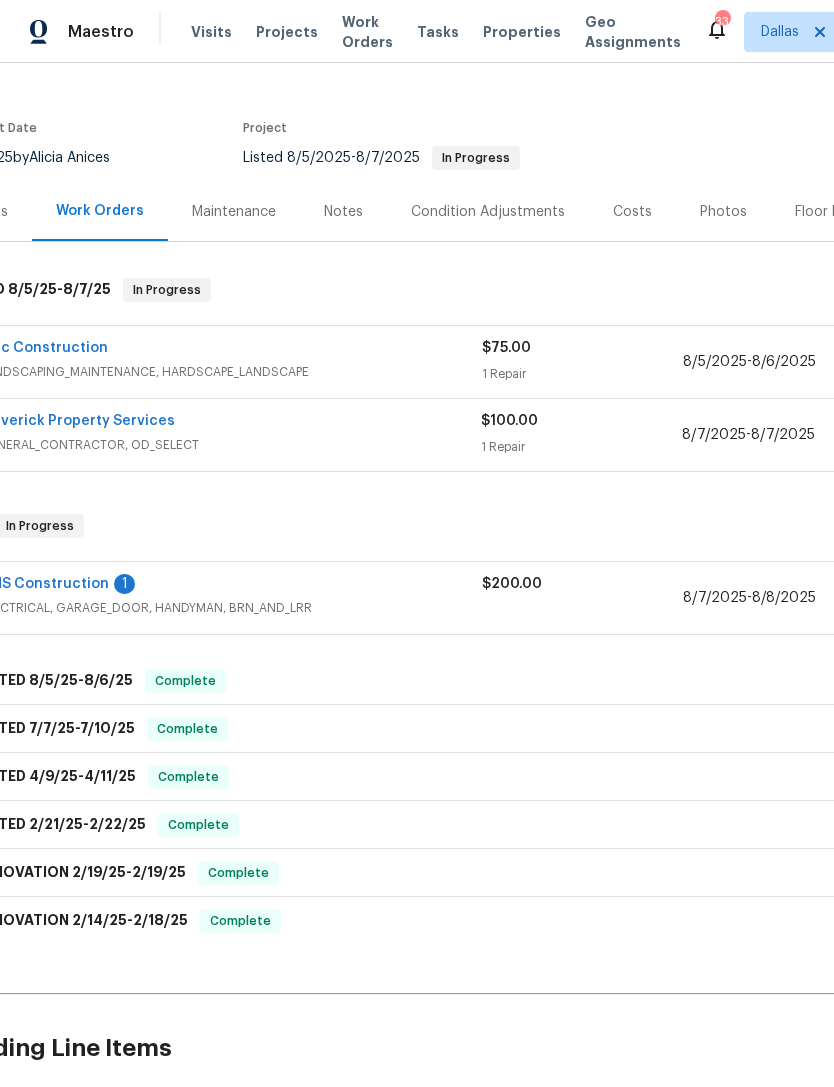 scroll, scrollTop: 158, scrollLeft: 52, axis: both 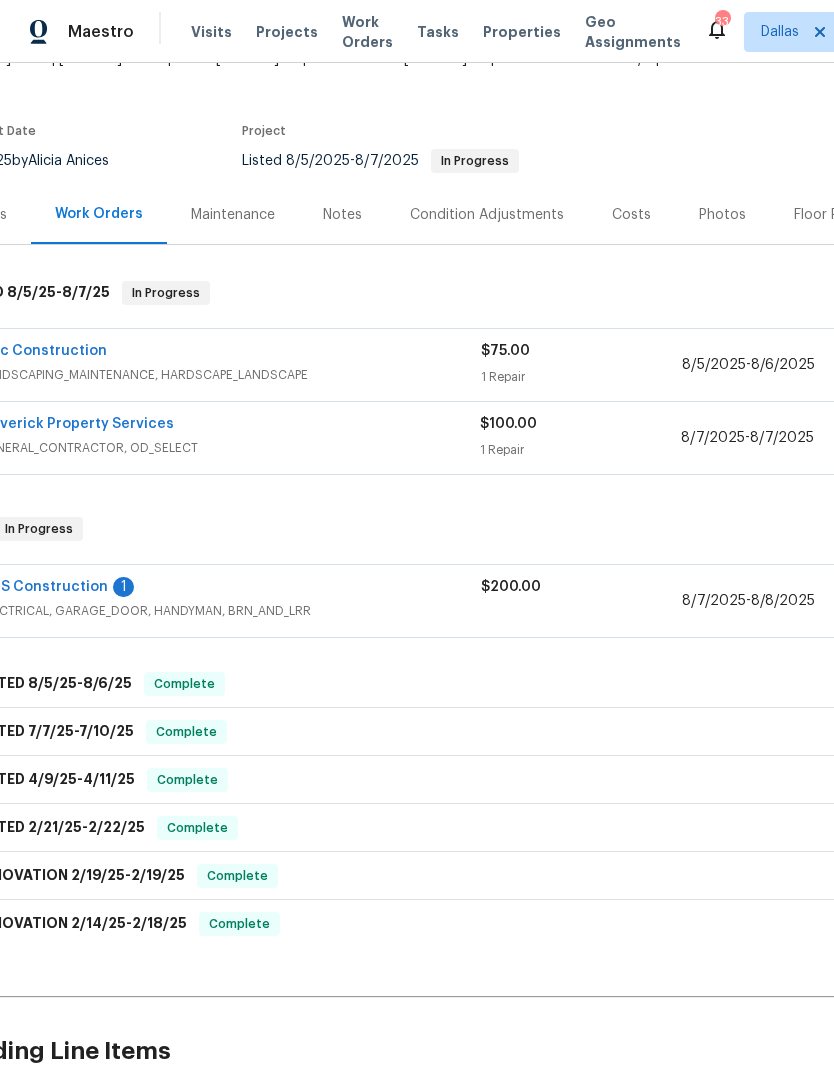 click on "[COMPANY] GENERAL_CONTRACTOR, OD_SELECT [PRICE] [PRICE] [DATE]  -  [DATE] Sent to vendor" at bounding box center (513, 438) 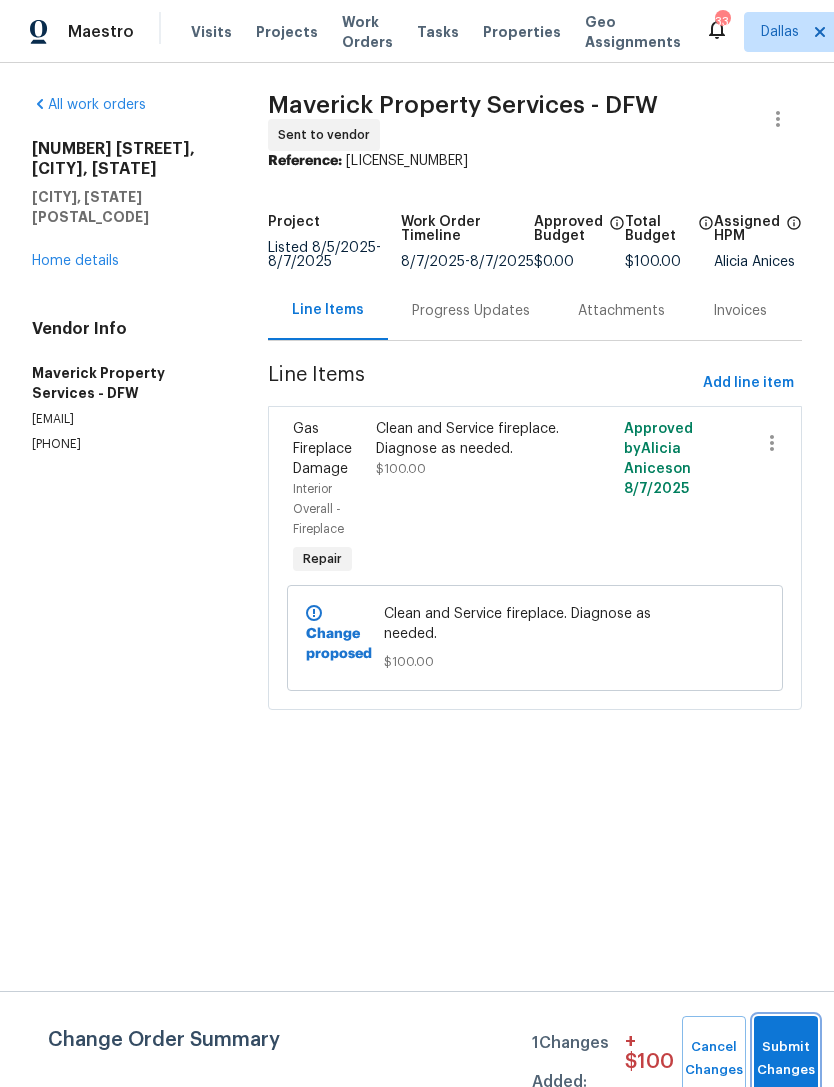 click on "Submit Changes" at bounding box center (786, 1059) 